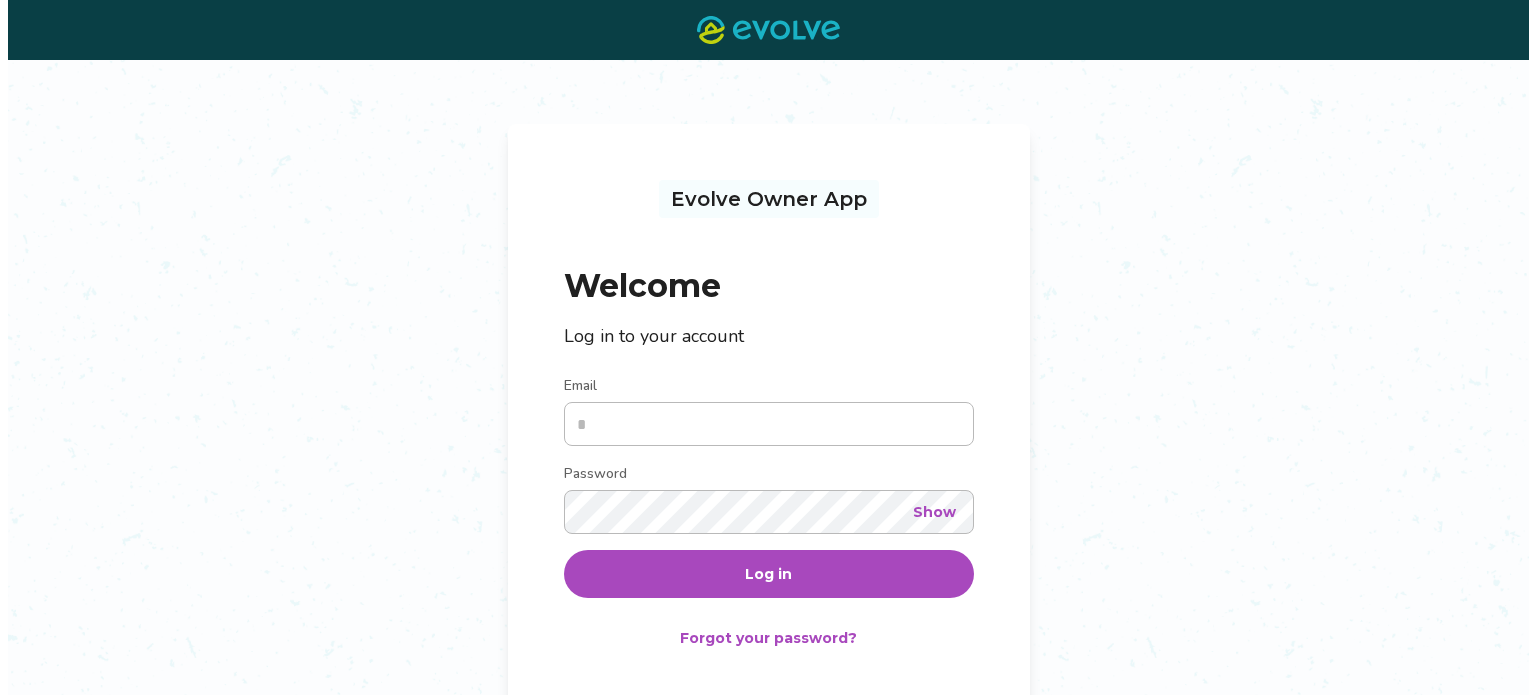 scroll, scrollTop: 0, scrollLeft: 0, axis: both 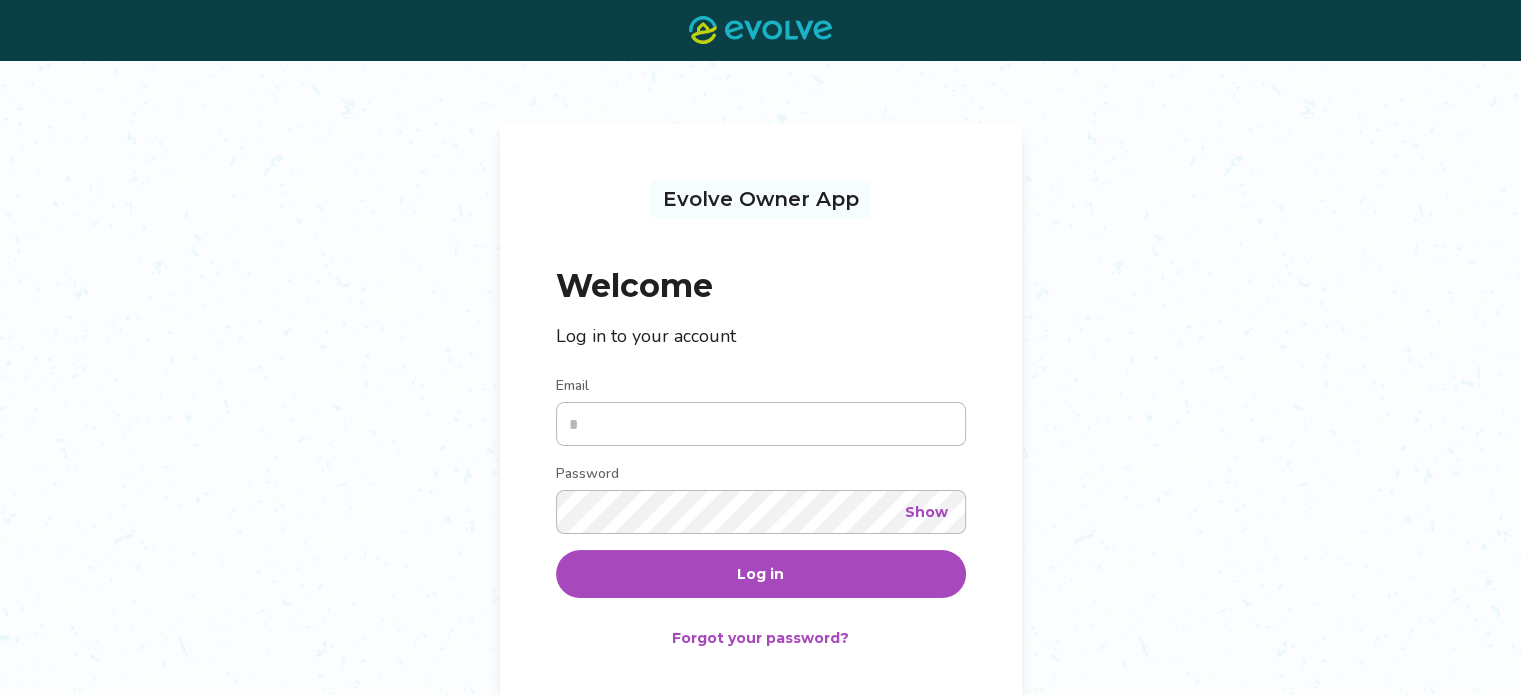 click on "Evolve Owner App Welcome Log in to your account Email   Password   Show Log in Forgot your password? Not an Evolve Owner yet?  Learn more" at bounding box center (760, 441) 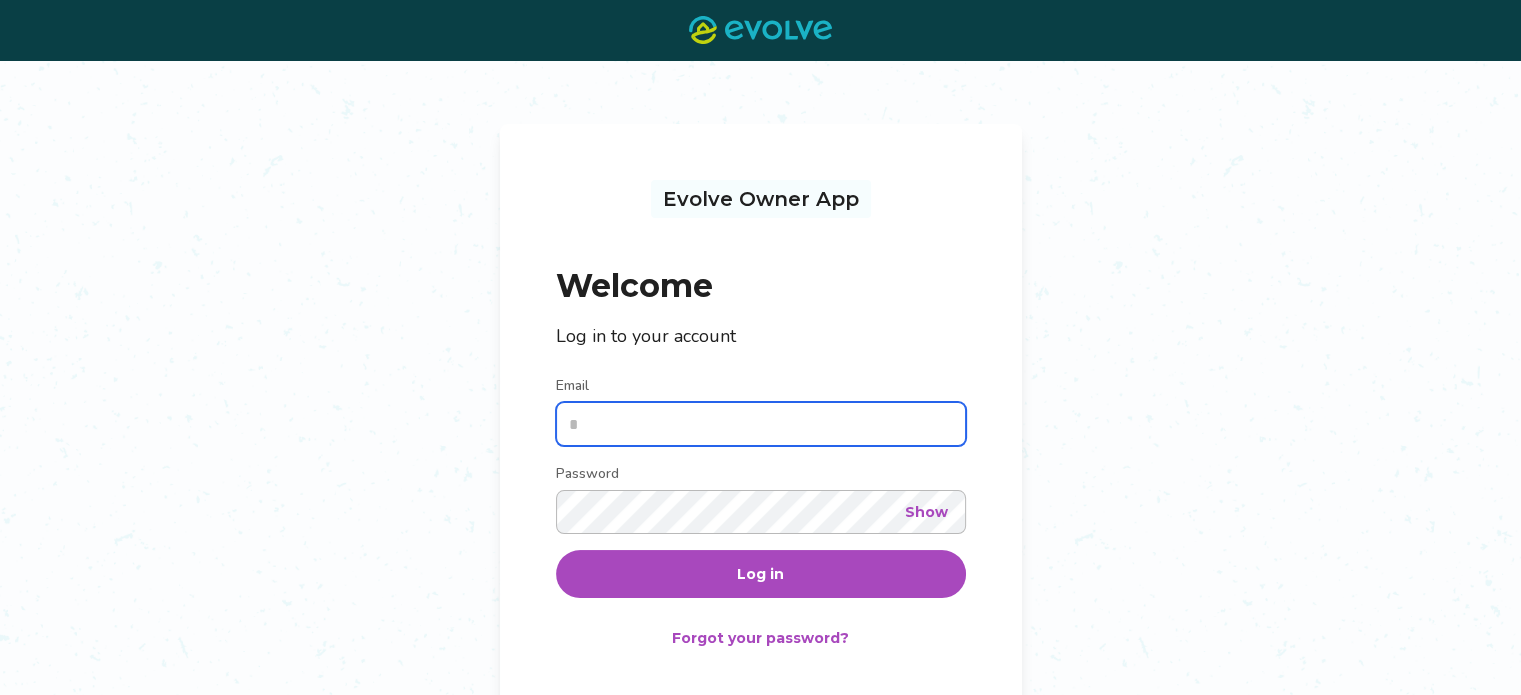 click on "Email" at bounding box center [761, 424] 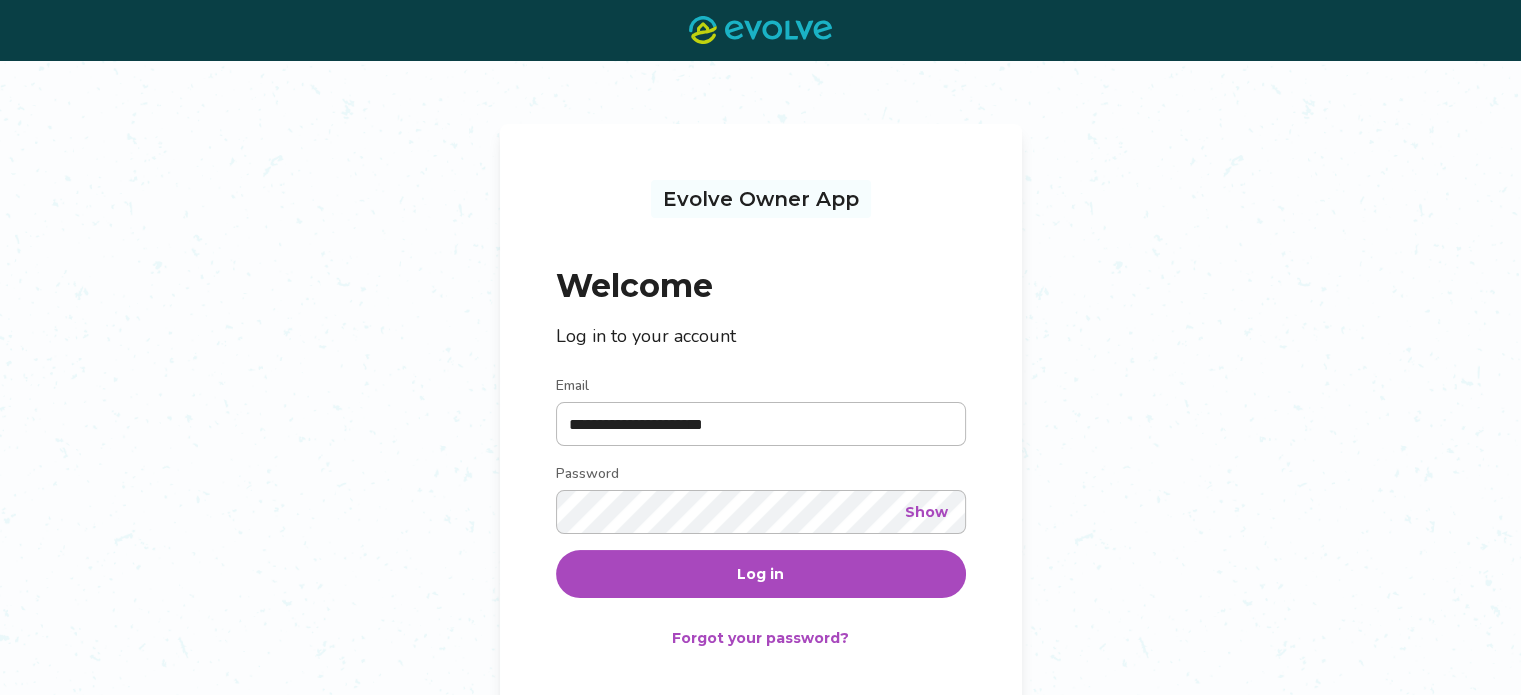 click on "Log in" at bounding box center [761, 574] 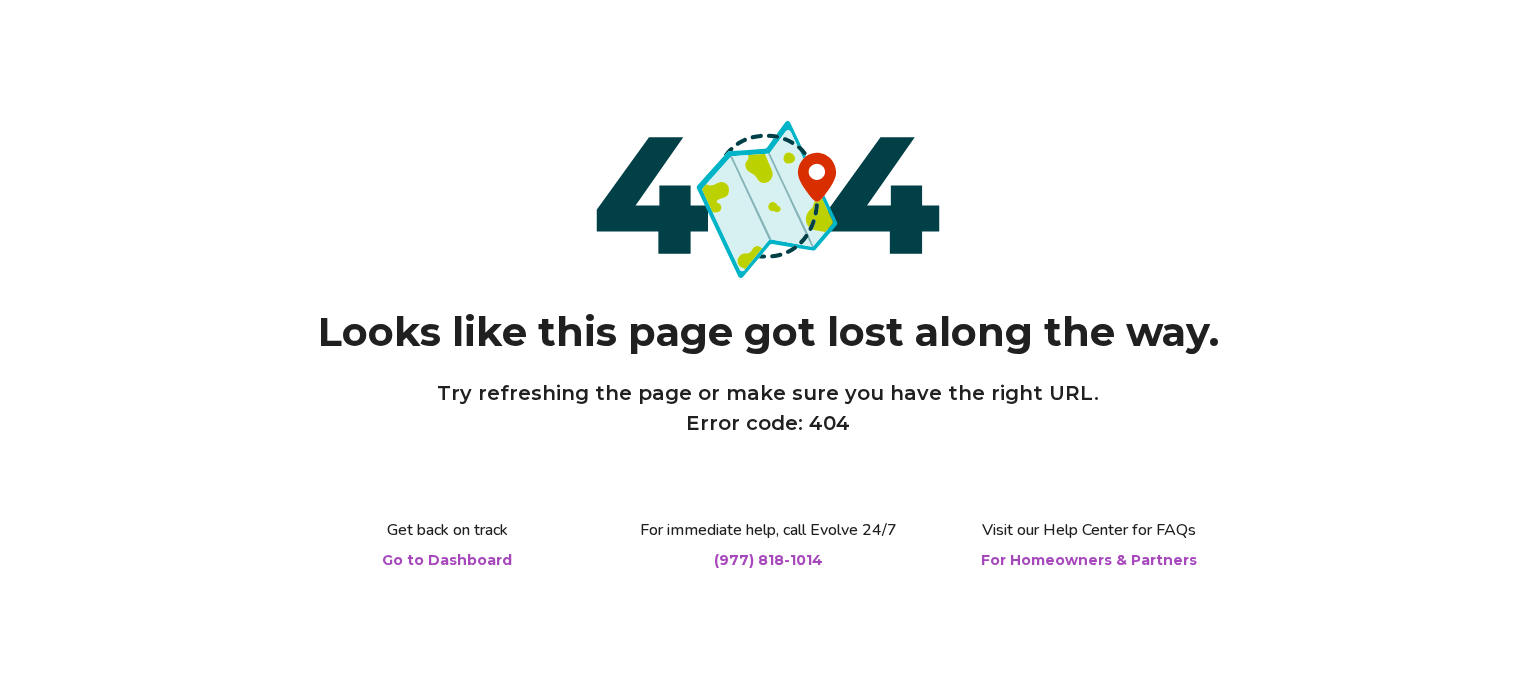scroll, scrollTop: 0, scrollLeft: 0, axis: both 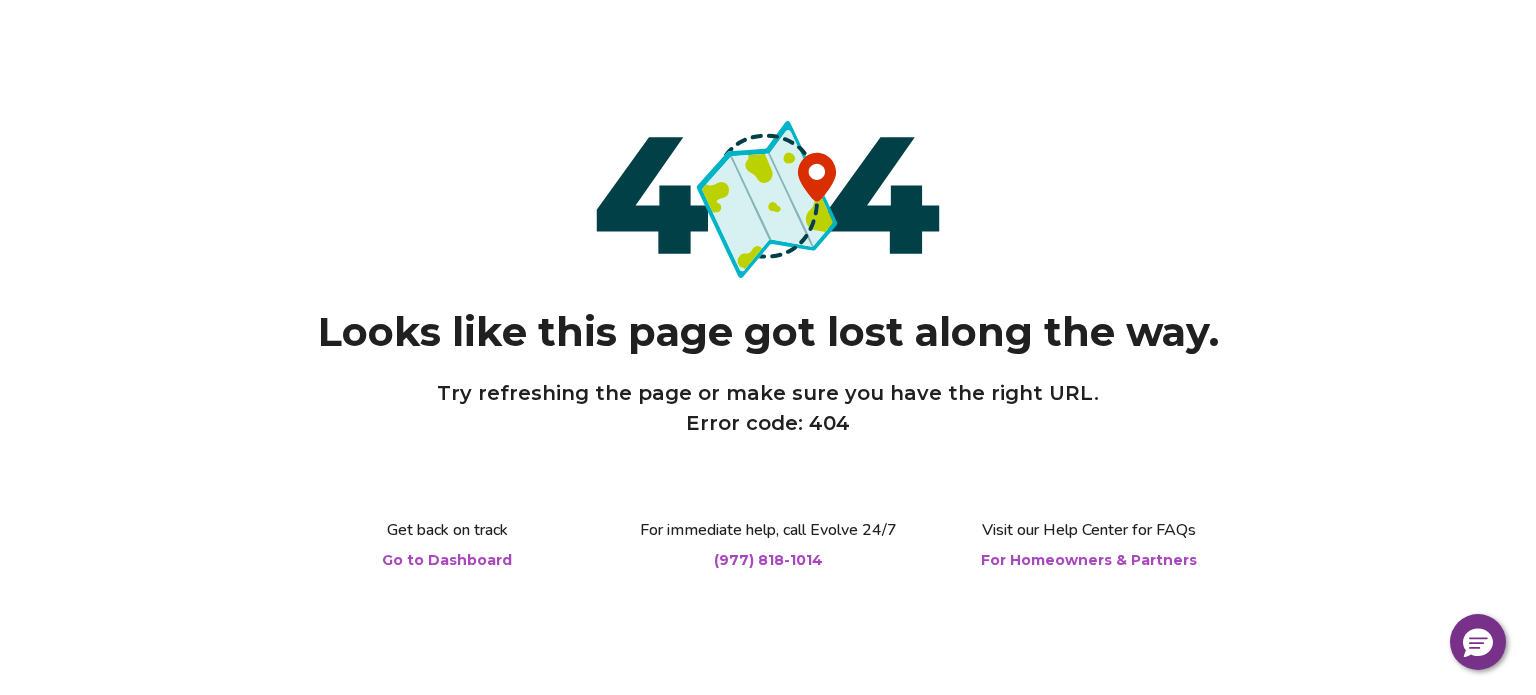 click on "Go to Dashboard" at bounding box center [447, 560] 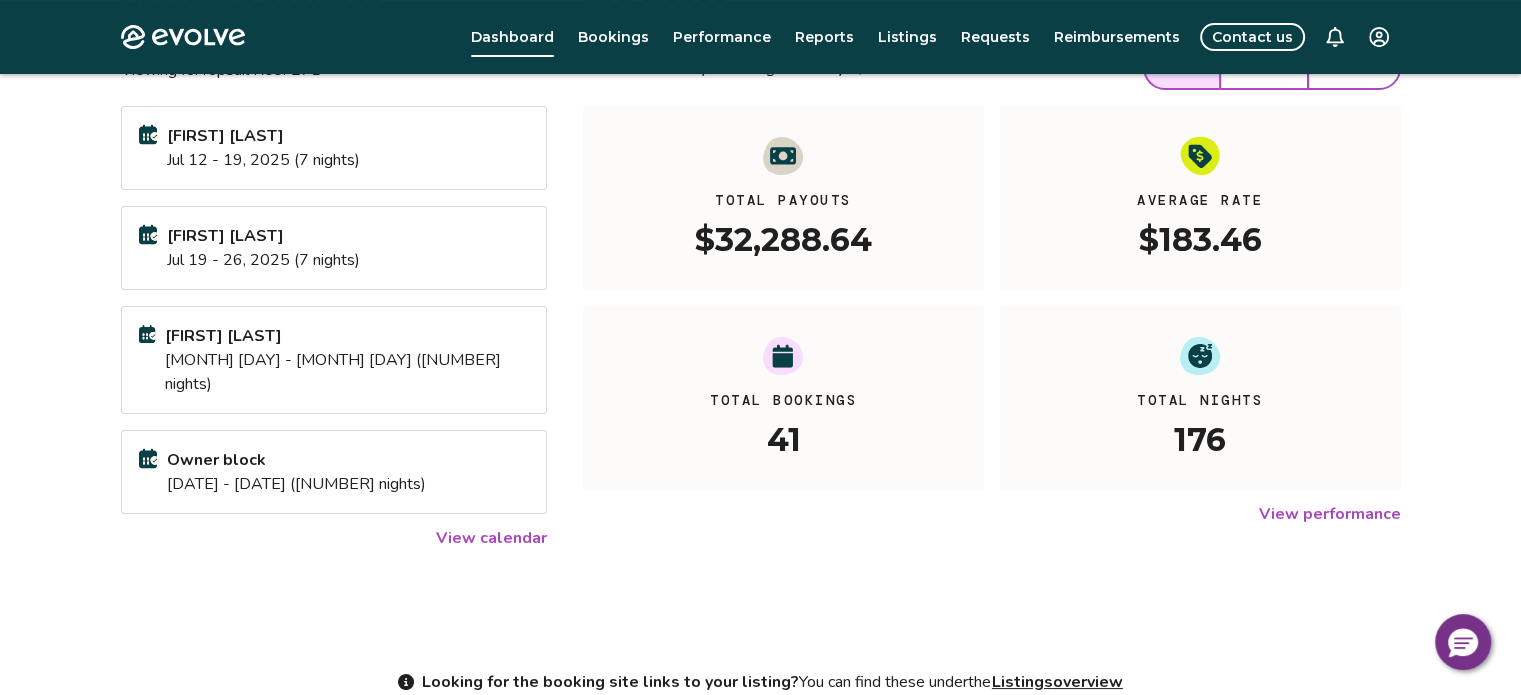 scroll, scrollTop: 100, scrollLeft: 0, axis: vertical 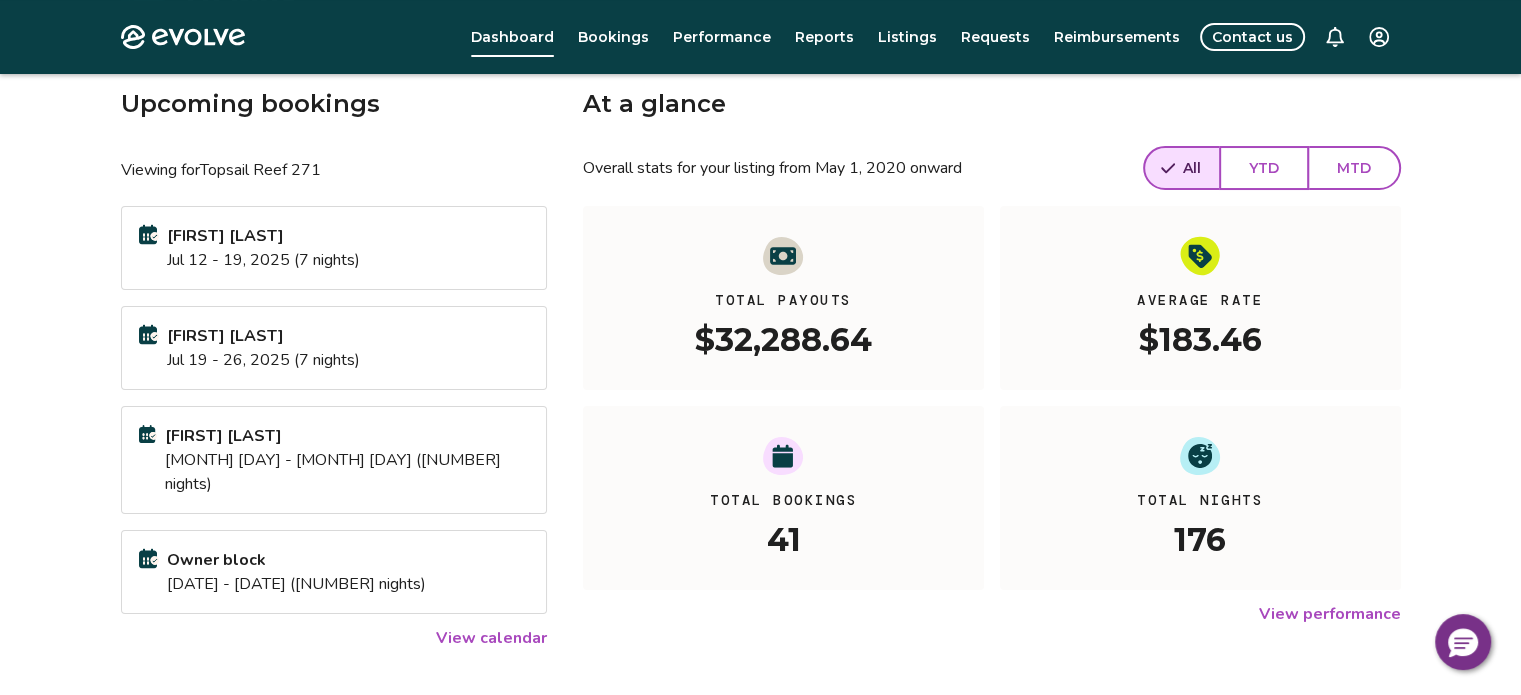 click on "YTD" at bounding box center [1264, 168] 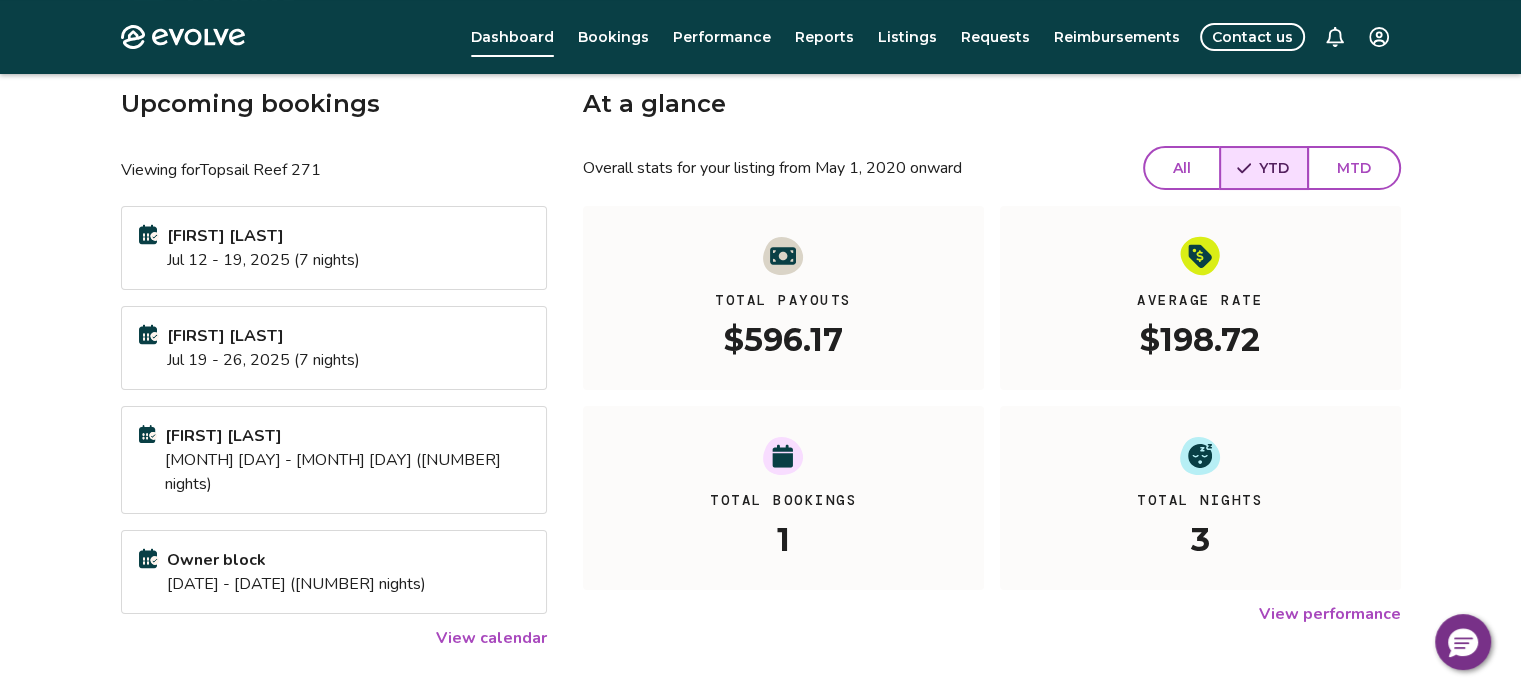 click on "MTD" at bounding box center (1354, 168) 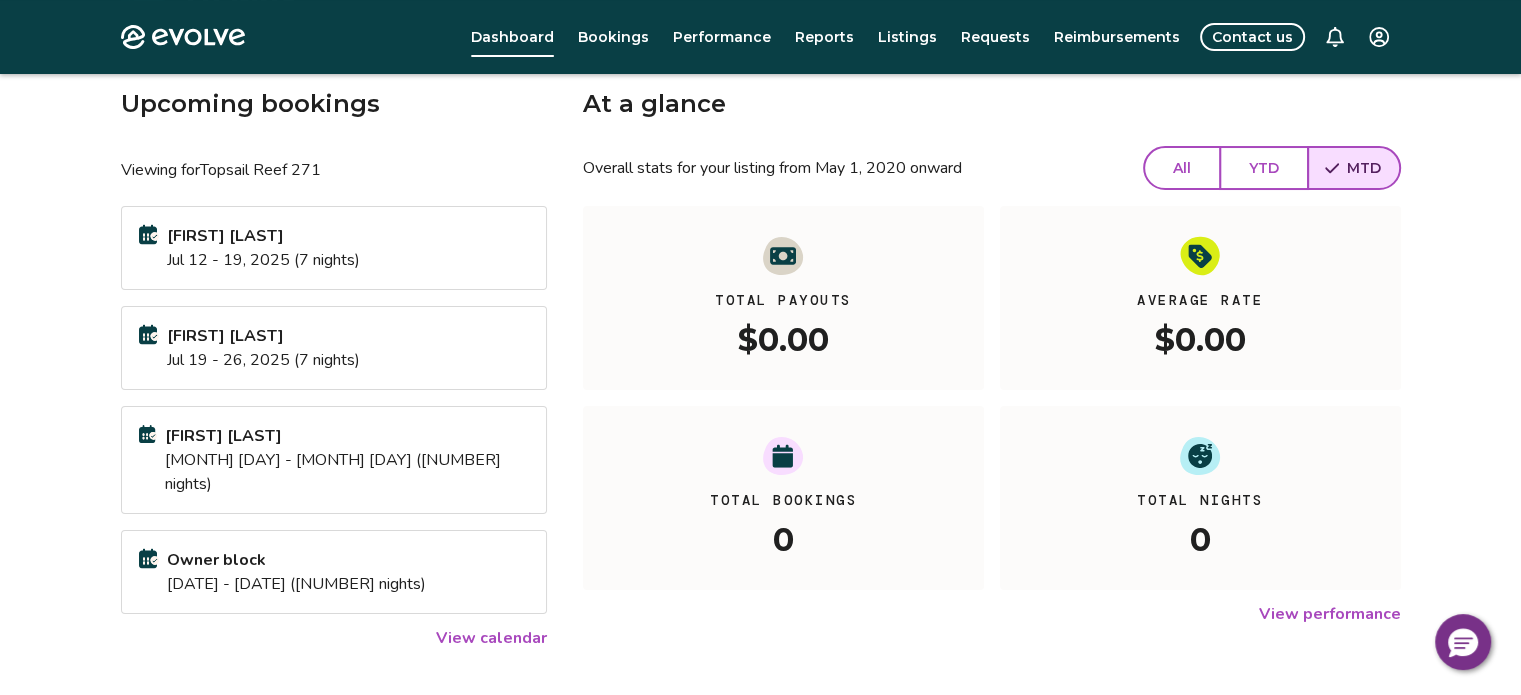 click on "All" at bounding box center (1182, 168) 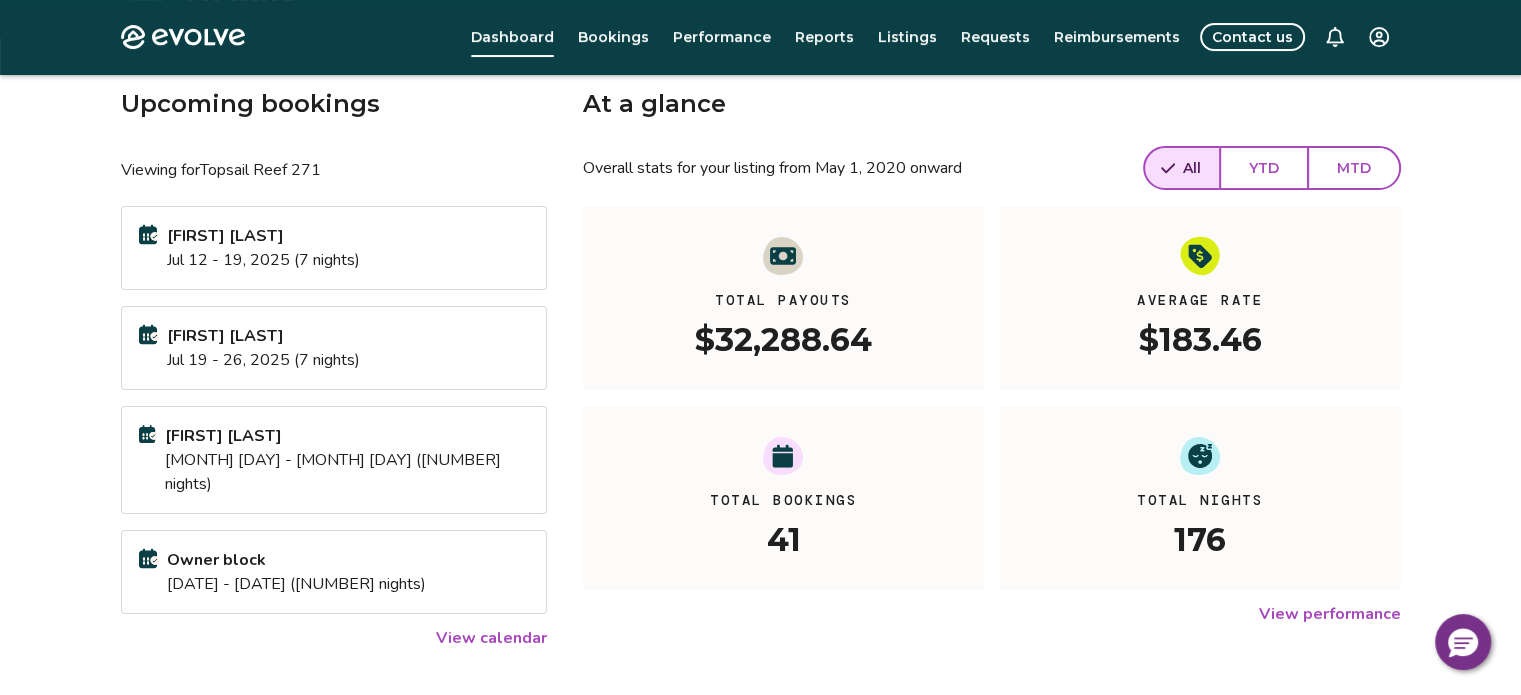 click on "Performance" at bounding box center [722, 37] 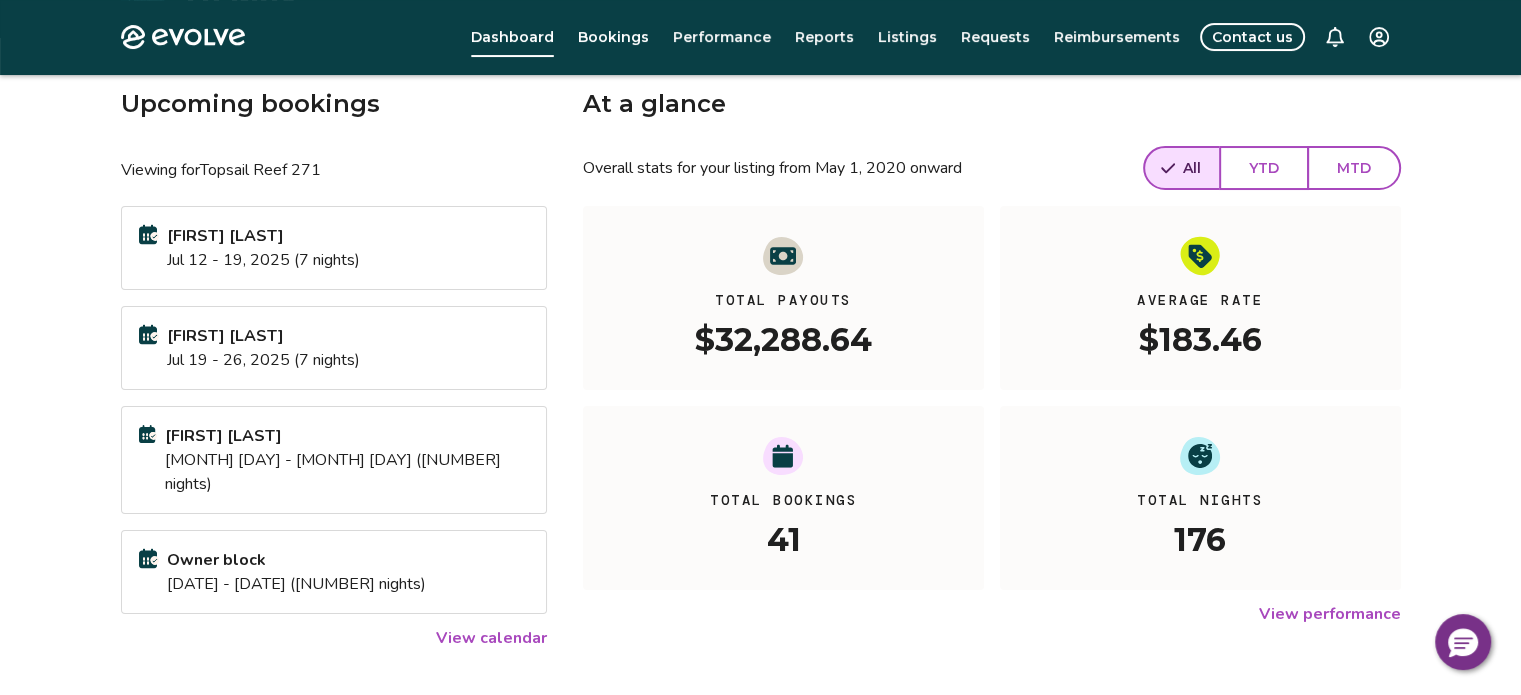 scroll, scrollTop: 0, scrollLeft: 0, axis: both 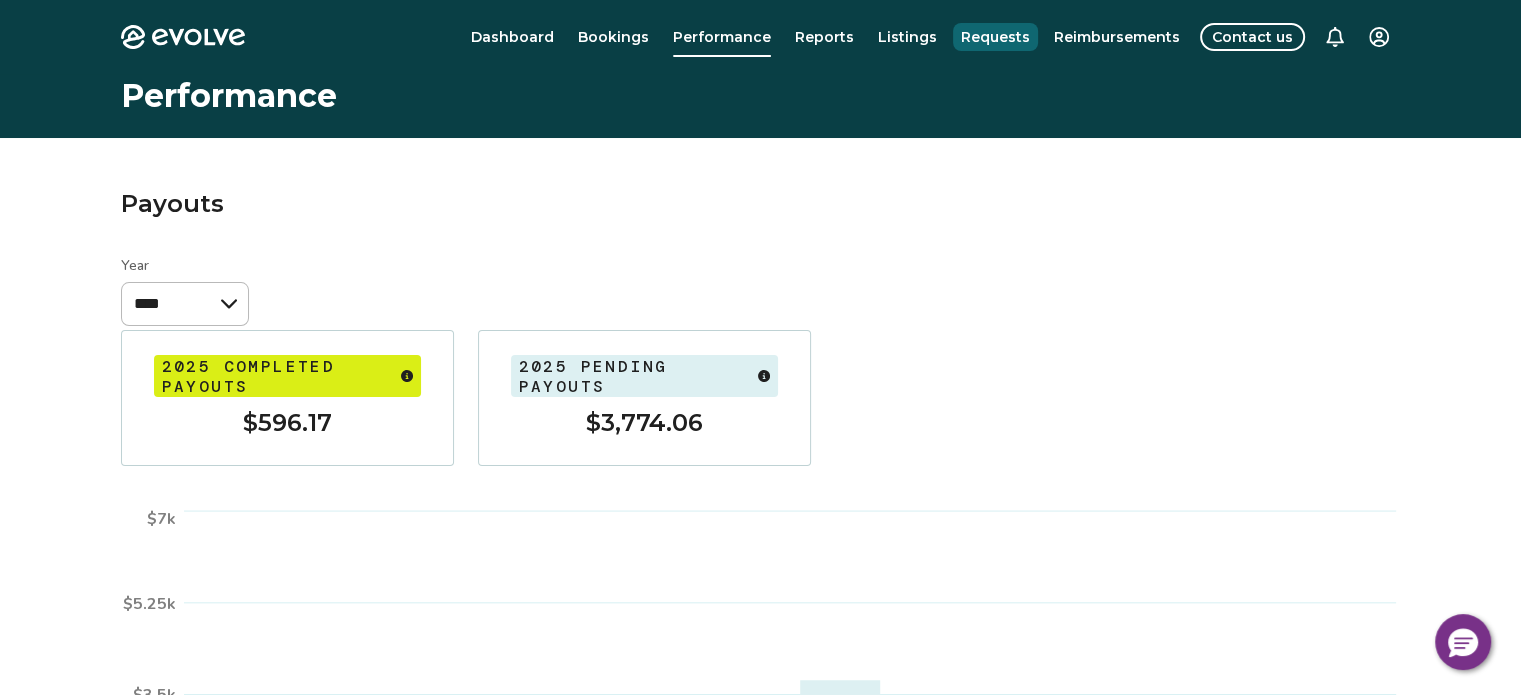 click on "Requests" at bounding box center (995, 37) 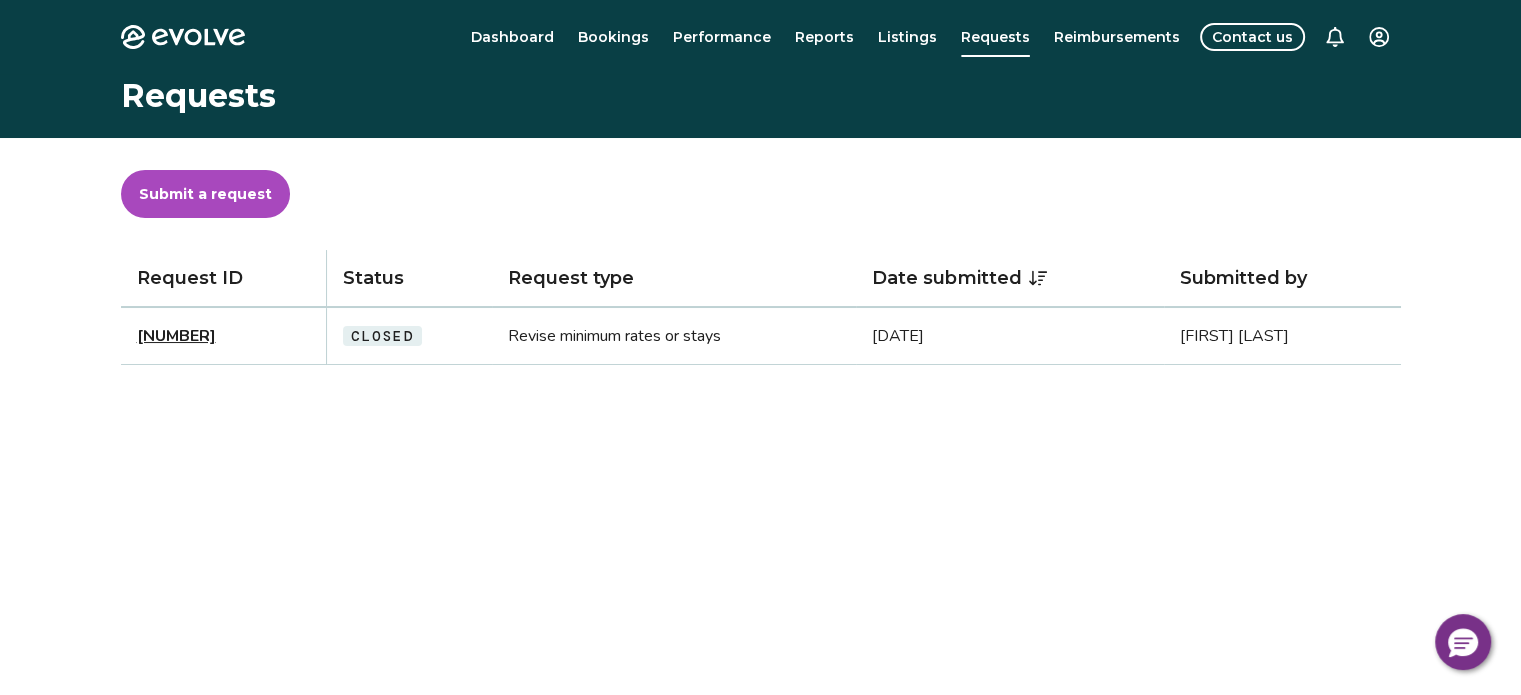 click on "Evolve Dashboard Bookings Performance Reports Listings Requests Reimbursements Contact us Requests Submit a request Request ID Status Request type Date submitted Submitted by 09275933 Closed Revise minimum rates or stays [MONTH] [DAY], [YEAR] [FIRST] [LAST] © 2013-Present Evolve Vacation Rental Network Privacy Policy | Terms of Service
$0" at bounding box center [760, 517] 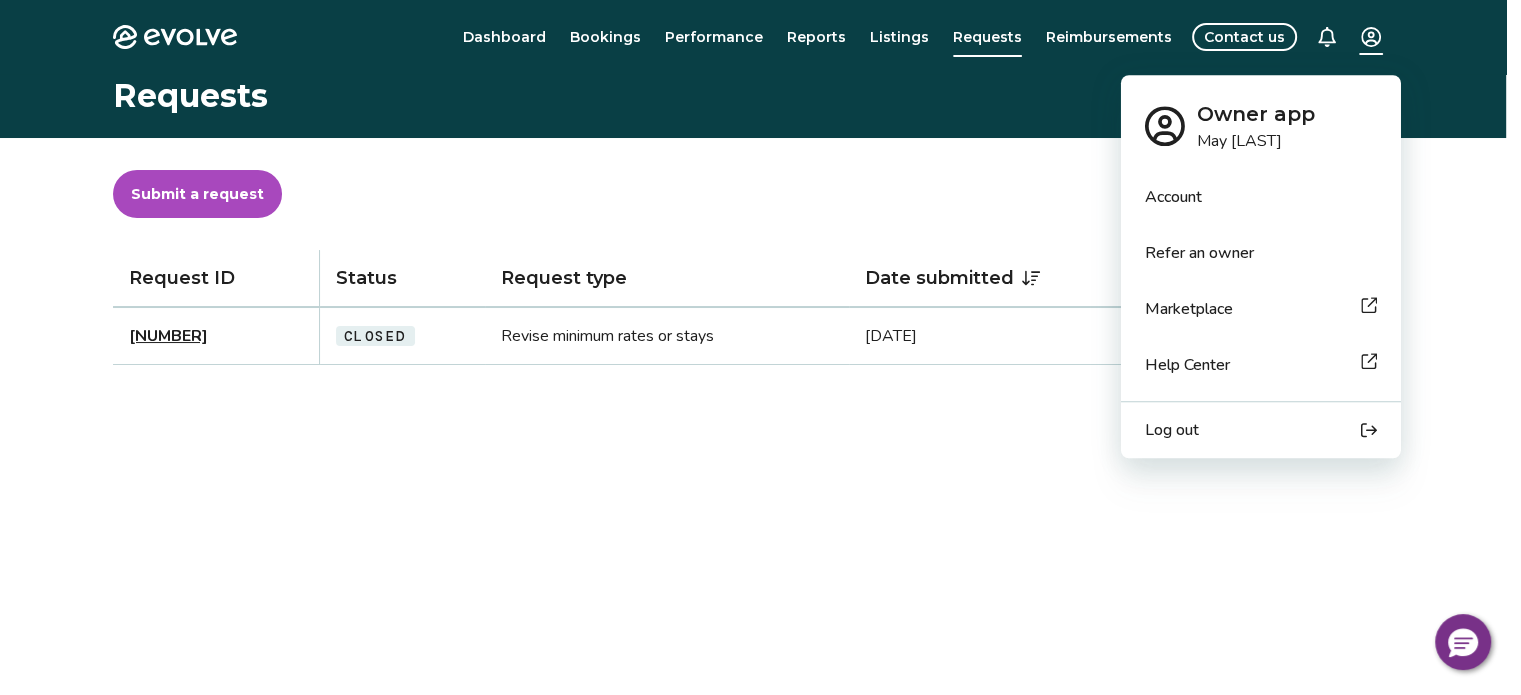 click on "Evolve Dashboard Bookings Performance Reports Listings Requests Reimbursements Contact us Requests Submit a request Request ID Status Request type Date submitted Submitted by [NUMBER] Closed Revise minimum rates or stays [DATE] [FIRST] [LAST] © [YEAR]-[YEAR] Evolve Vacation Rental Network Privacy Policy | Terms of Service
$0 Owner app [MONTH] [LAST] Account Refer an owner Marketplace Help Center Log out" at bounding box center (760, 517) 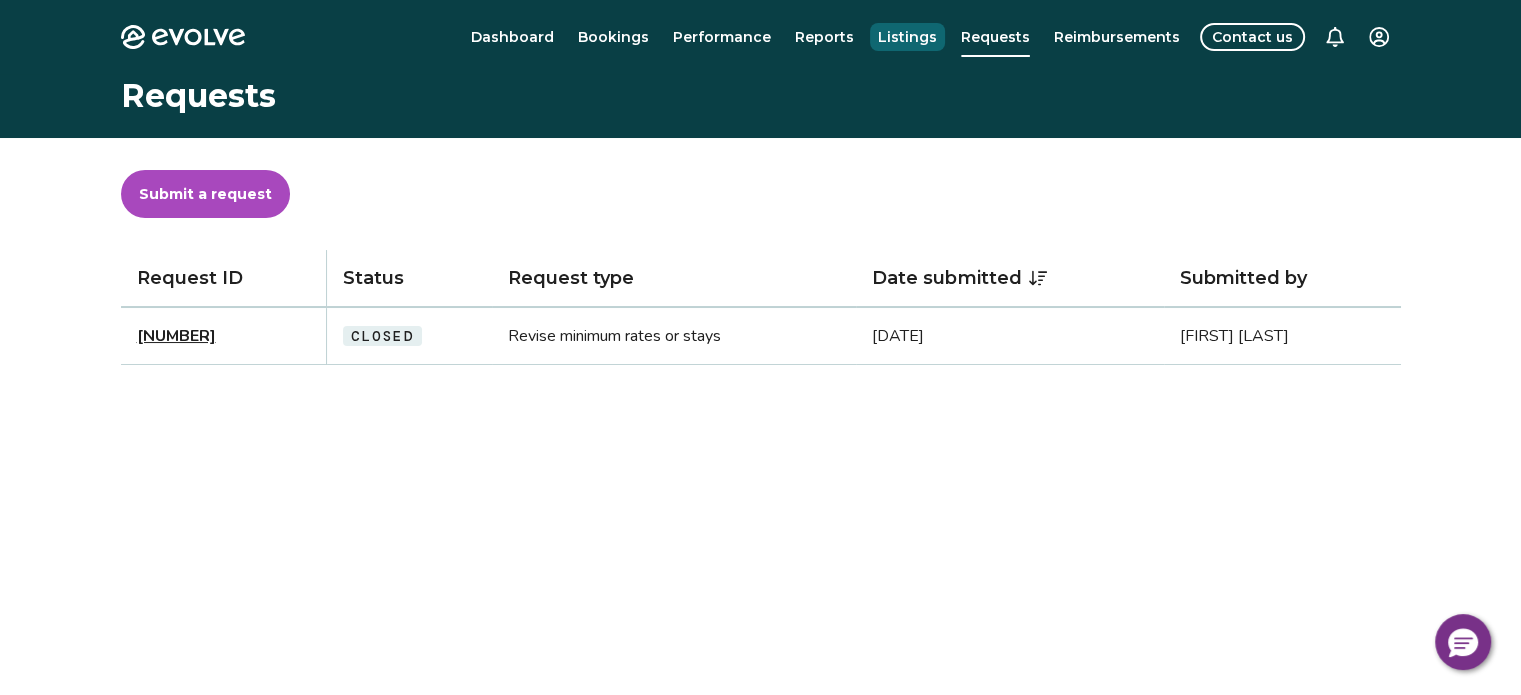 click on "Listings" at bounding box center [907, 37] 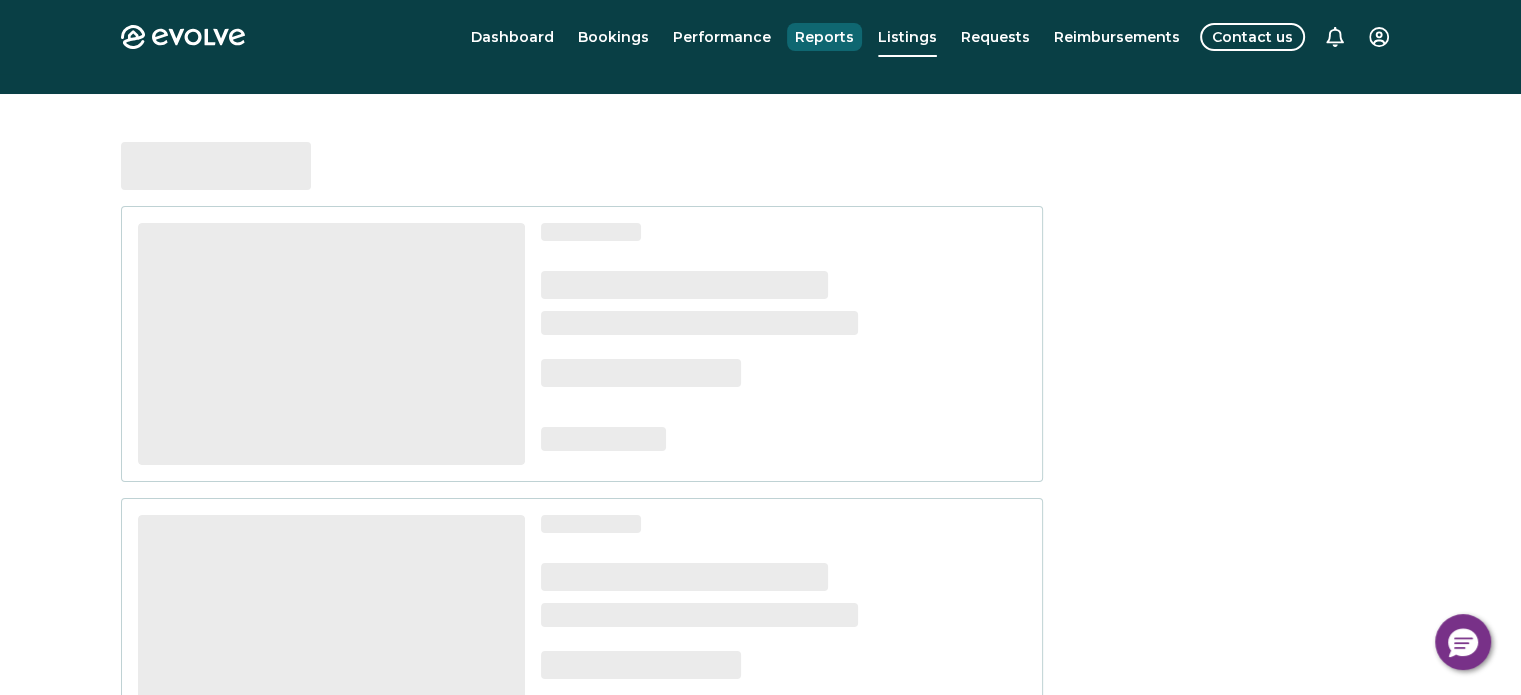 click on "Reports" at bounding box center (824, 37) 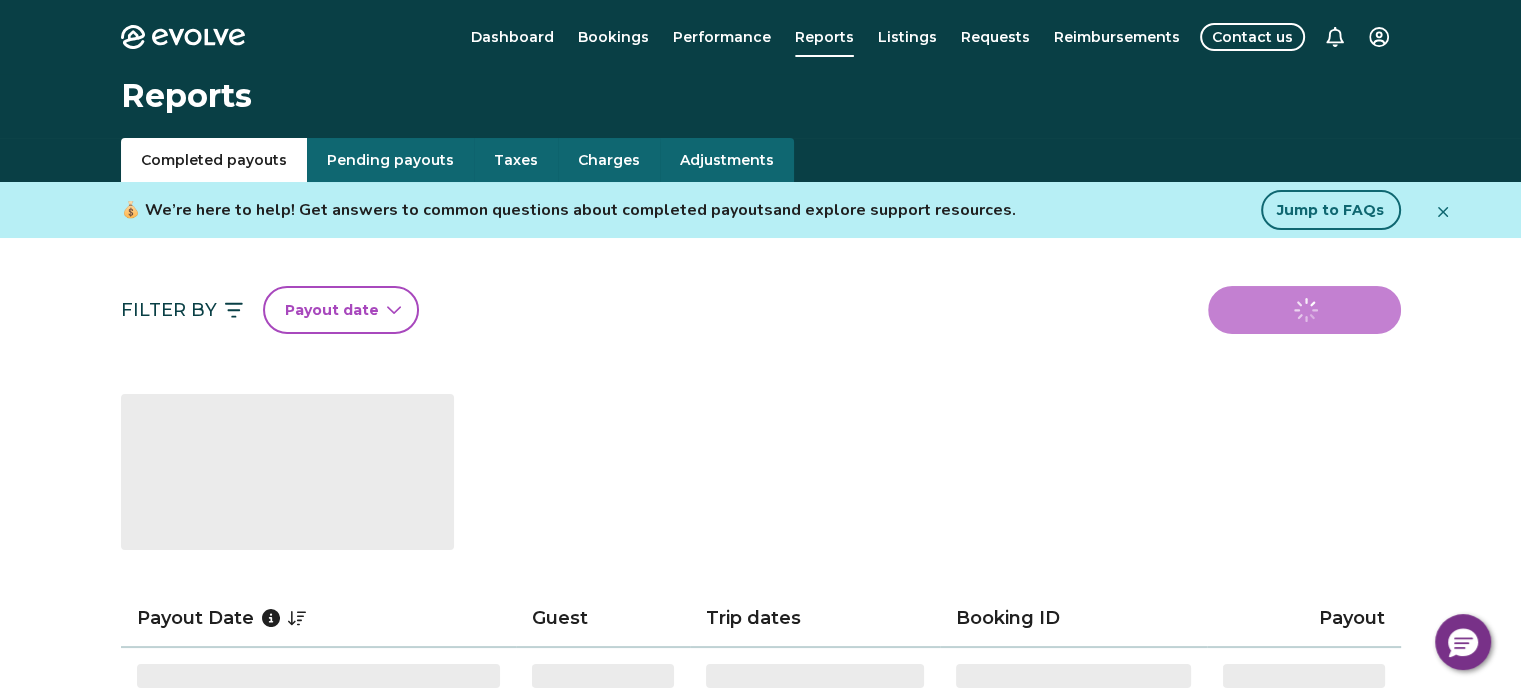 click on "Jump to FAQs" at bounding box center (1330, 210) 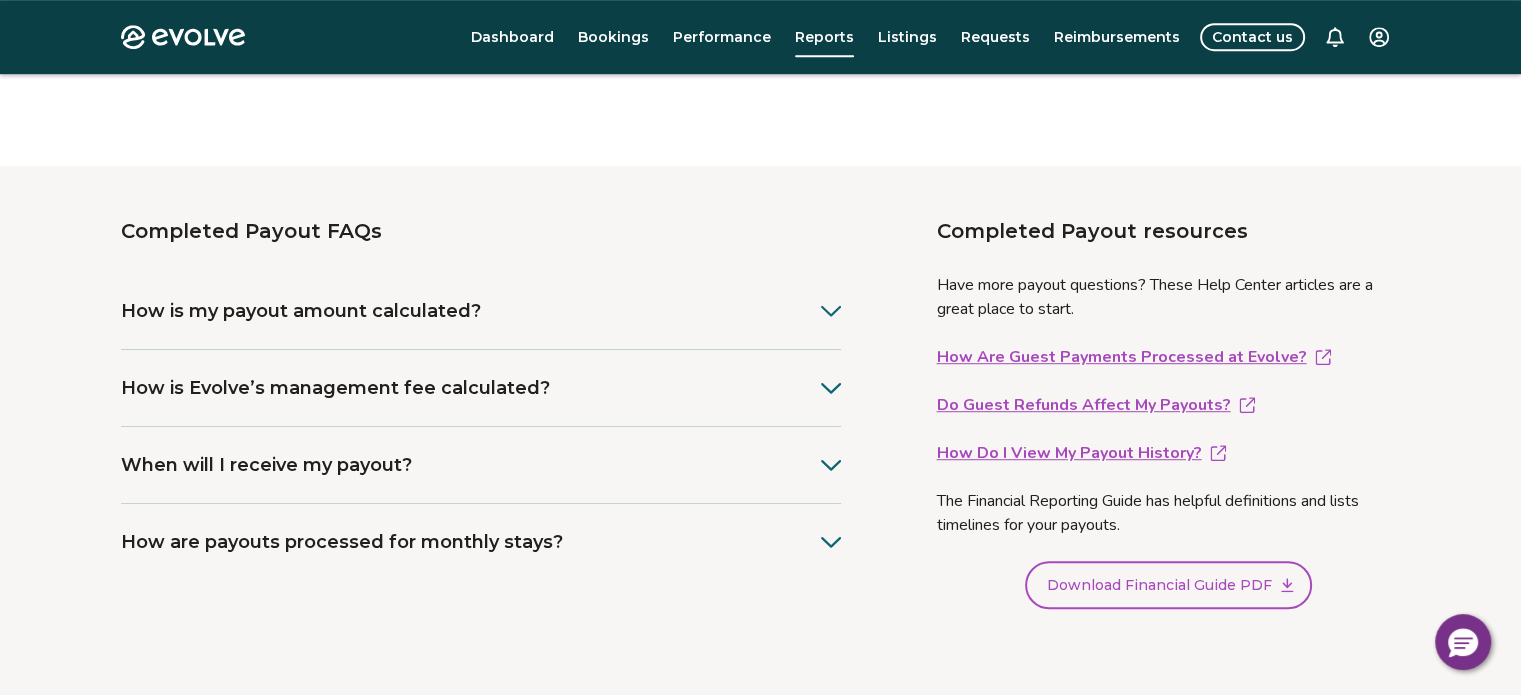 scroll, scrollTop: 1237, scrollLeft: 0, axis: vertical 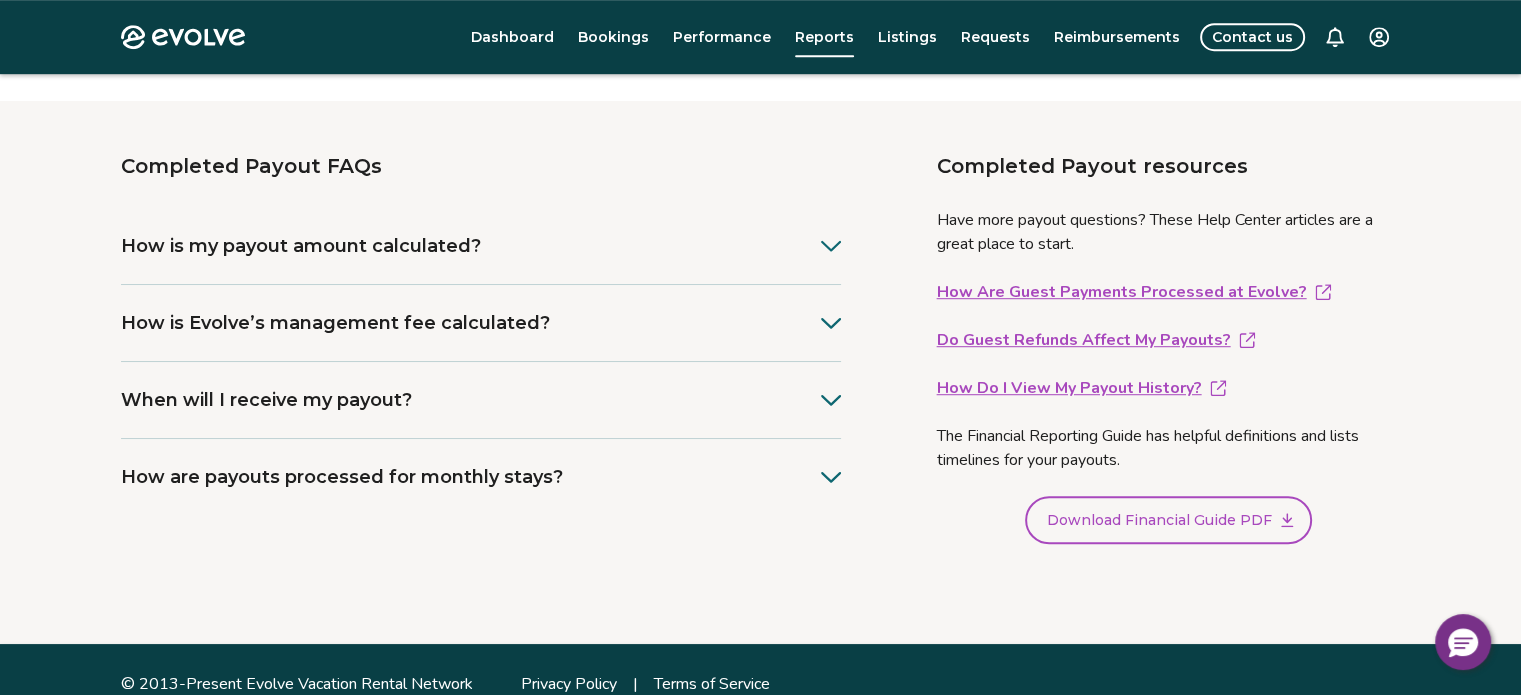click 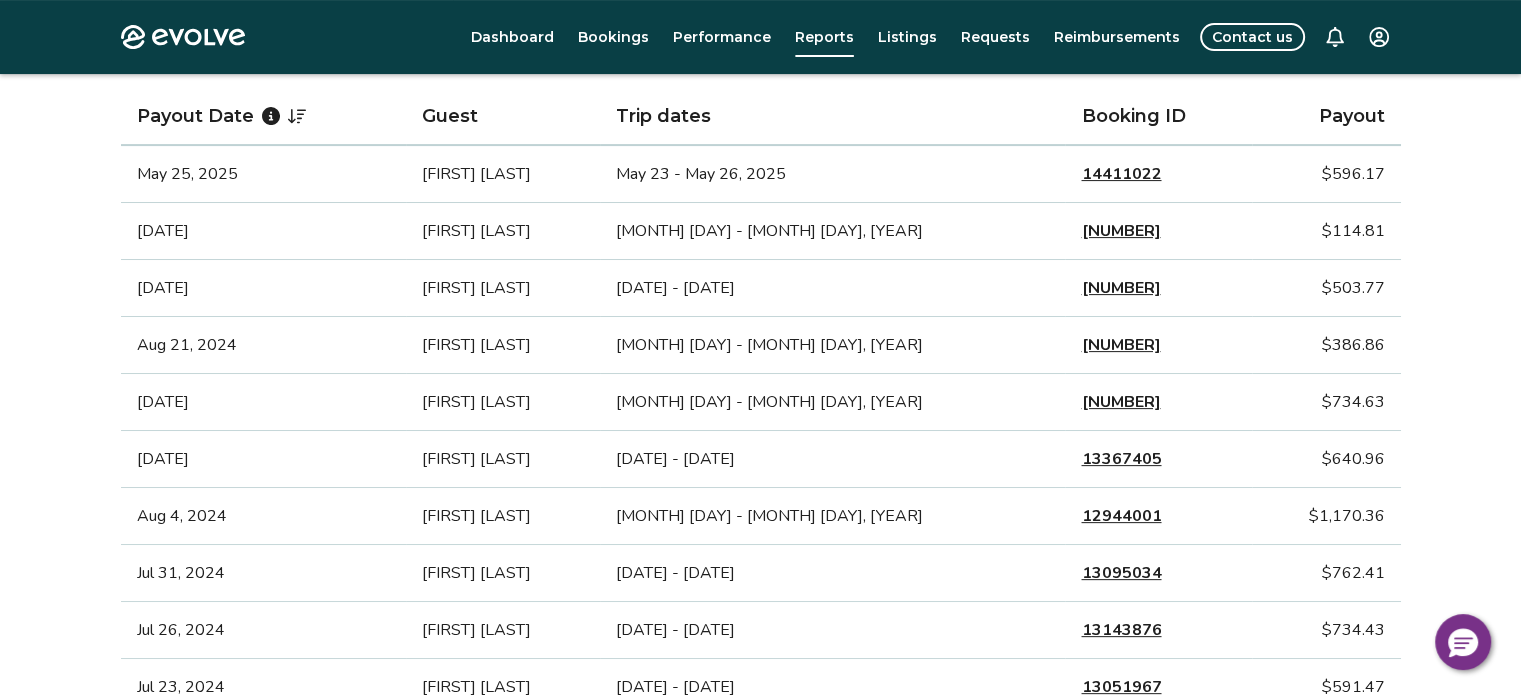 scroll, scrollTop: 337, scrollLeft: 0, axis: vertical 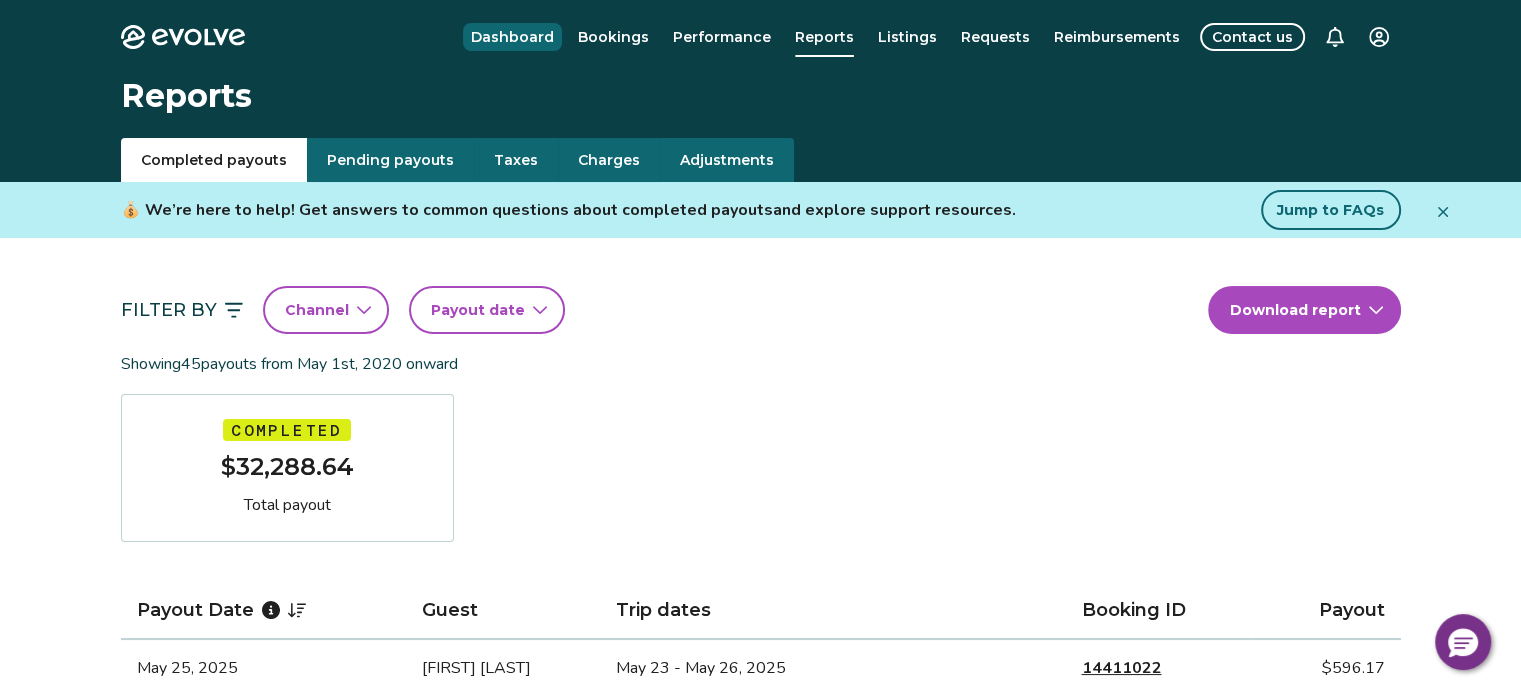 click on "Dashboard" at bounding box center [512, 37] 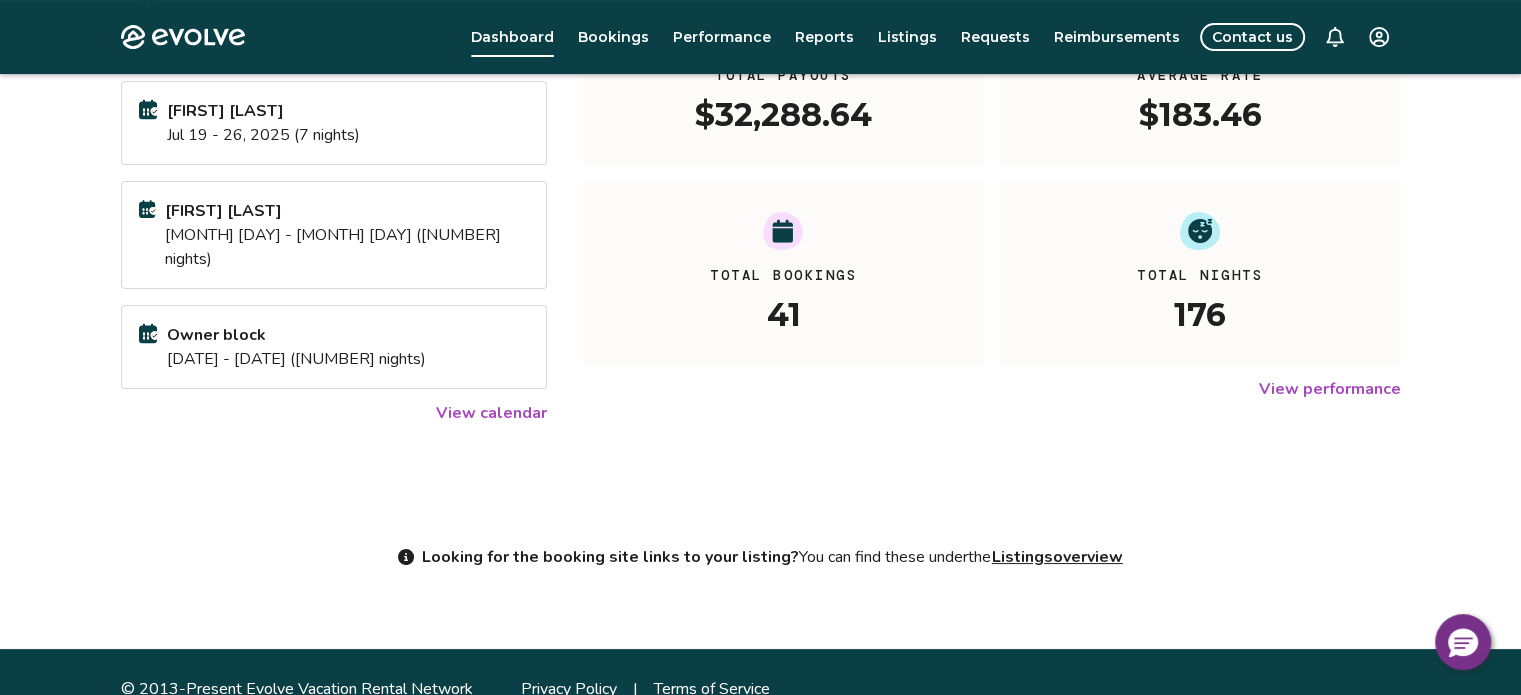 scroll, scrollTop: 339, scrollLeft: 0, axis: vertical 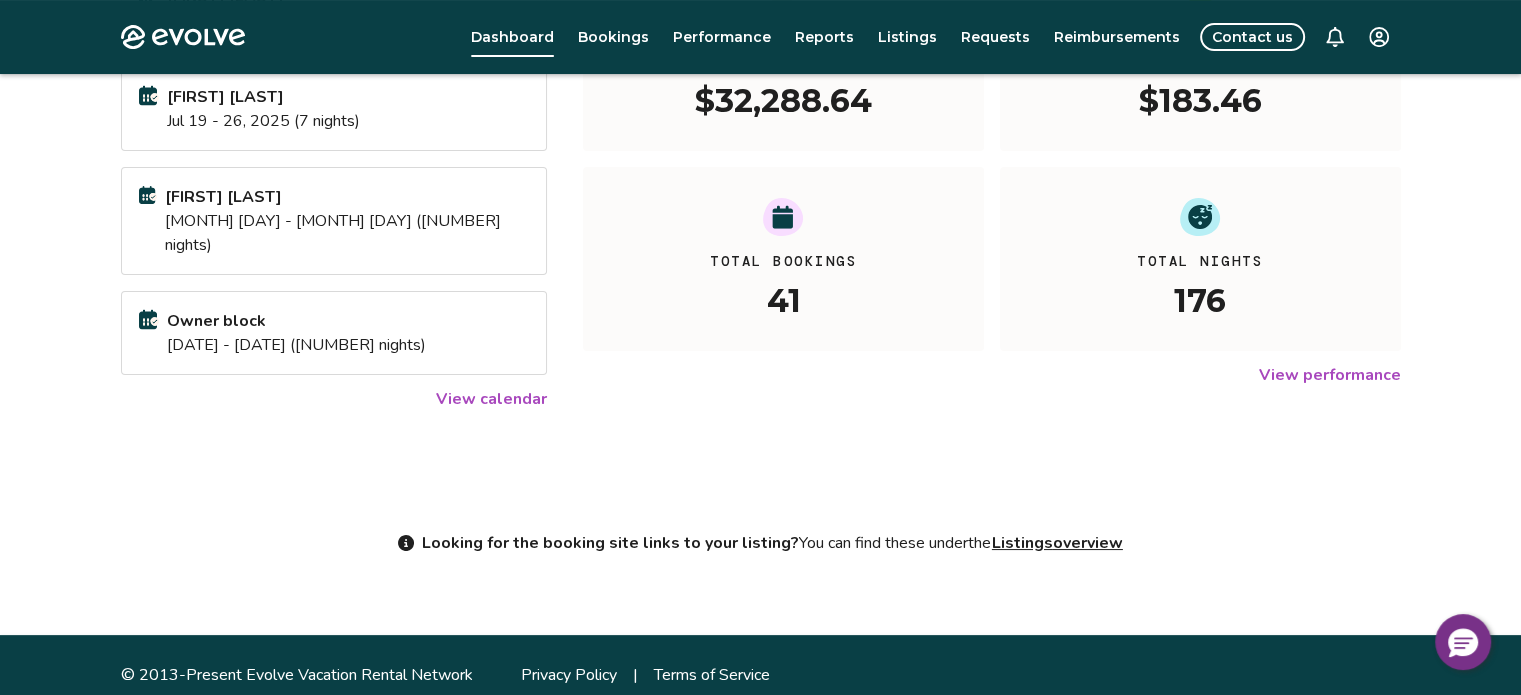 click on "Evolve Dashboard Bookings Performance Reports Listings Requests Reimbursements Contact us Hi, [FIRST] ! Upcoming bookings Viewing for Topsail Reef [NUMBER] [FIRST] [LAST] [DATE] ([NUMBER] nights) [FIRST] [LAST] [DATE] ([NUMBER] nights) [FIRST] [LAST] [DATE] ([NUMBER] nights) Owner block [DATE] ([NUMBER] nights) View calendar At a glance Overall stats for your listing from [DATE] onward All YTD MTD Total Payouts $[NUMBER] Average Rate $[NUMBER] Total Bookings [NUMBER] Total Nights [NUMBER] View performance Looking for the booking site links to your listing?  You can find these under  the  Listings  overview © [YEAR]-[YEAR] Evolve Vacation Rental Network Privacy Policy | Terms of Service
$0" at bounding box center (760, 188) 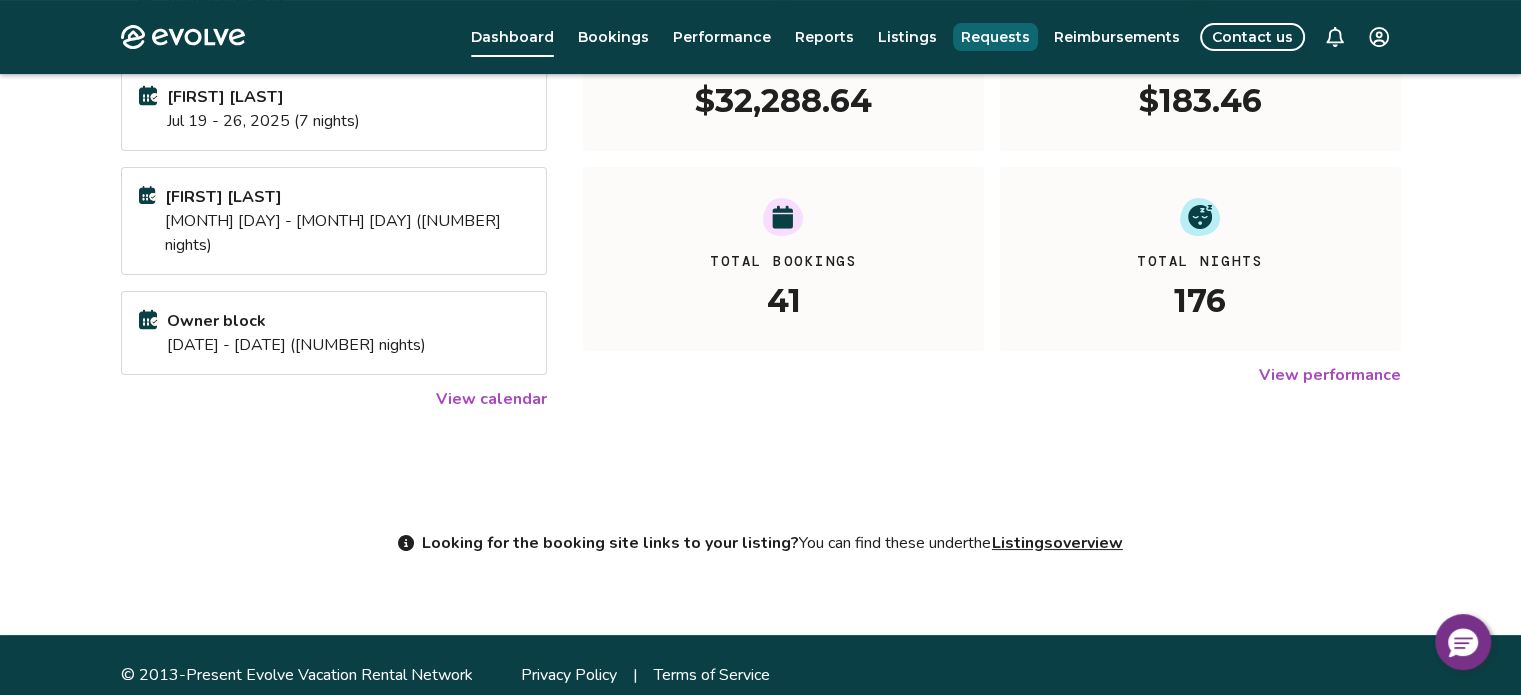click on "Requests" at bounding box center (995, 37) 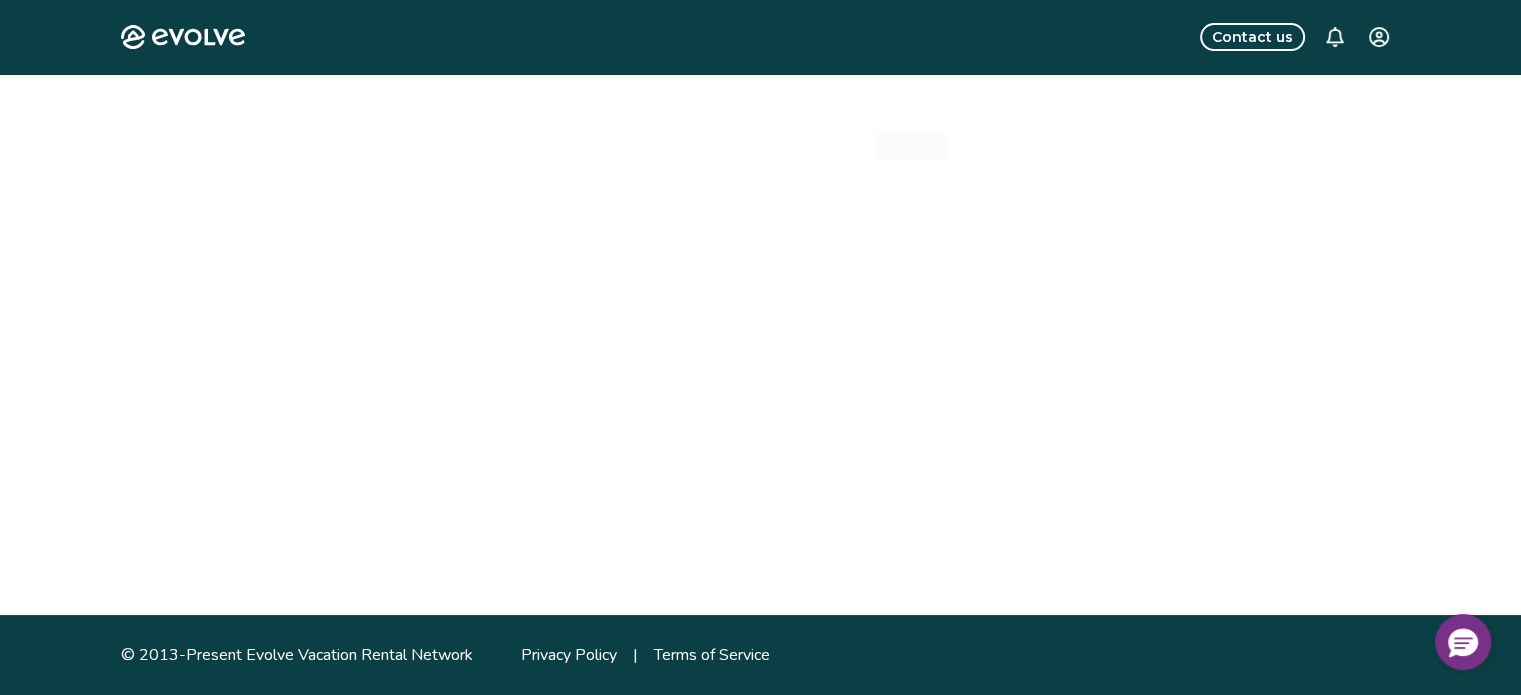 scroll, scrollTop: 0, scrollLeft: 0, axis: both 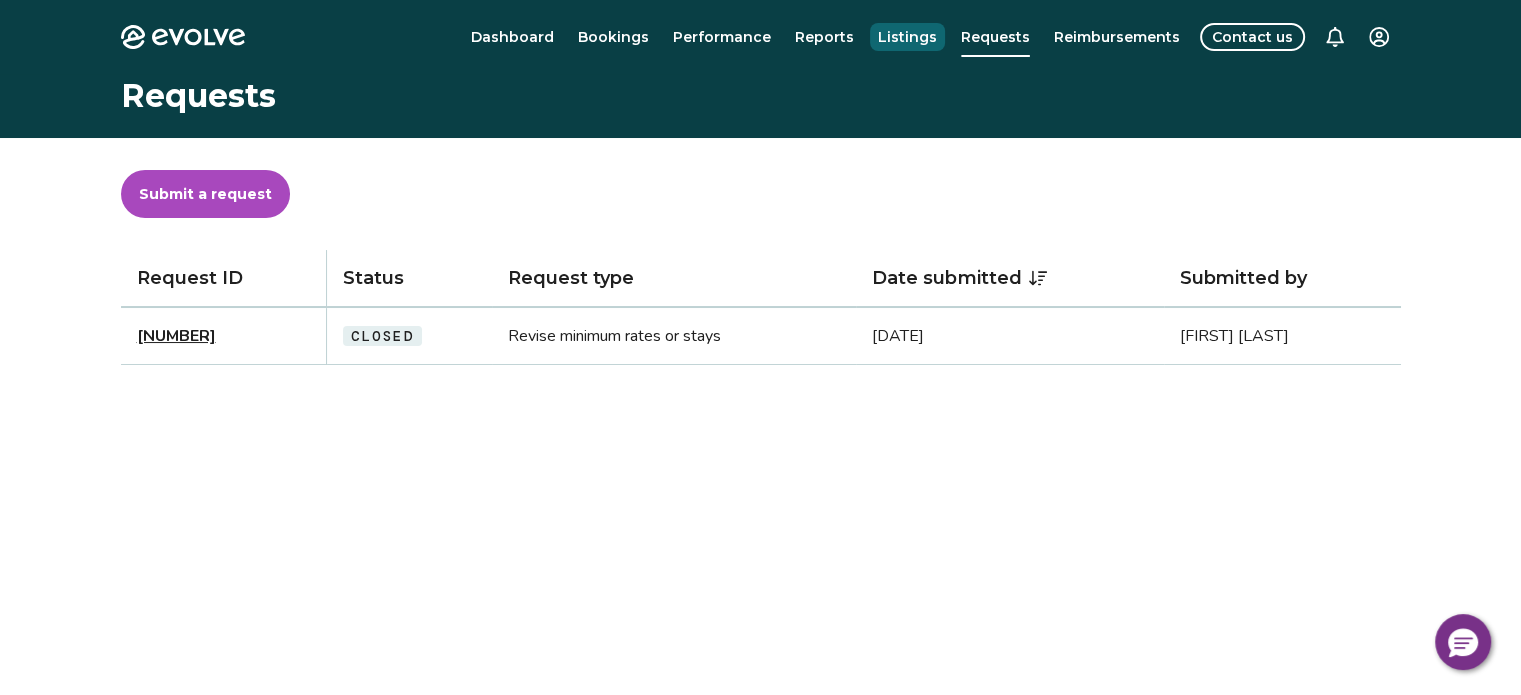 click on "Listings" at bounding box center [907, 37] 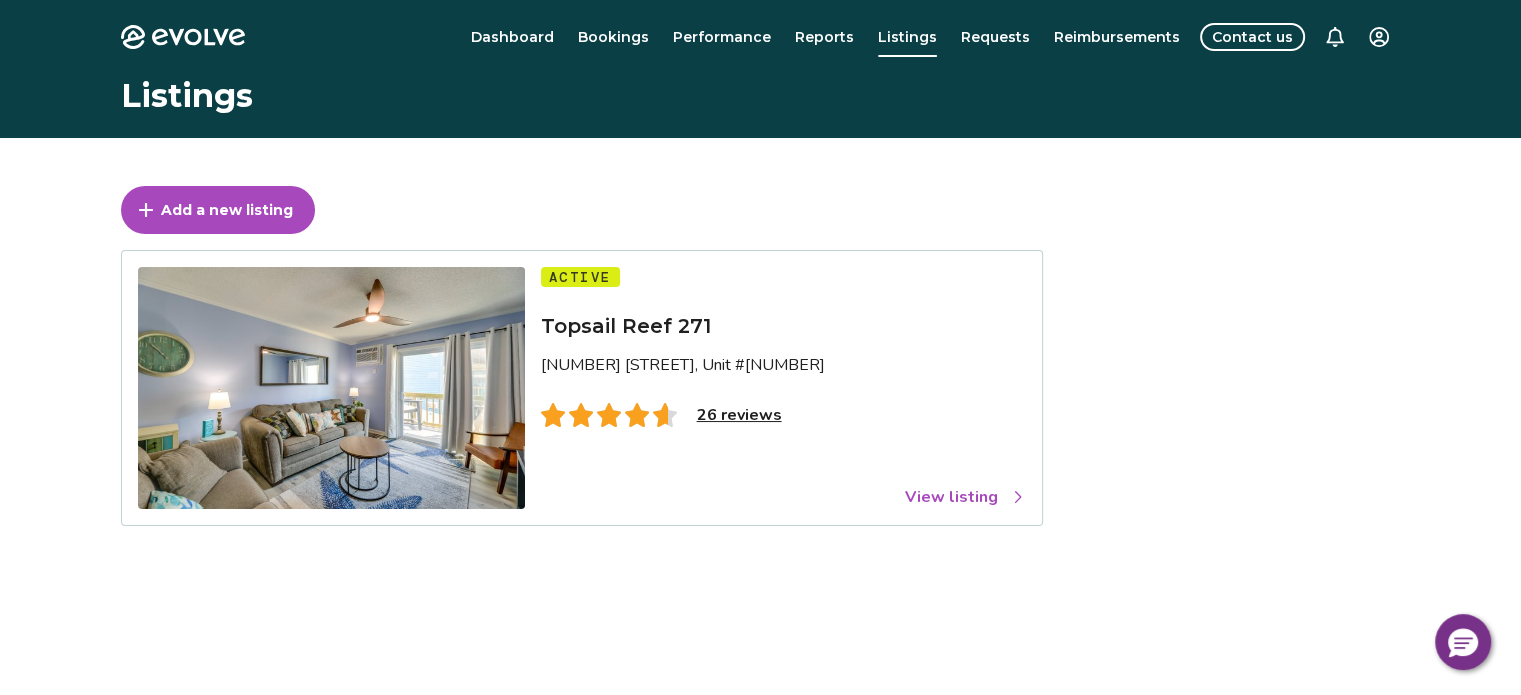 click on "26 reviews" at bounding box center (739, 415) 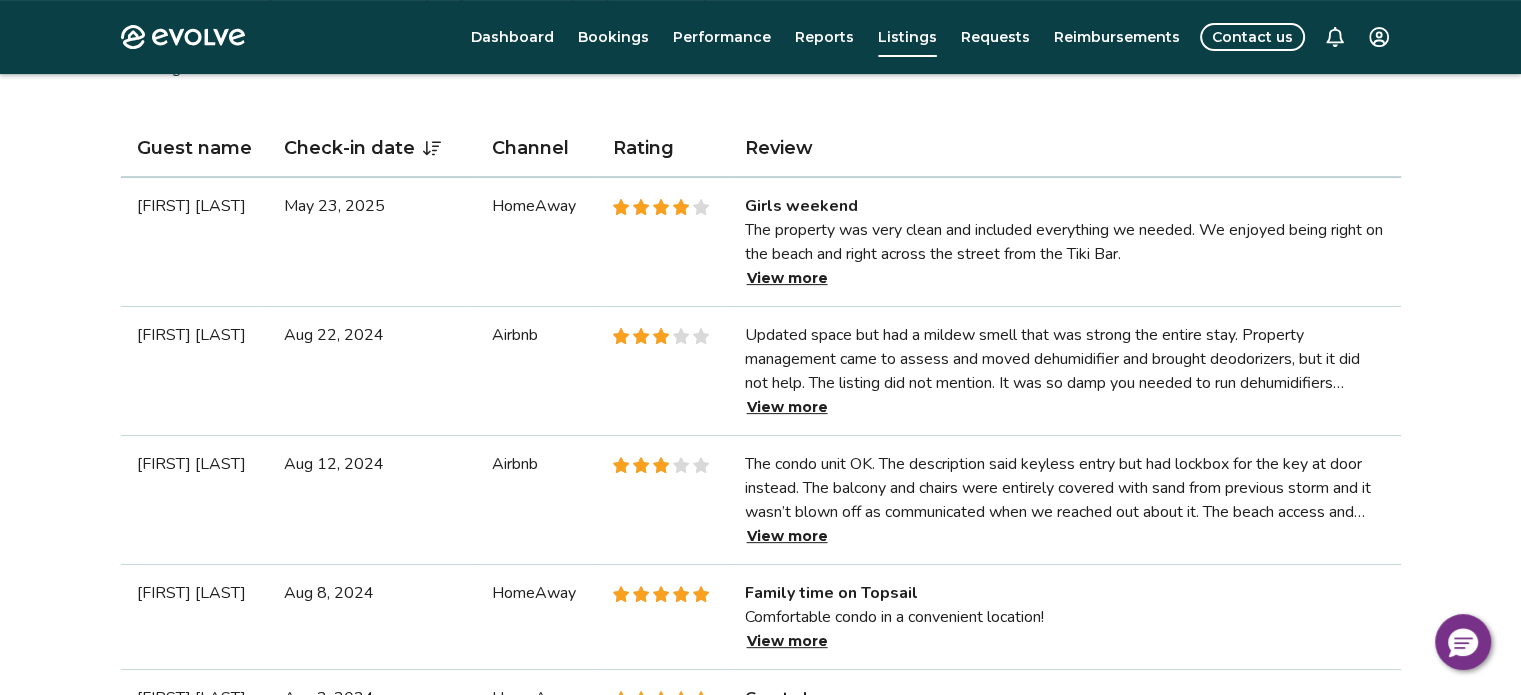 scroll, scrollTop: 600, scrollLeft: 0, axis: vertical 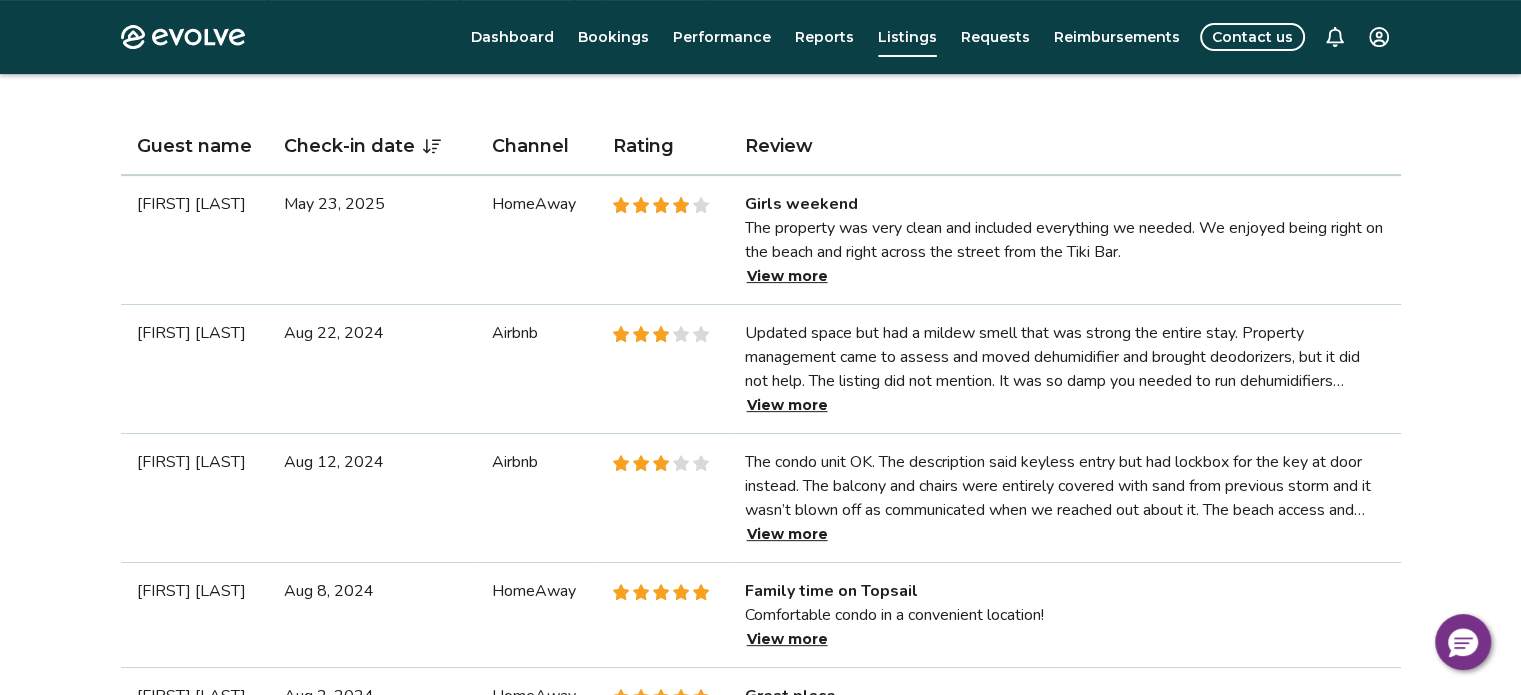 click on "Updated space but had a mildew smell that was strong the entire stay. Property management came to assess and moved dehumidifier and brought deodorizers, but it did not help. The listing did not mention. It was so damp you needed to run dehumidifiers constantly and also that the beach is inaccessible due to how much erosion there. We had a good stay otherwise. Odor really was a downer. View more" at bounding box center (1065, 369) 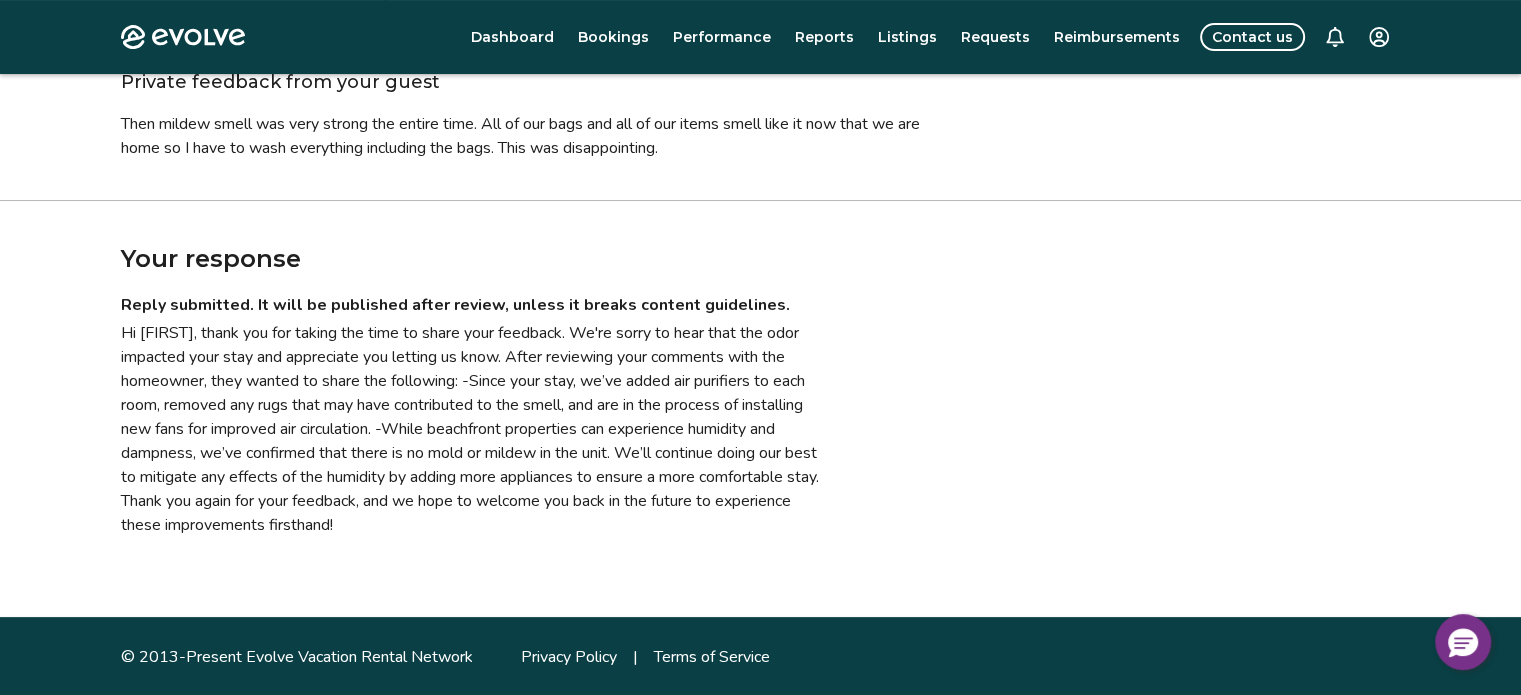 scroll, scrollTop: 410, scrollLeft: 0, axis: vertical 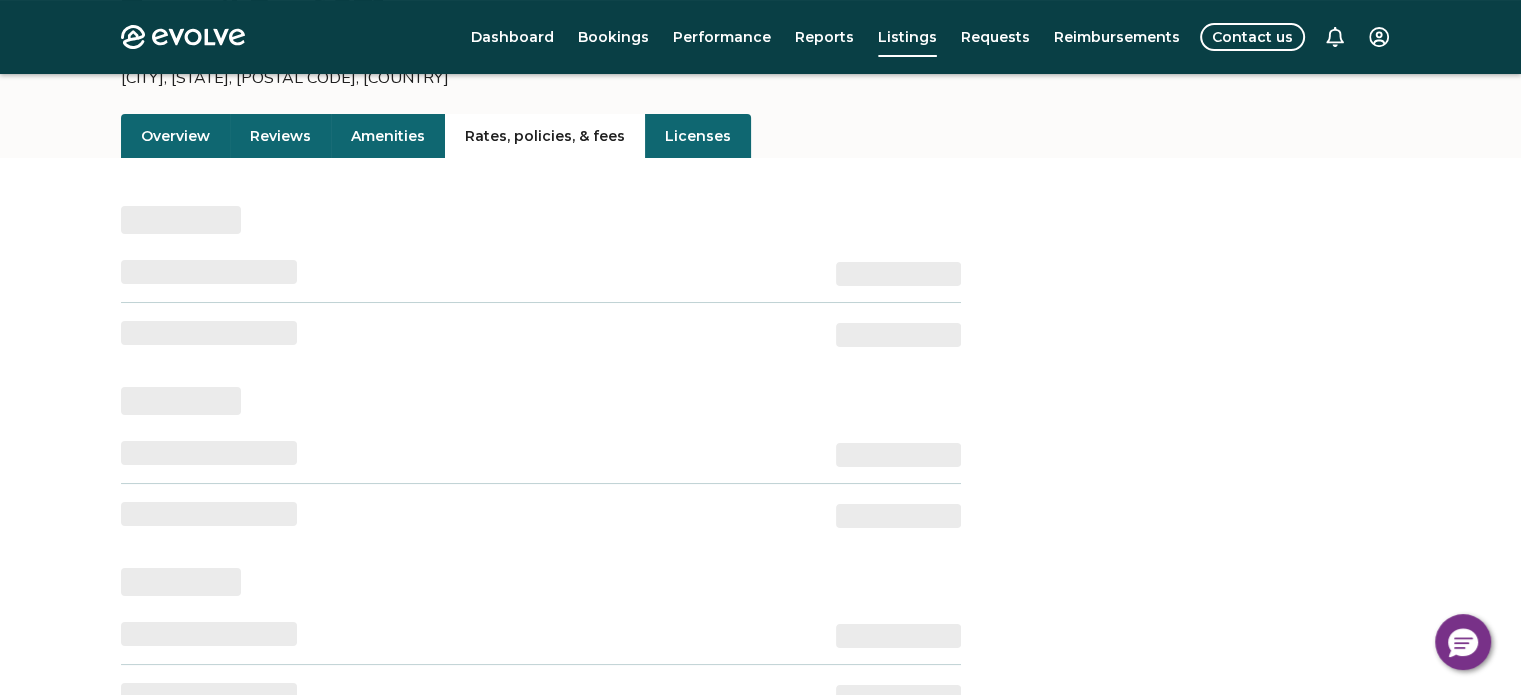 click on "Rates, policies, & fees" at bounding box center [545, 136] 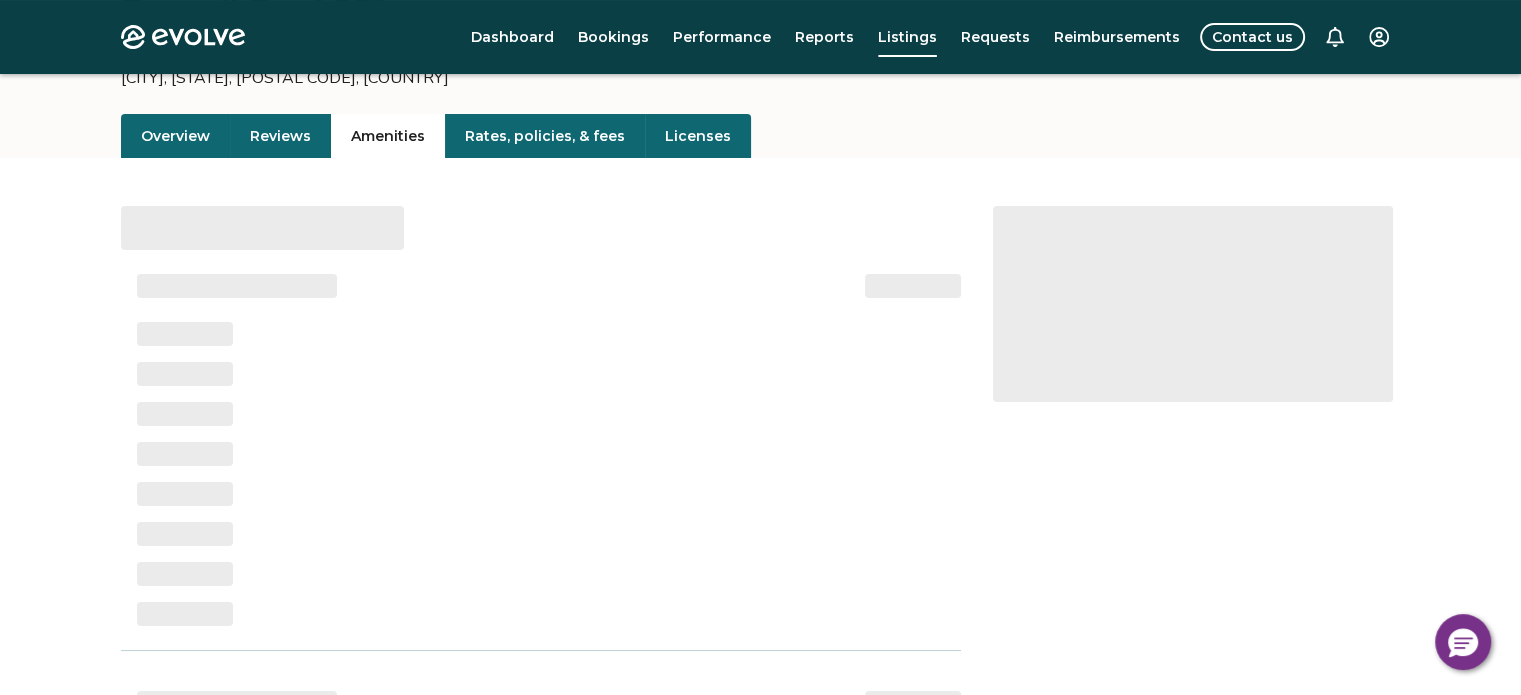 click on "Amenities" at bounding box center (388, 136) 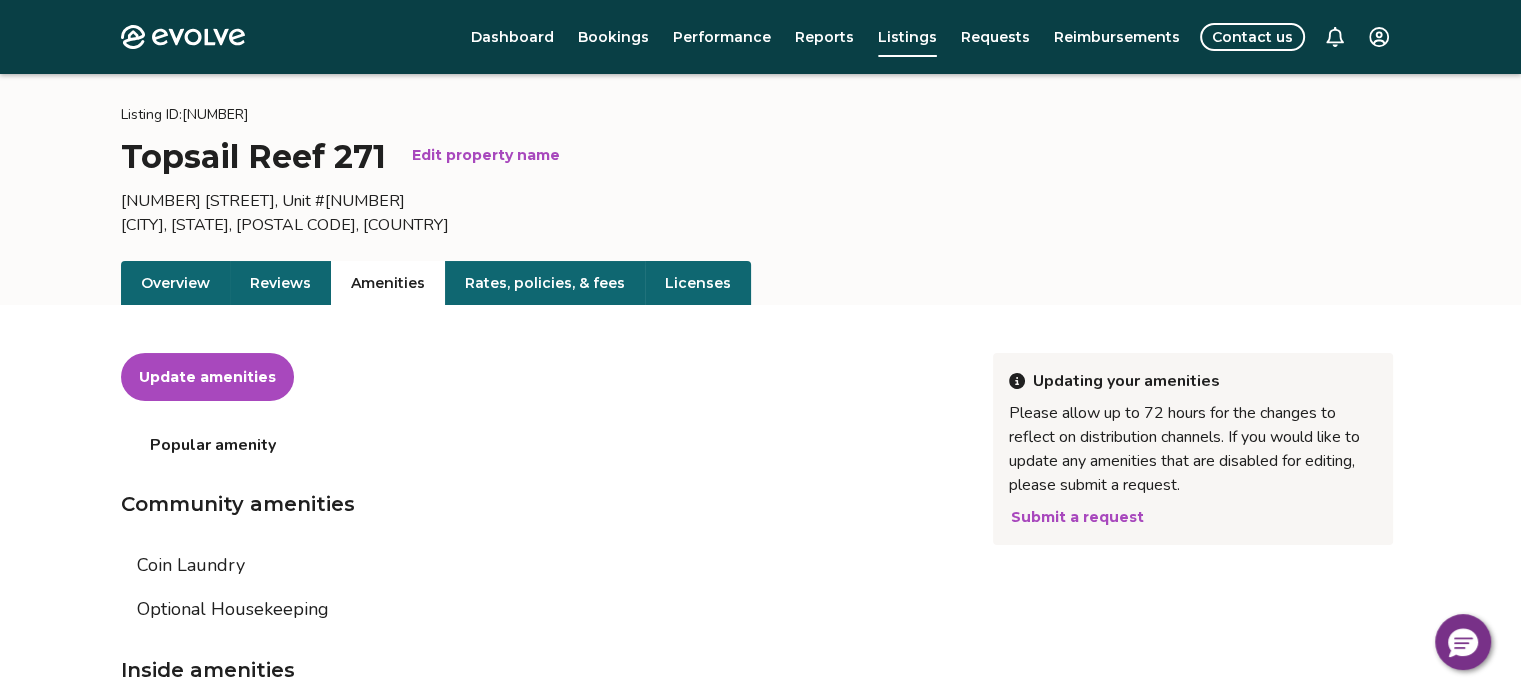 scroll, scrollTop: 0, scrollLeft: 0, axis: both 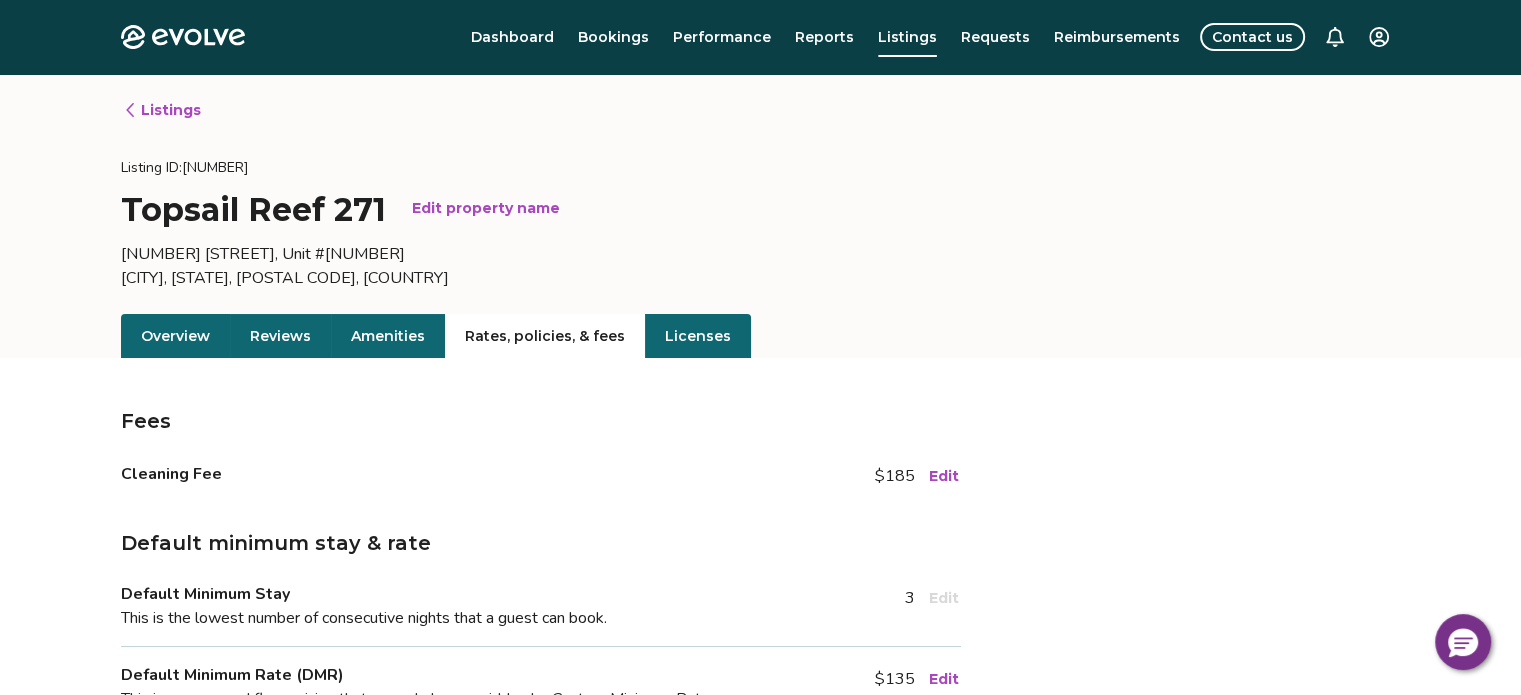 click on "Rates, policies, & fees" at bounding box center (545, 336) 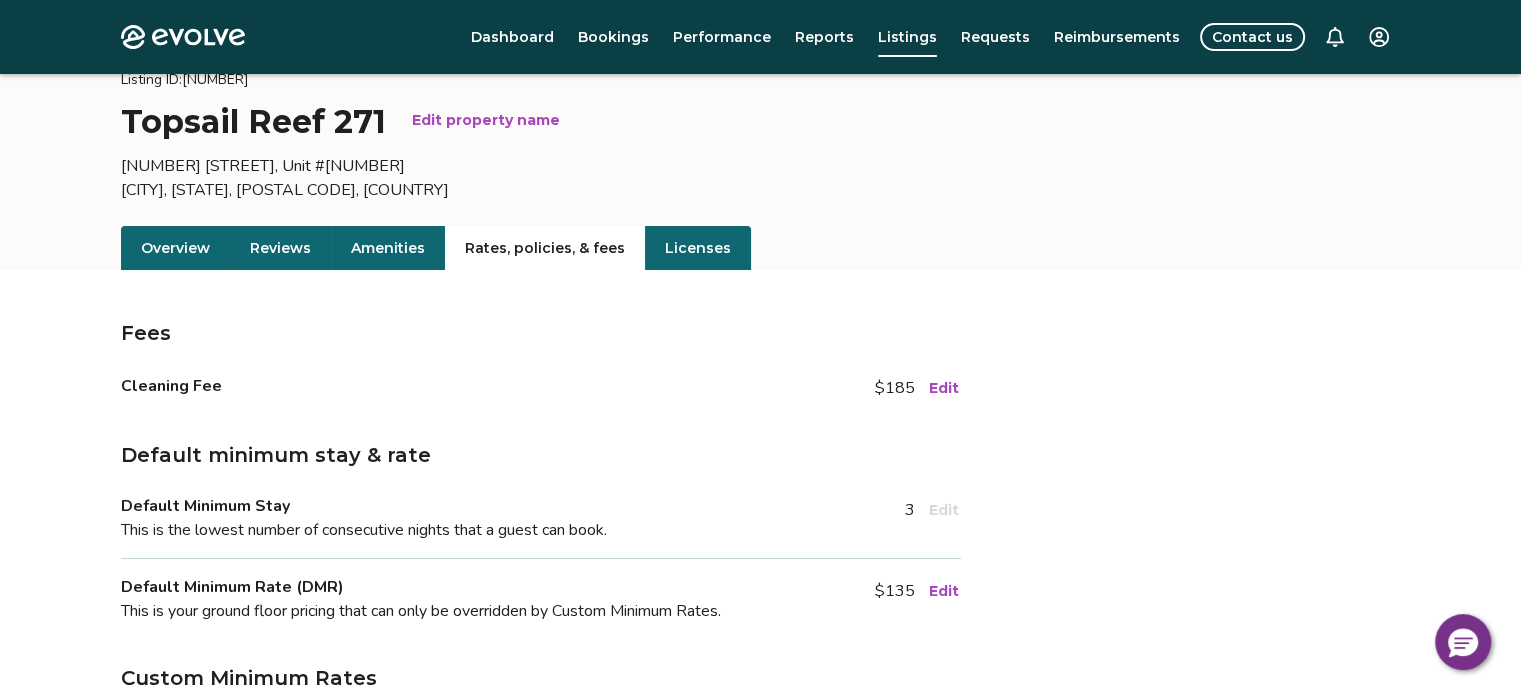 scroll, scrollTop: 0, scrollLeft: 0, axis: both 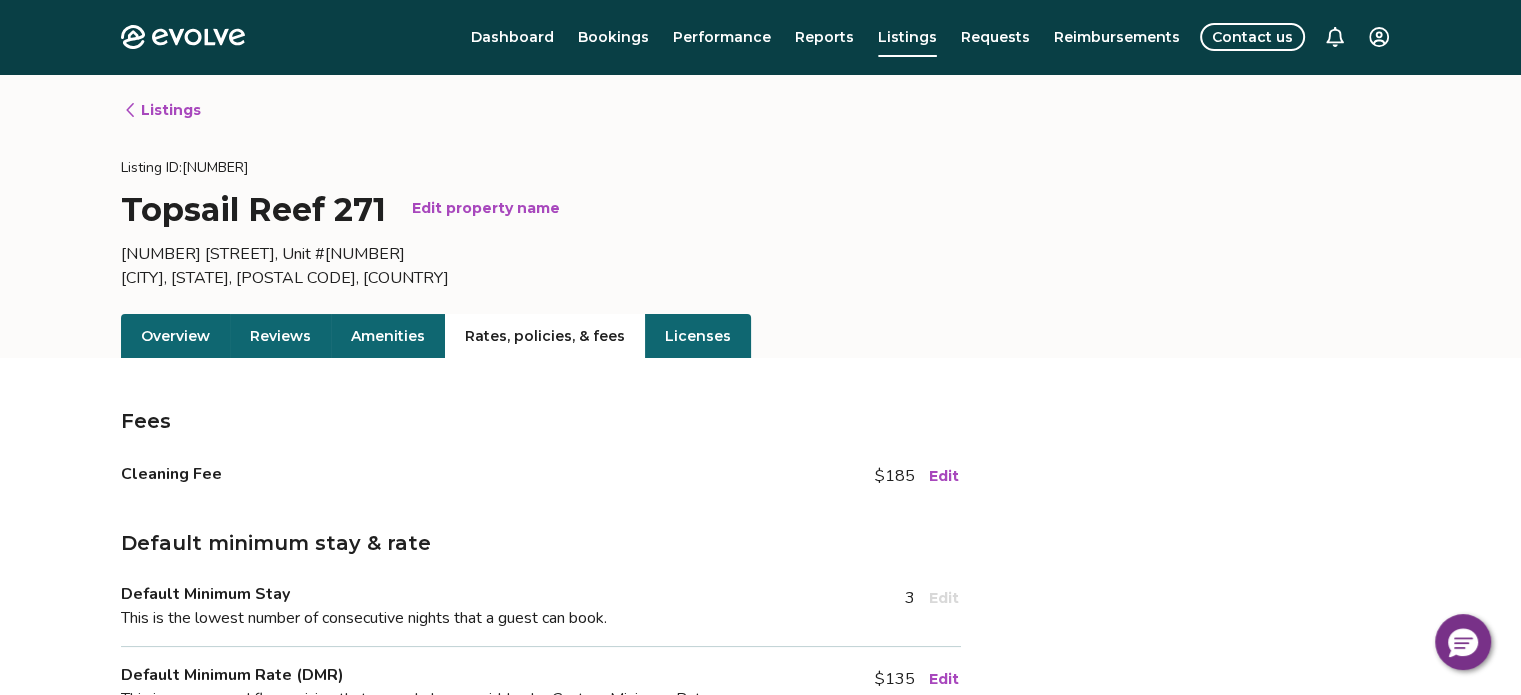 click on "Evolve" 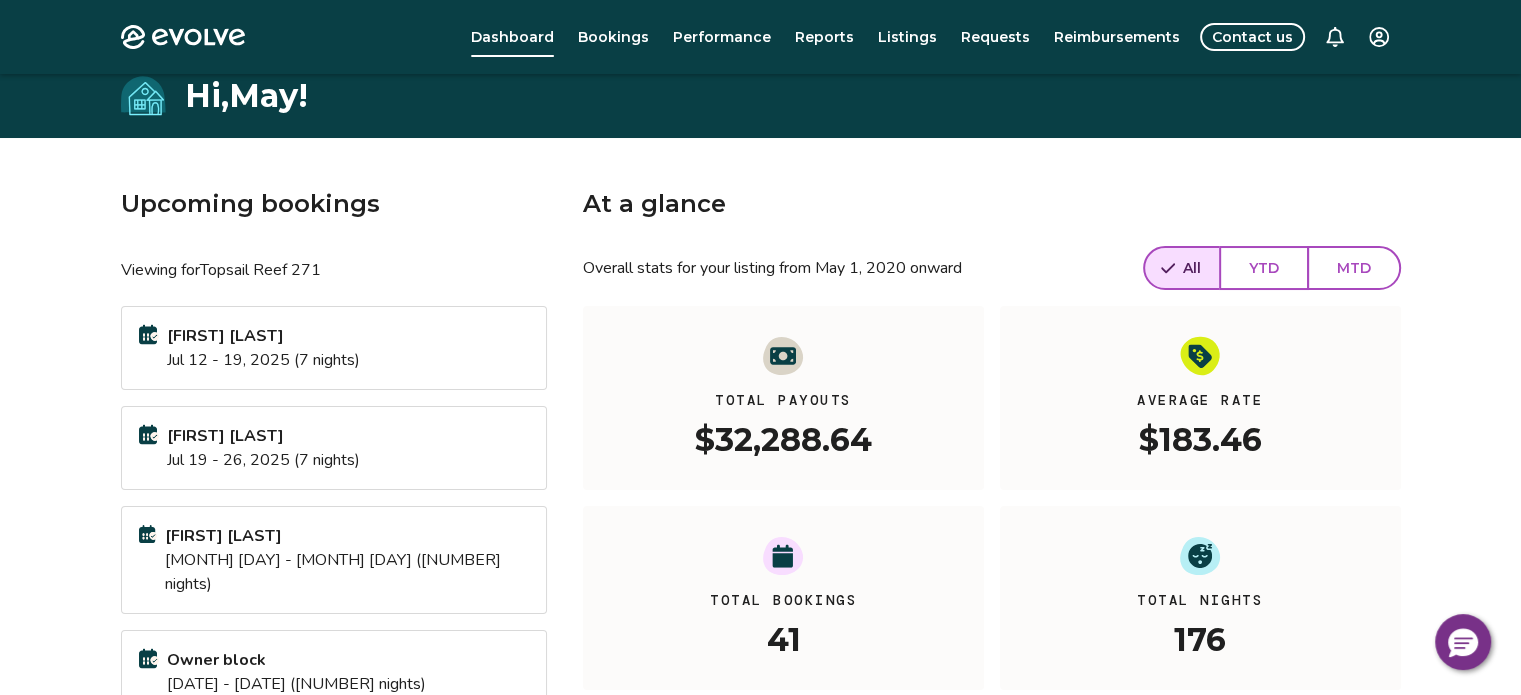 scroll, scrollTop: 0, scrollLeft: 0, axis: both 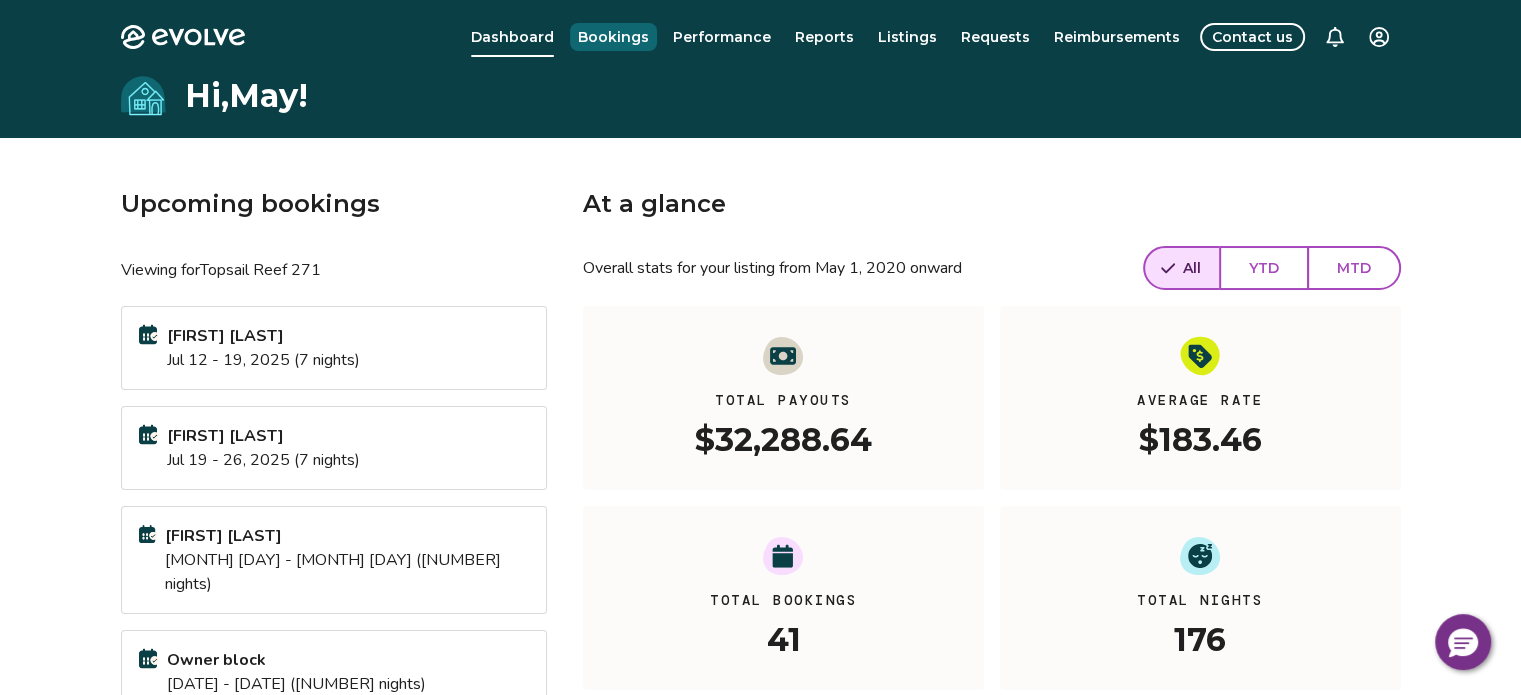 click on "Bookings" at bounding box center [613, 37] 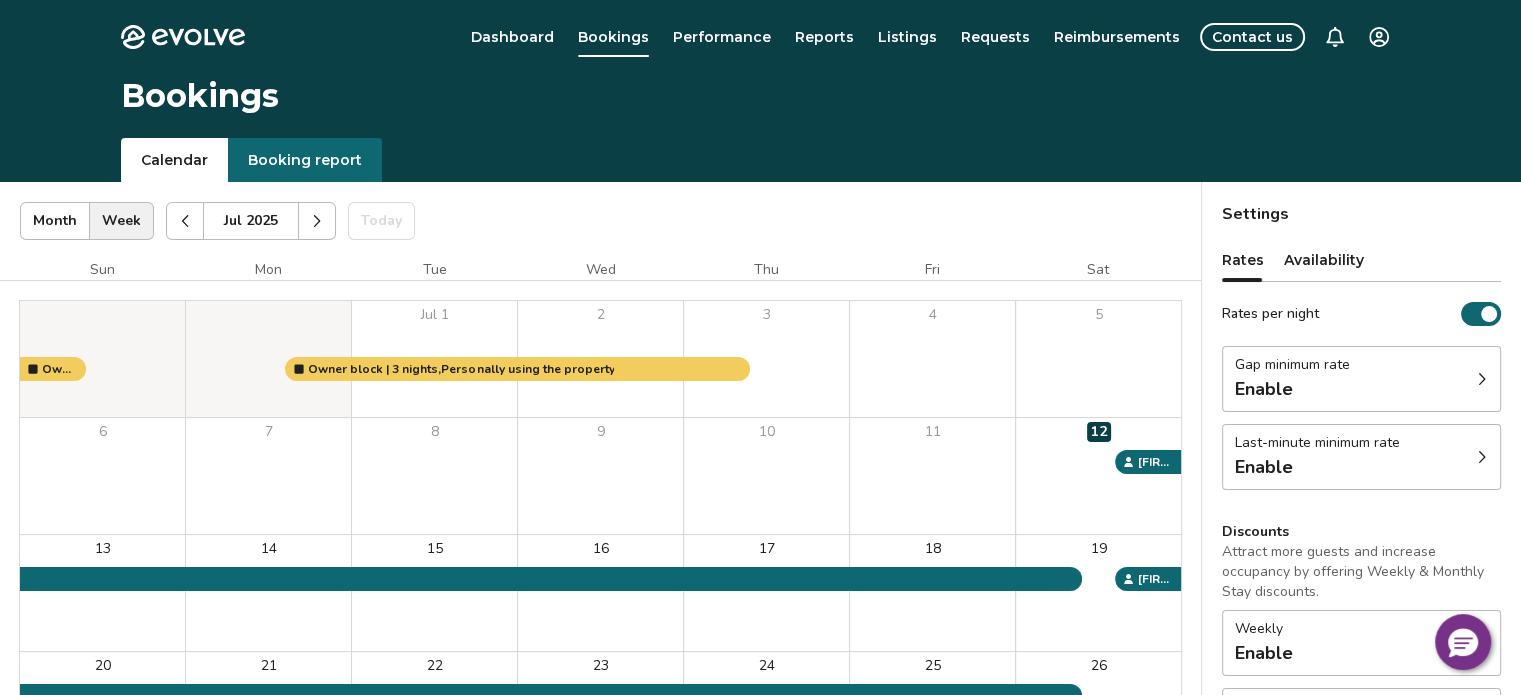 click 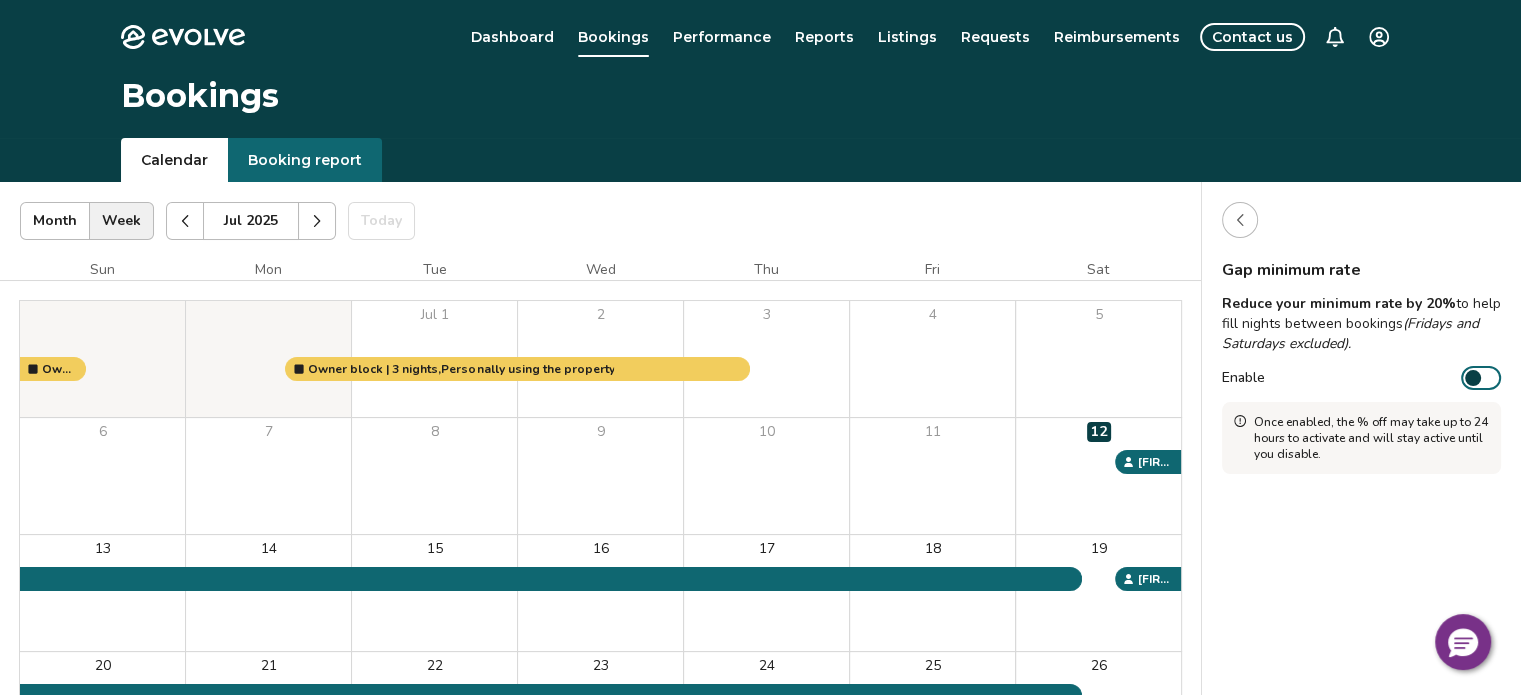 click 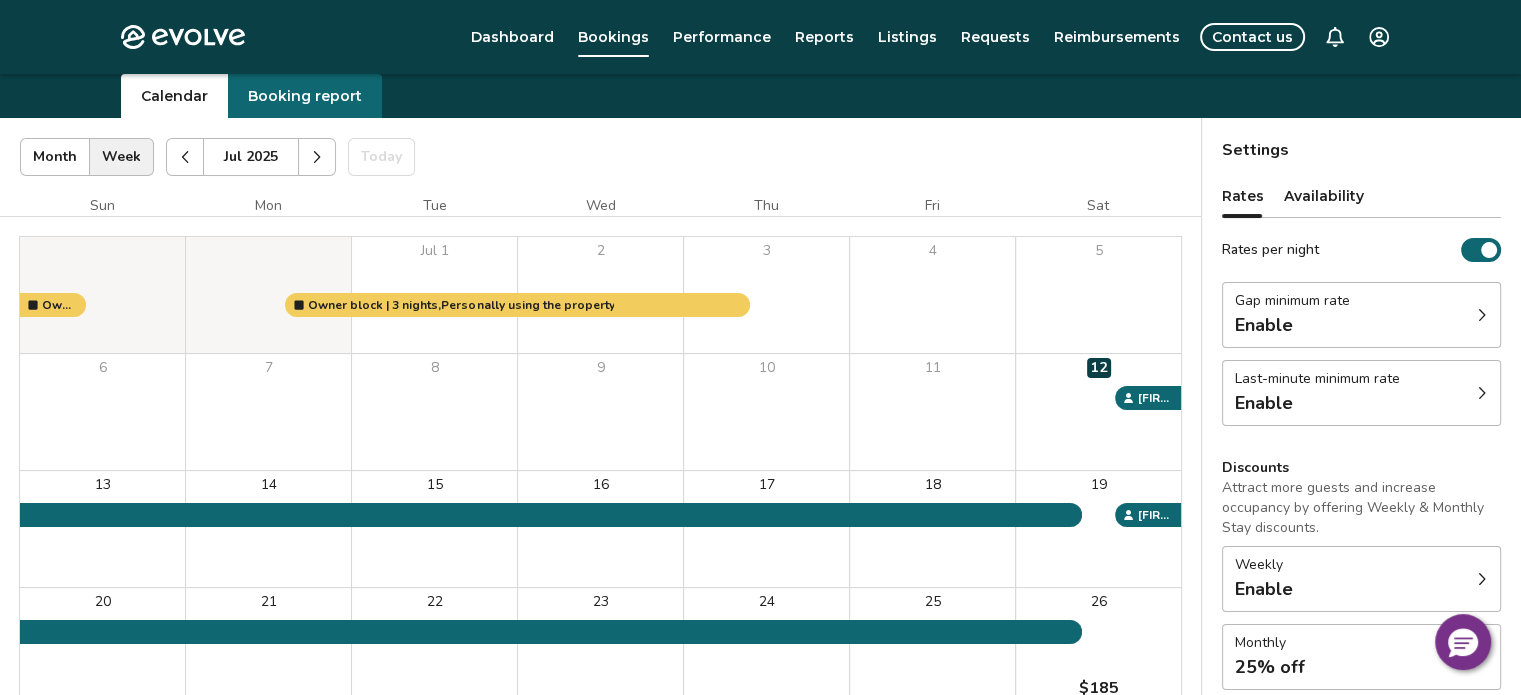 scroll, scrollTop: 100, scrollLeft: 0, axis: vertical 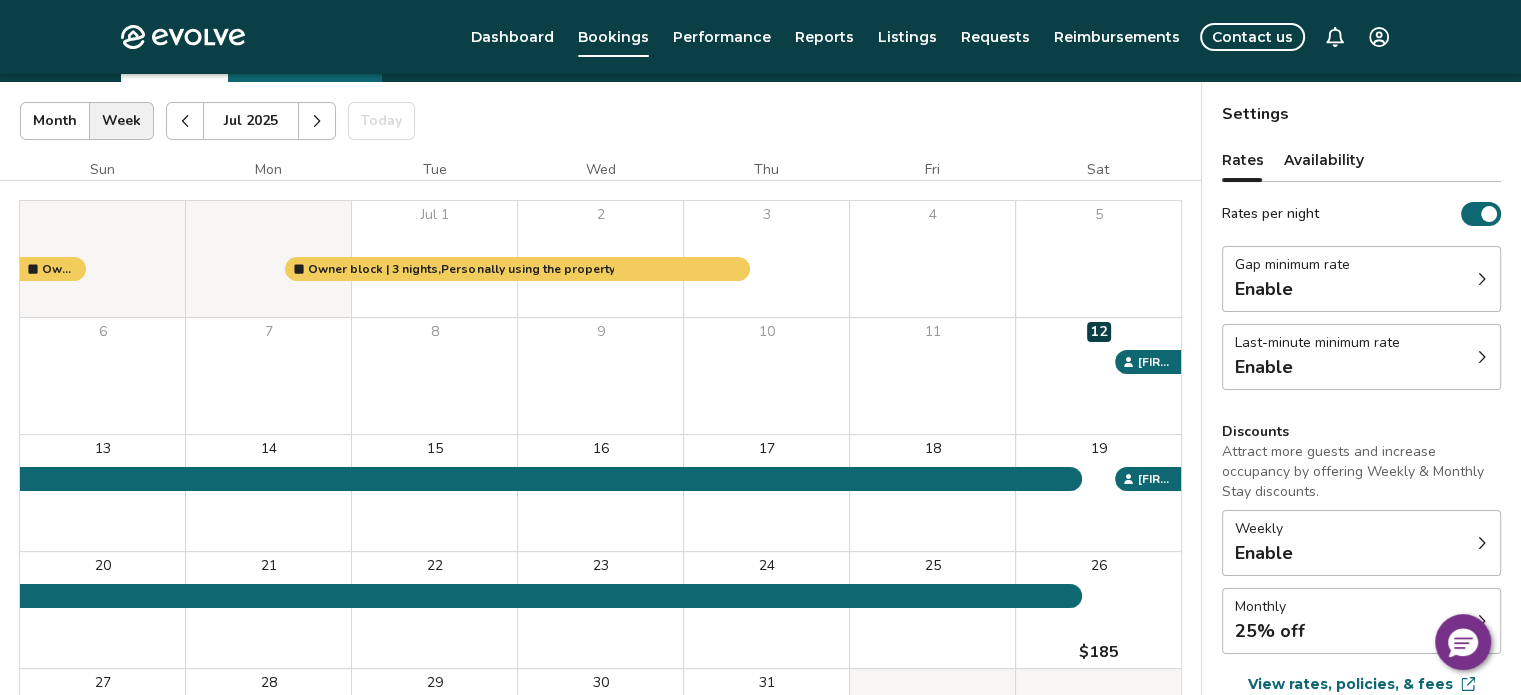 click on "Enable" at bounding box center (1317, 367) 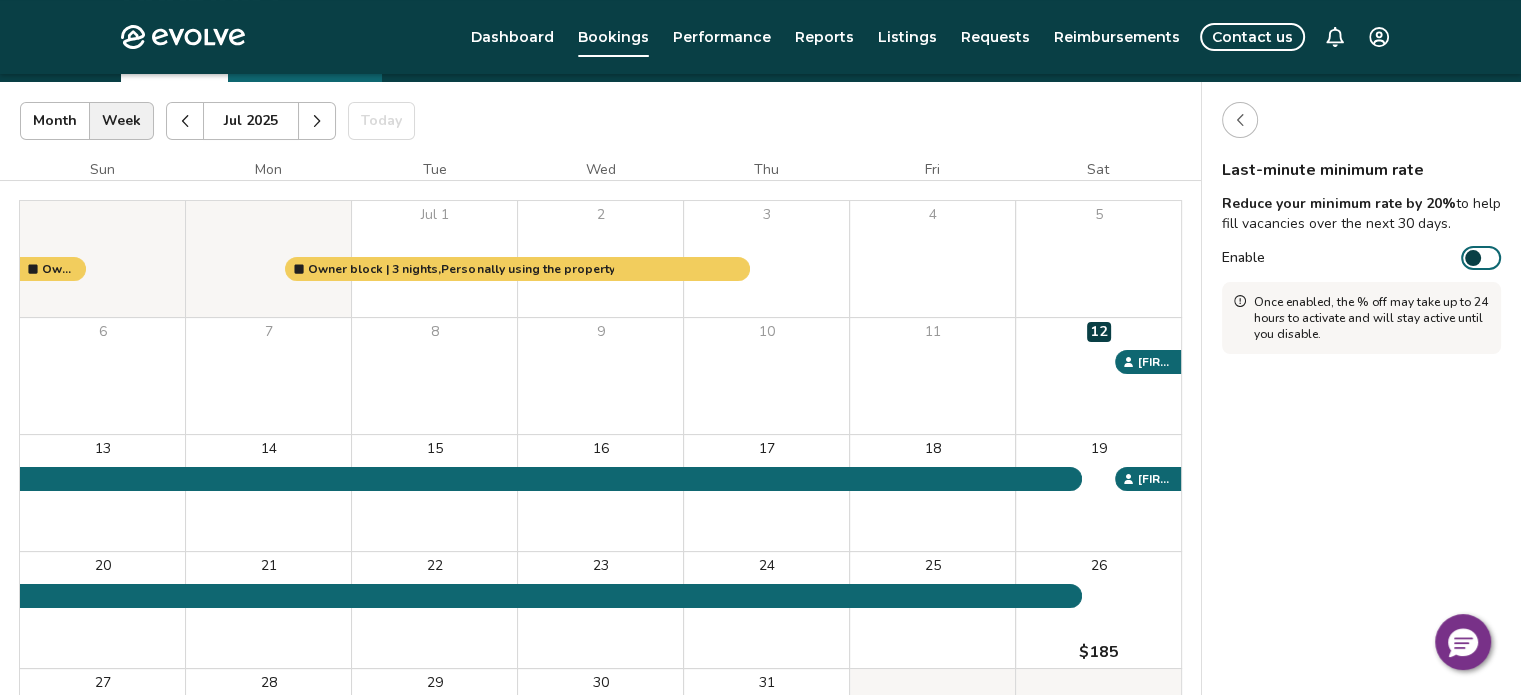 click at bounding box center (1240, 120) 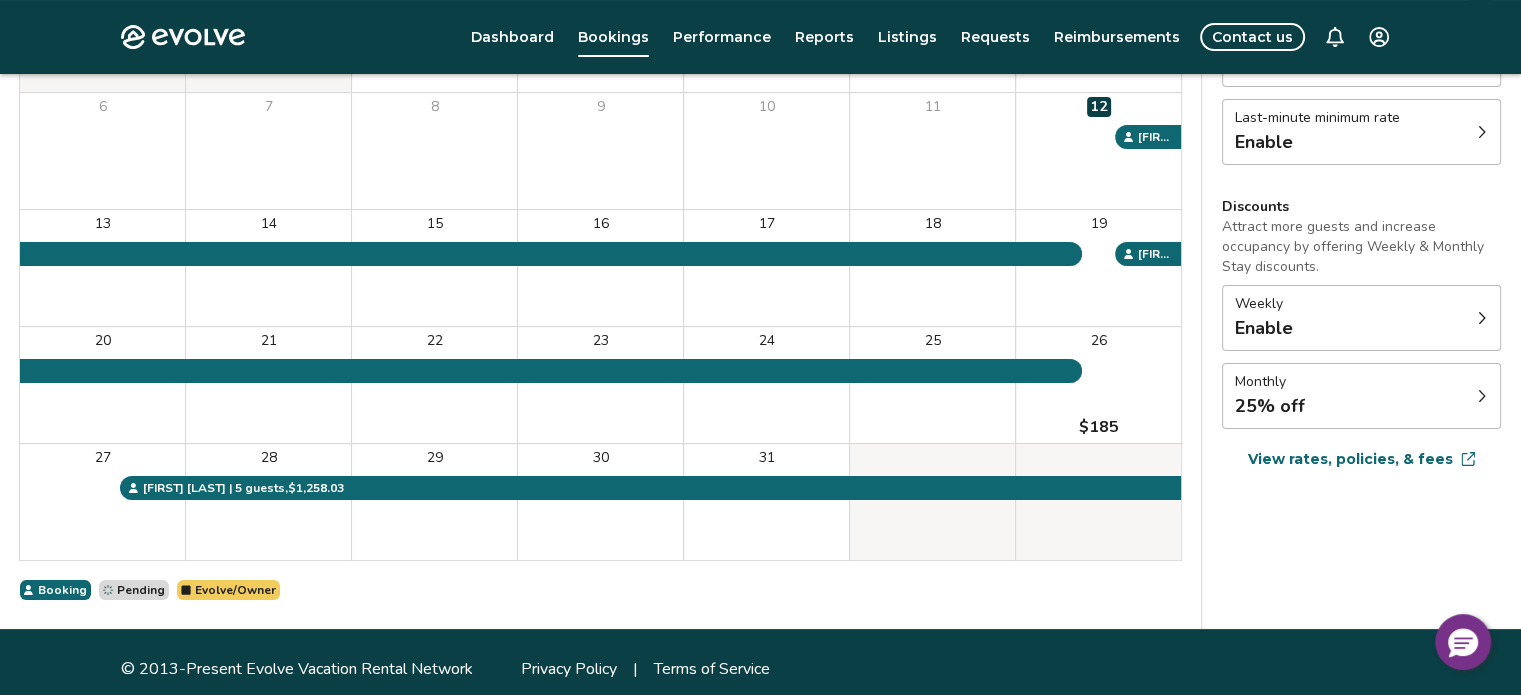 scroll, scrollTop: 339, scrollLeft: 0, axis: vertical 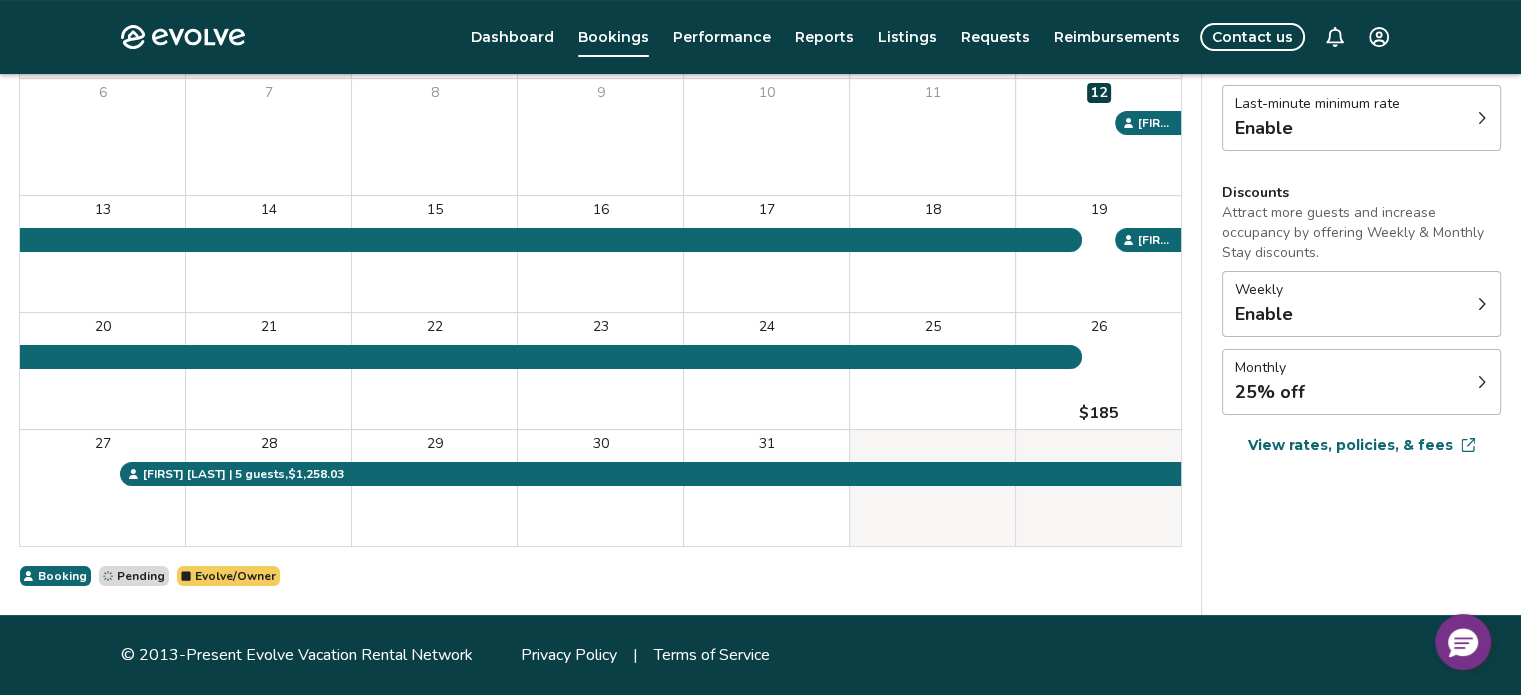 click on "Weekly Enable" at bounding box center [1361, 304] 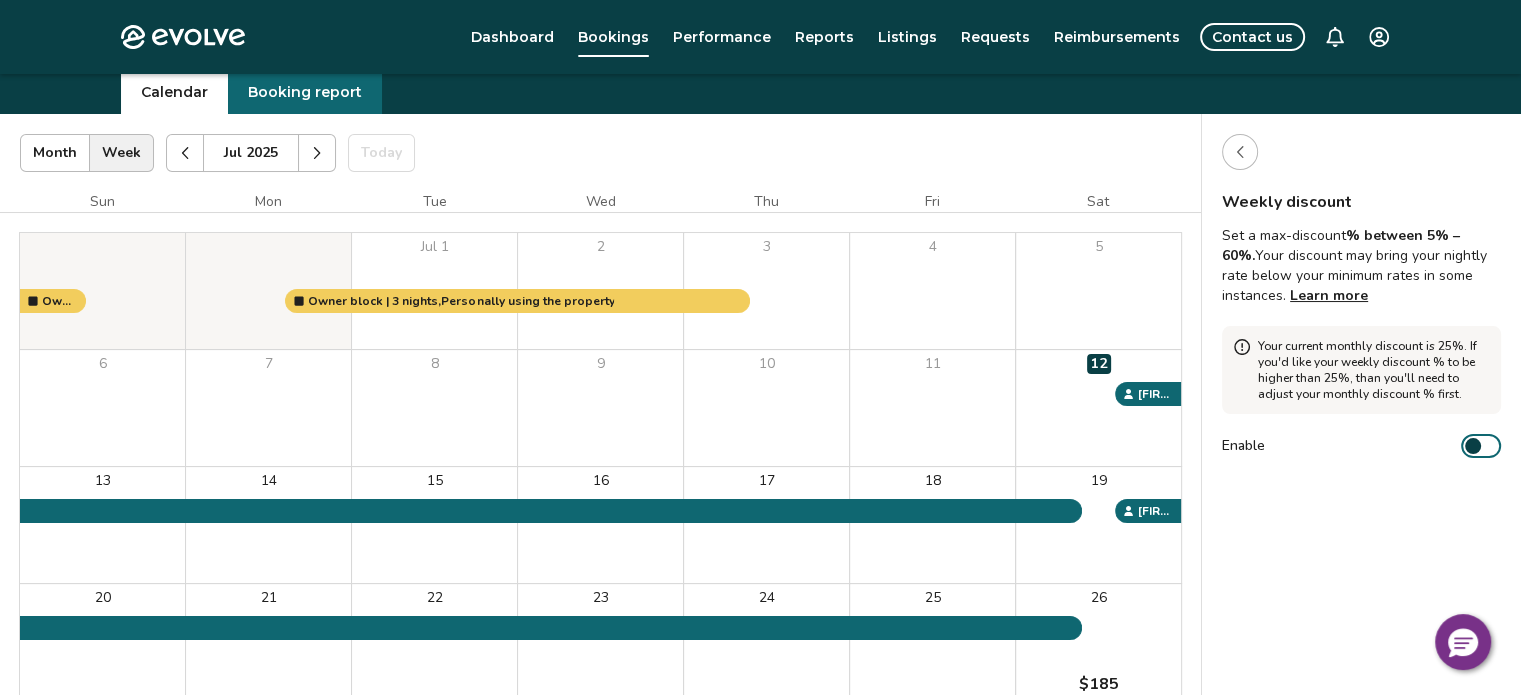 scroll, scrollTop: 39, scrollLeft: 0, axis: vertical 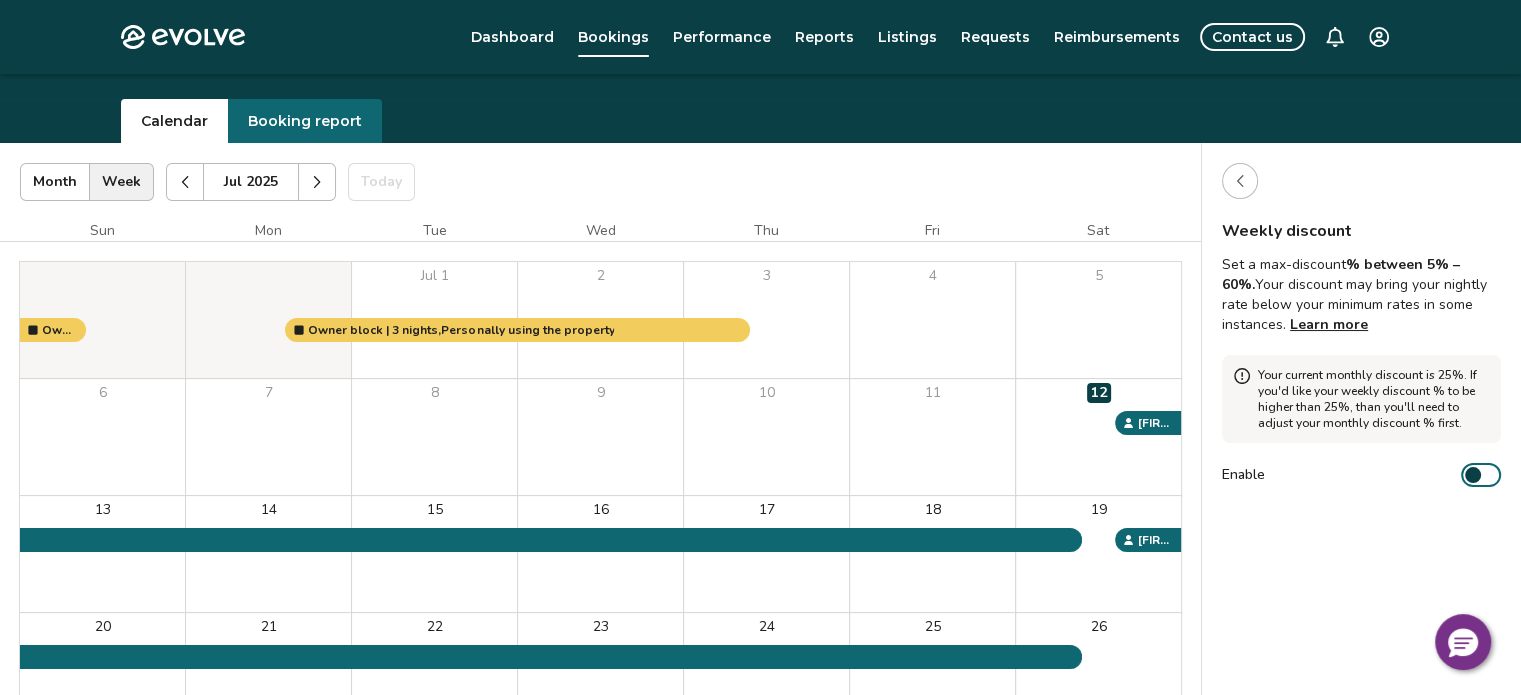 click at bounding box center [1473, 475] 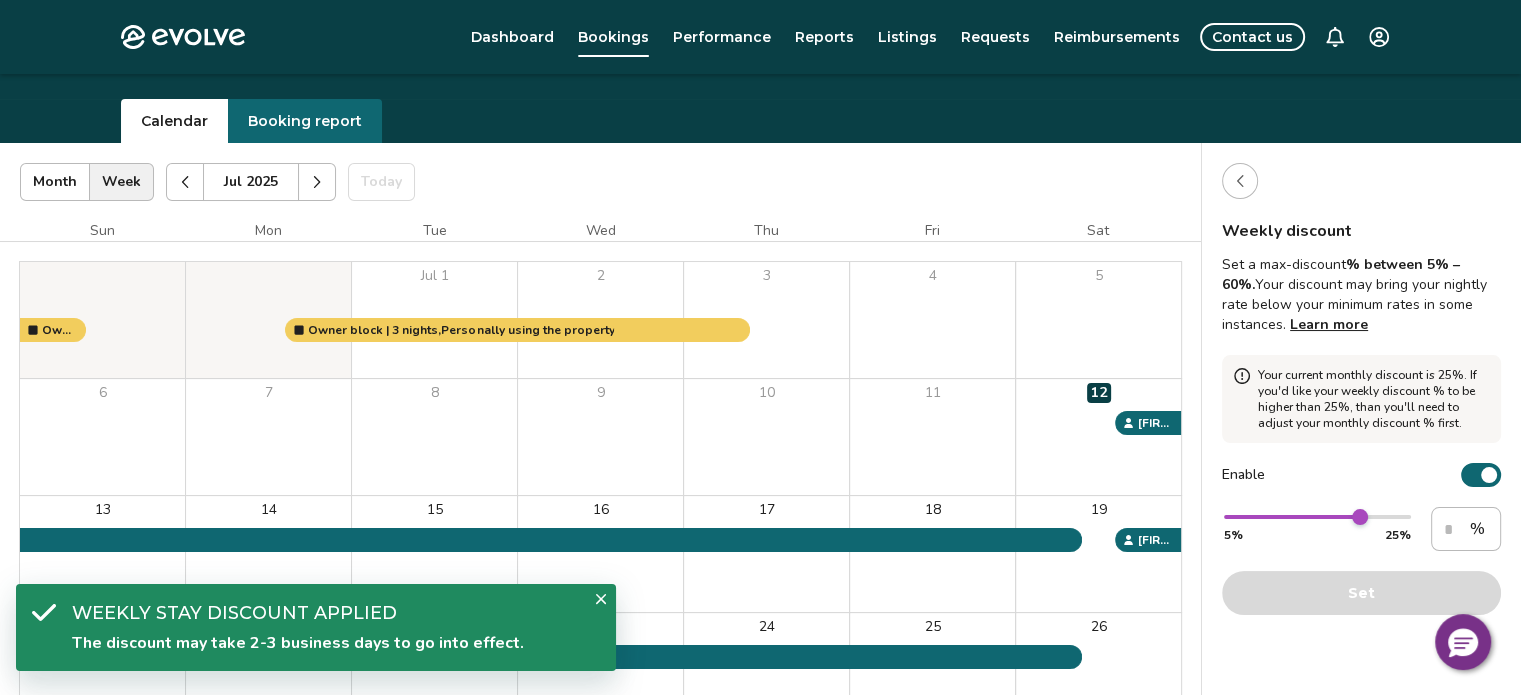 click on "Enable" at bounding box center (1481, 475) 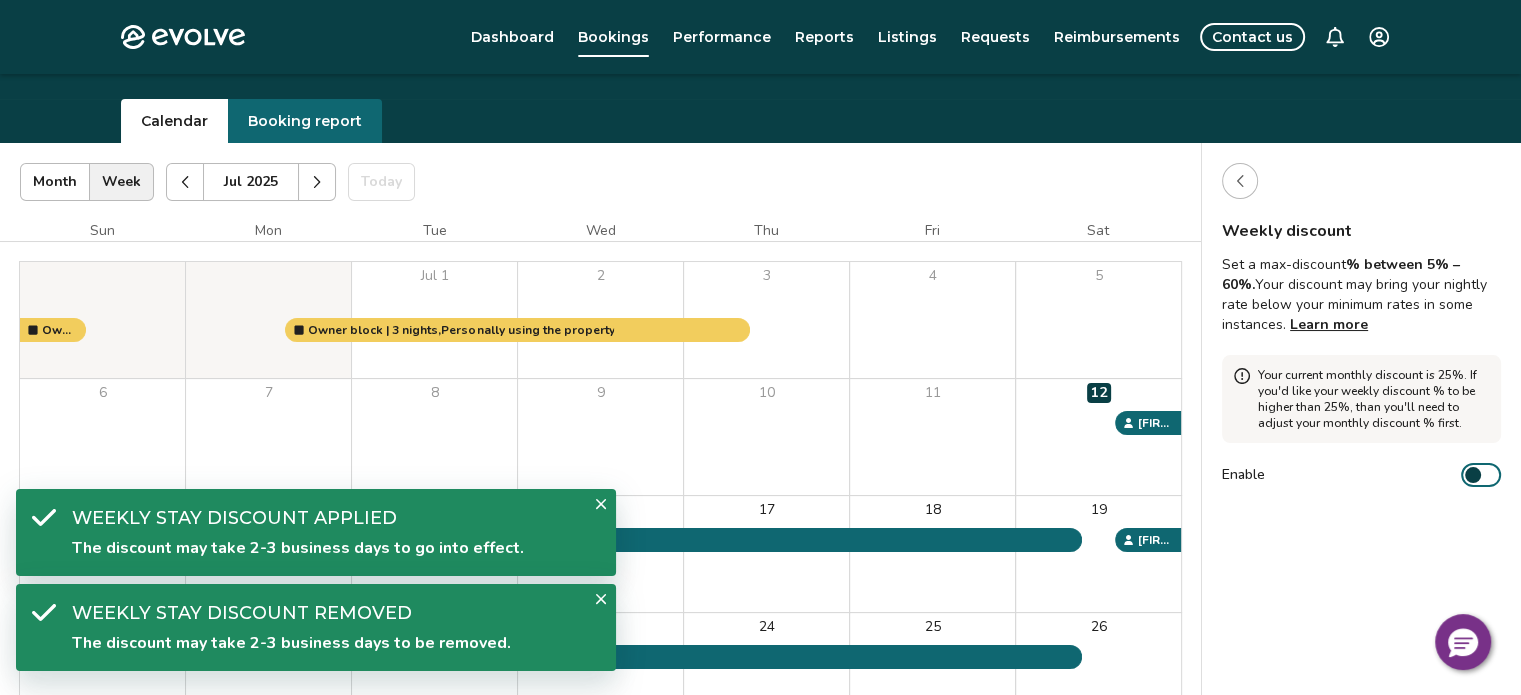click at bounding box center [1240, 181] 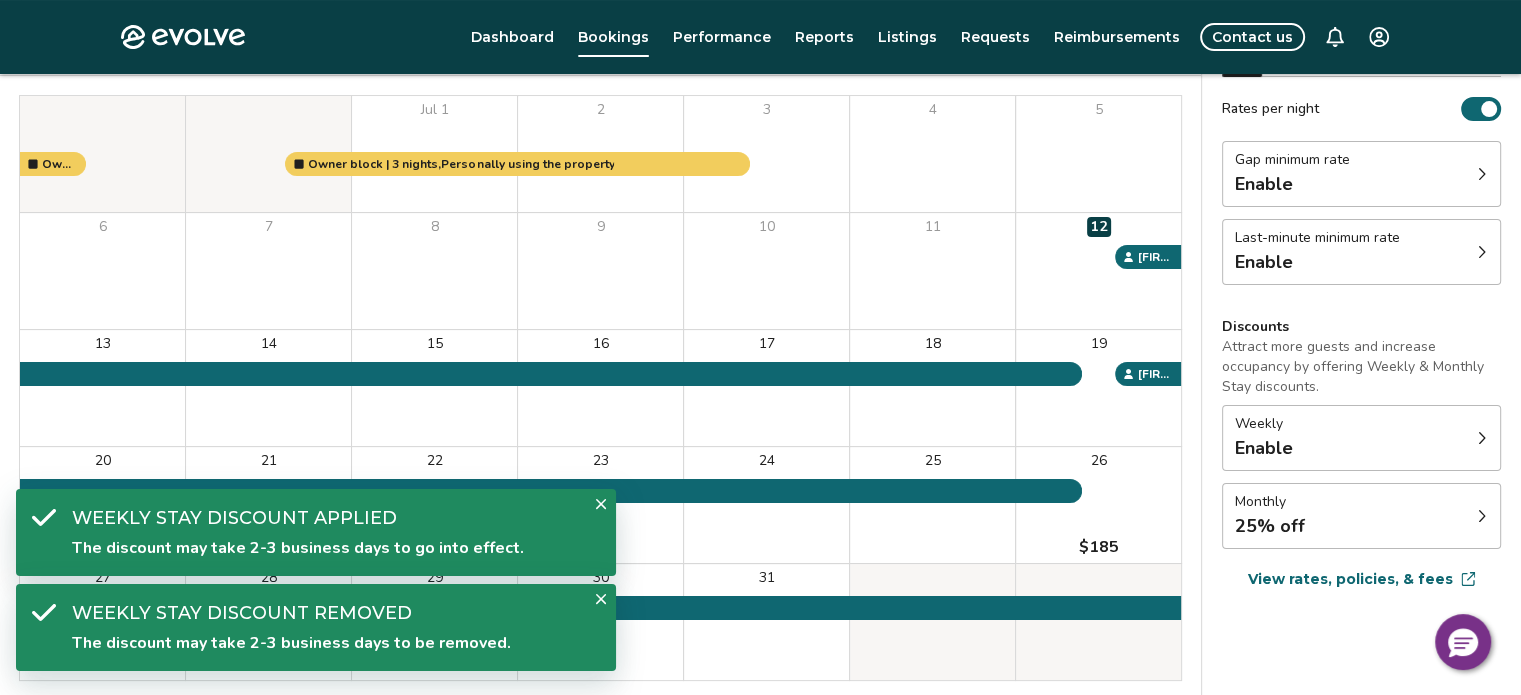 scroll, scrollTop: 239, scrollLeft: 0, axis: vertical 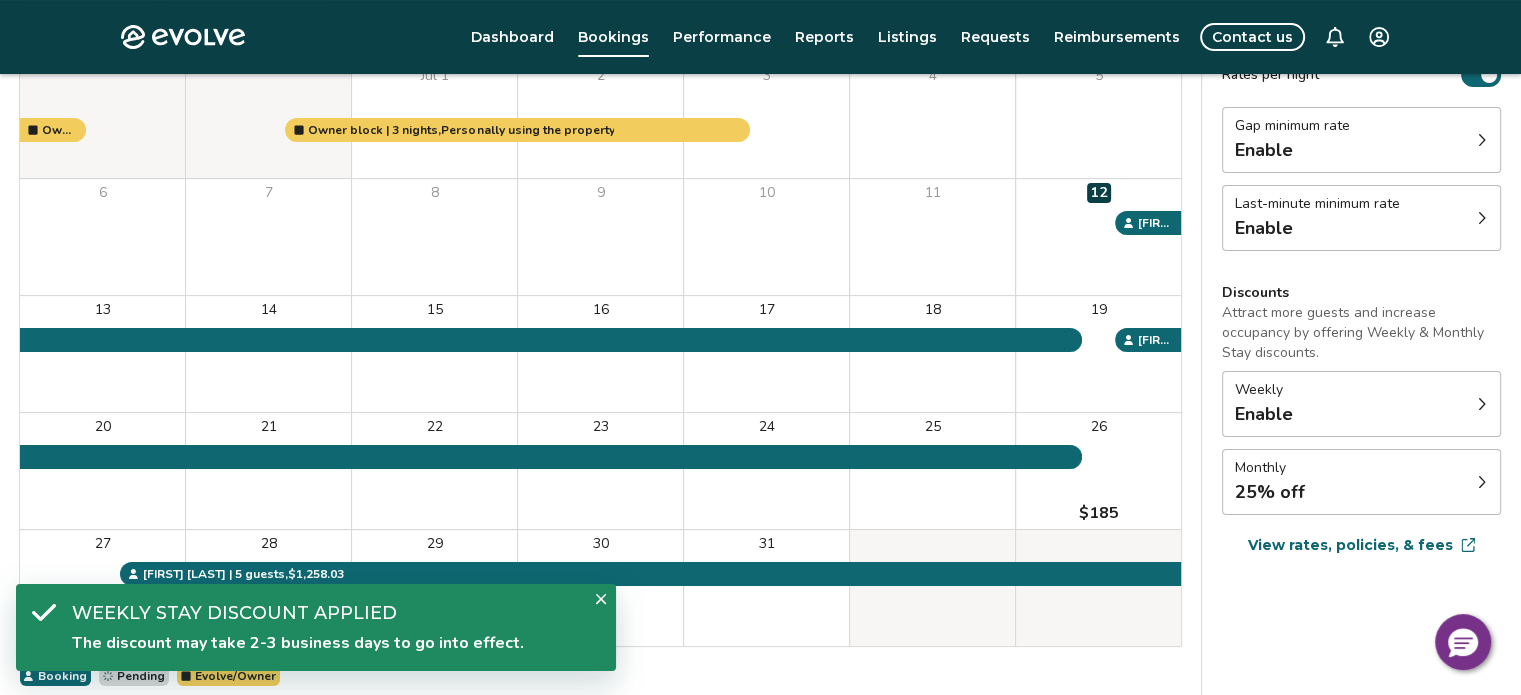 click on "Monthly" at bounding box center [1270, 468] 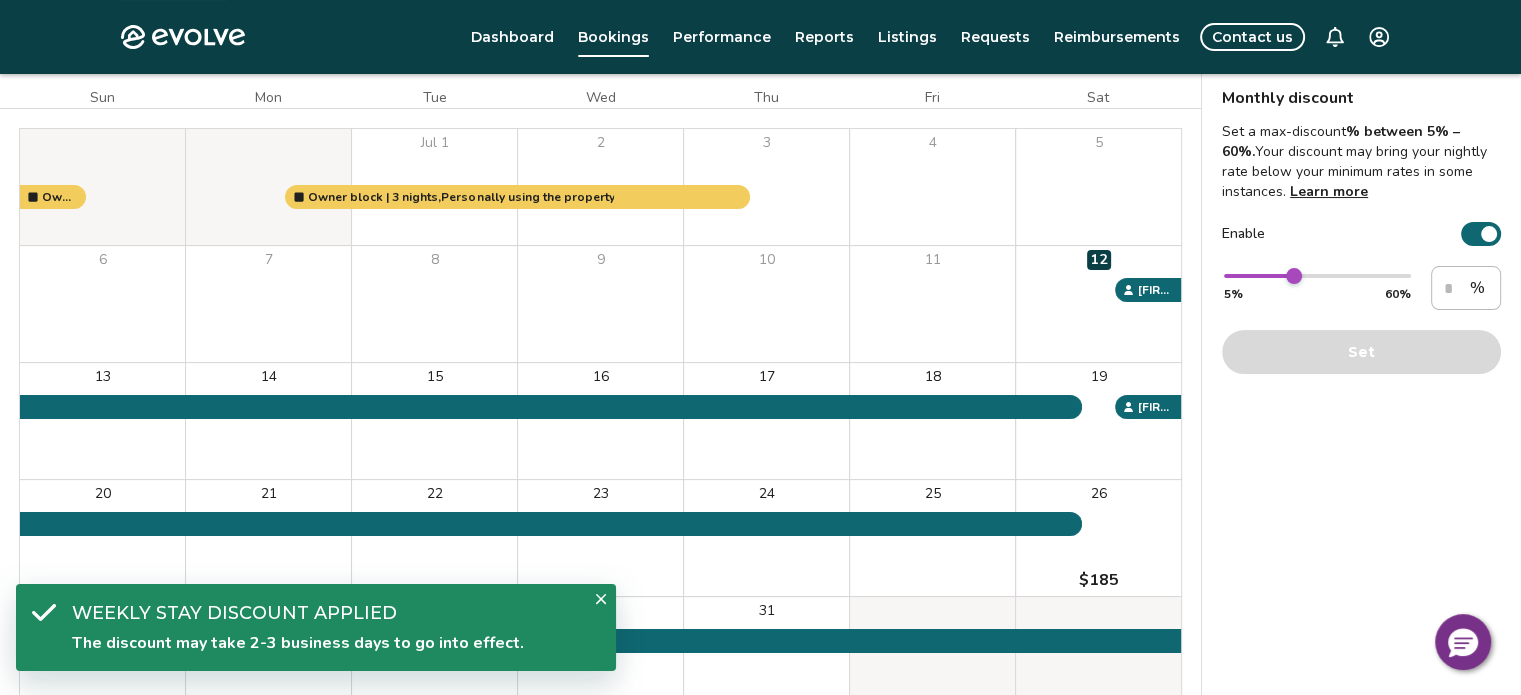 scroll, scrollTop: 139, scrollLeft: 0, axis: vertical 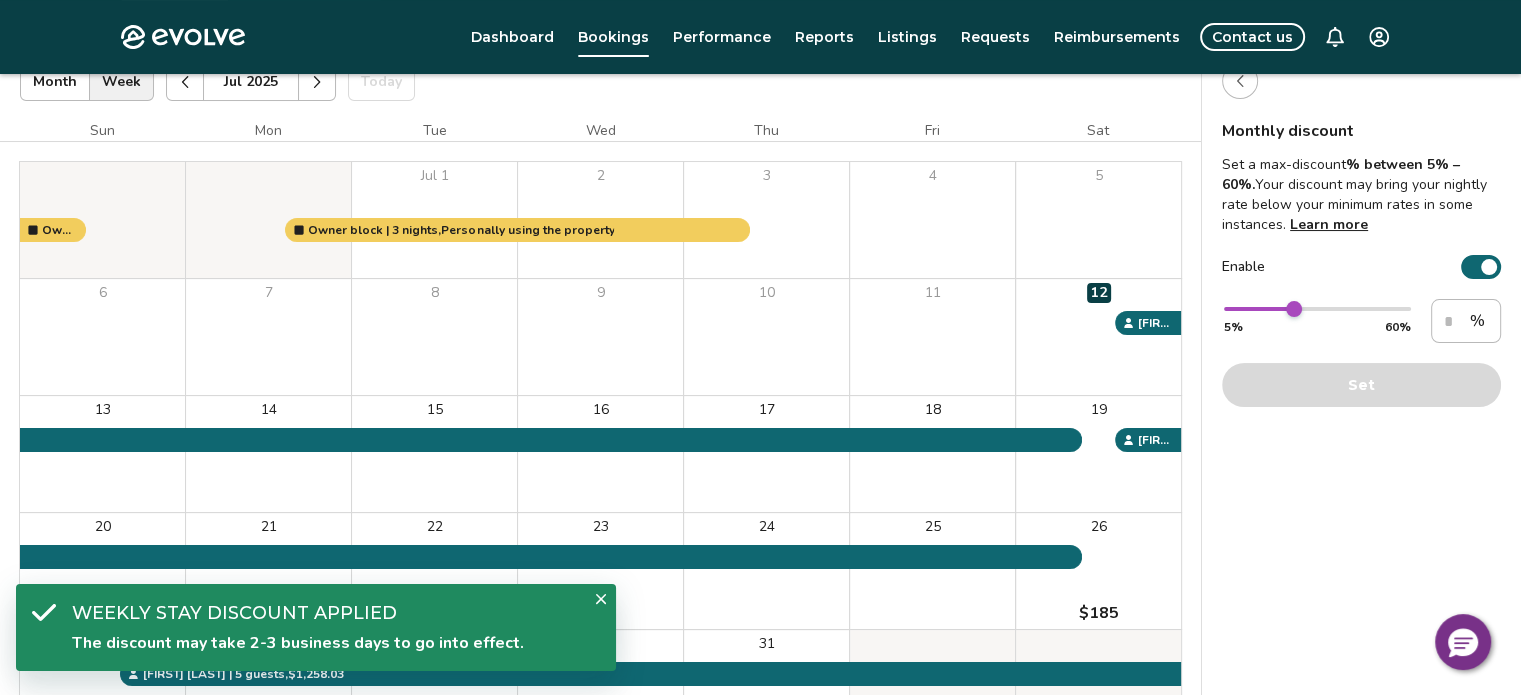 click on "Learn more" at bounding box center (1329, 224) 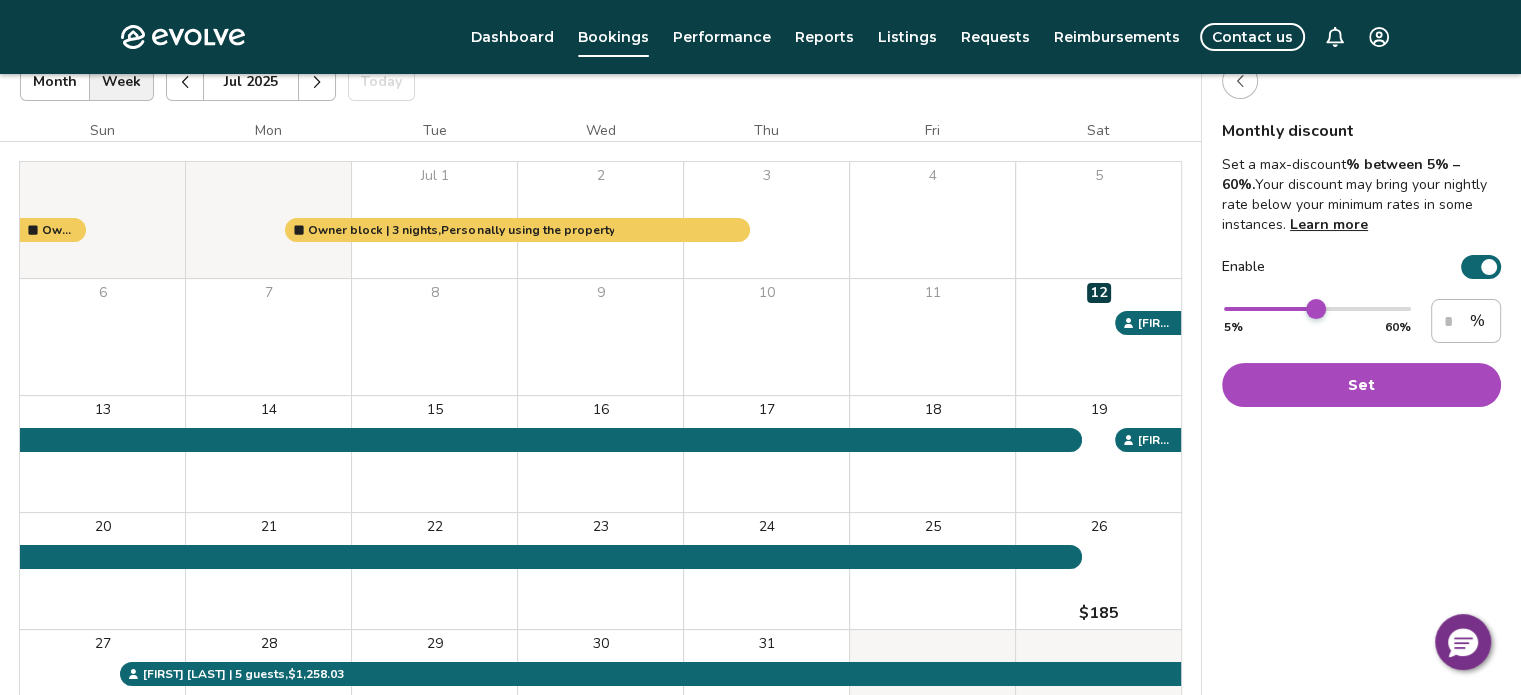 type on "**" 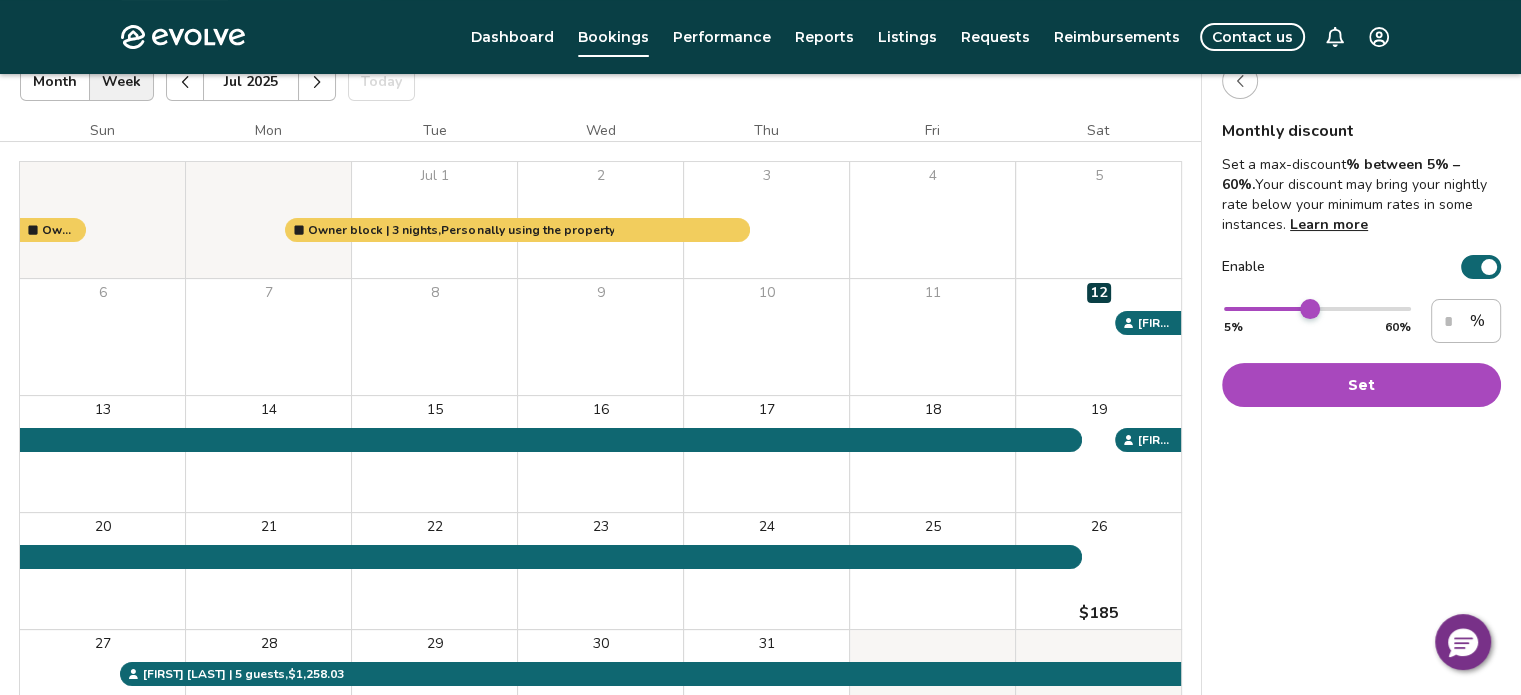 click at bounding box center (1310, 309) 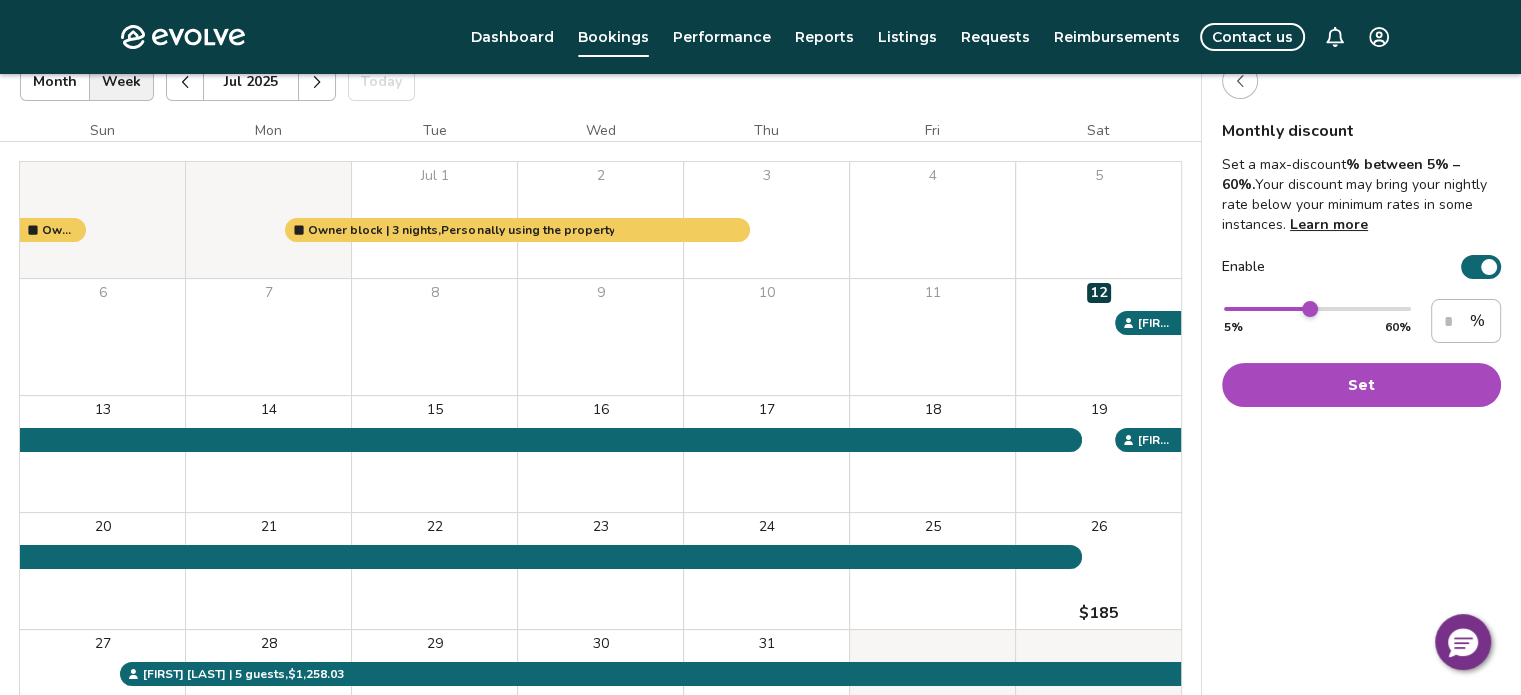 click on "Set" at bounding box center (1361, 385) 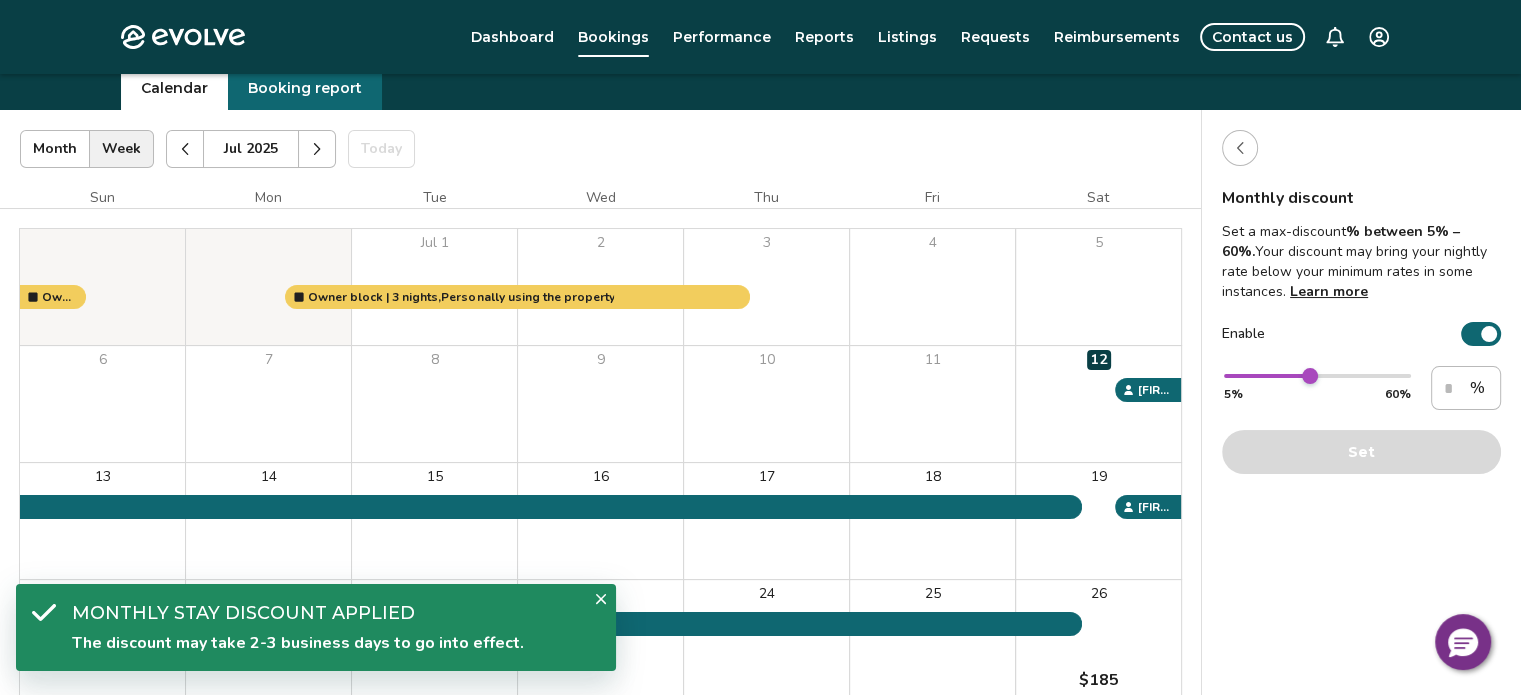scroll, scrollTop: 0, scrollLeft: 0, axis: both 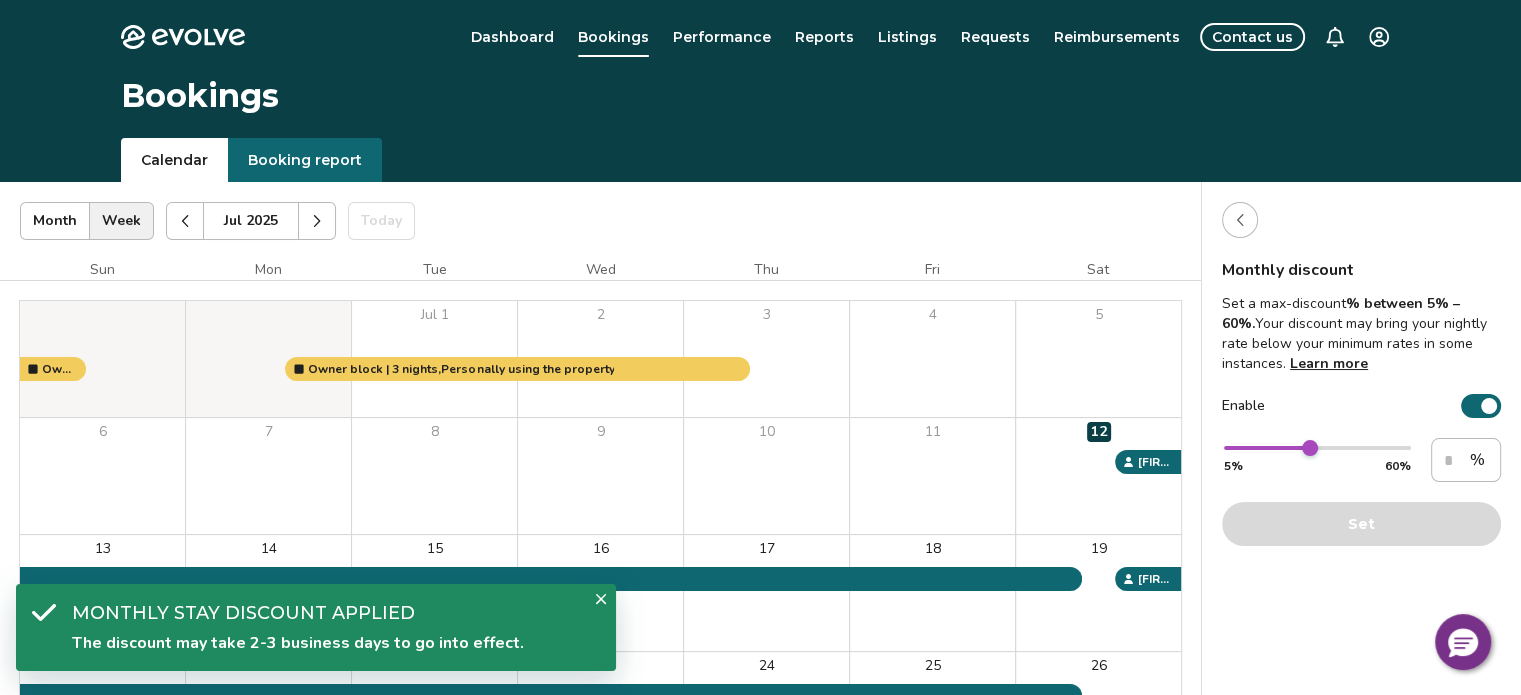 click on "Contact us" at bounding box center (1252, 37) 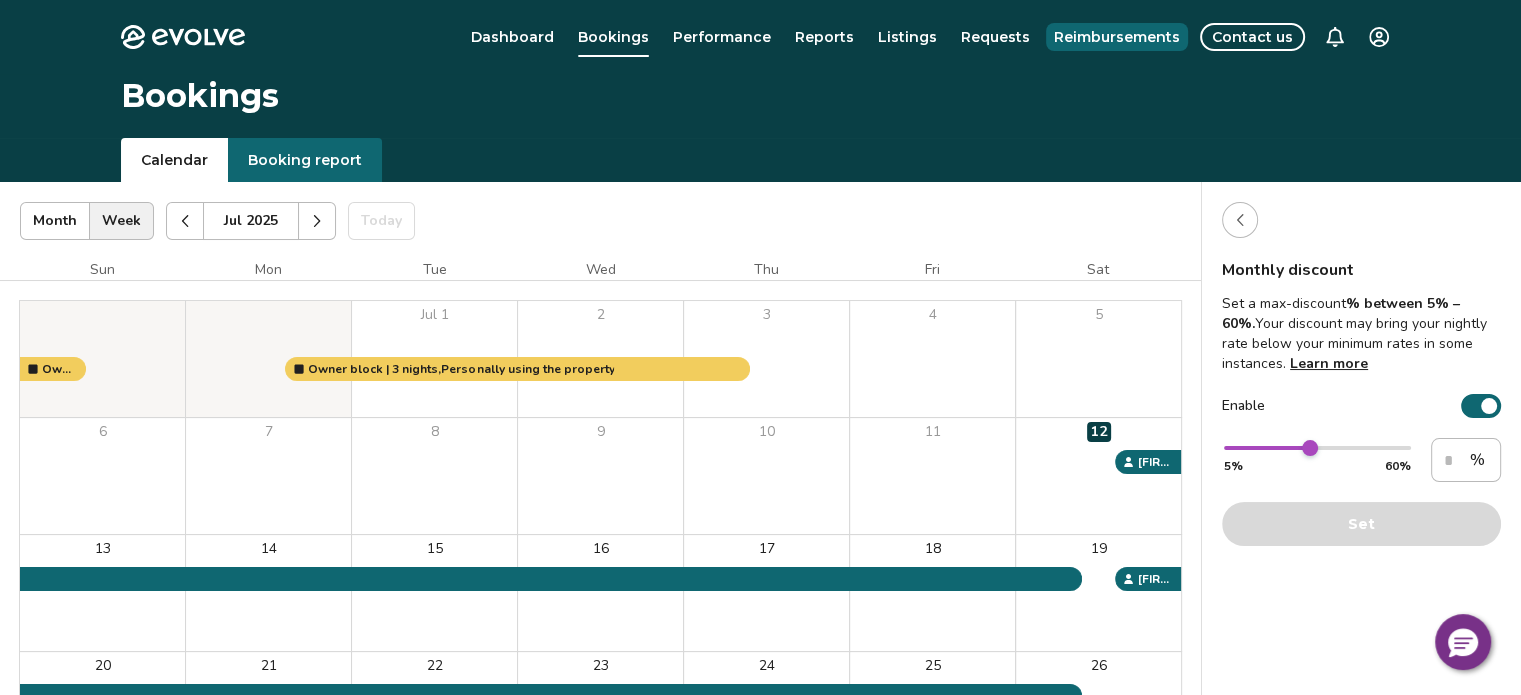 click on "Reimbursements" at bounding box center (1117, 37) 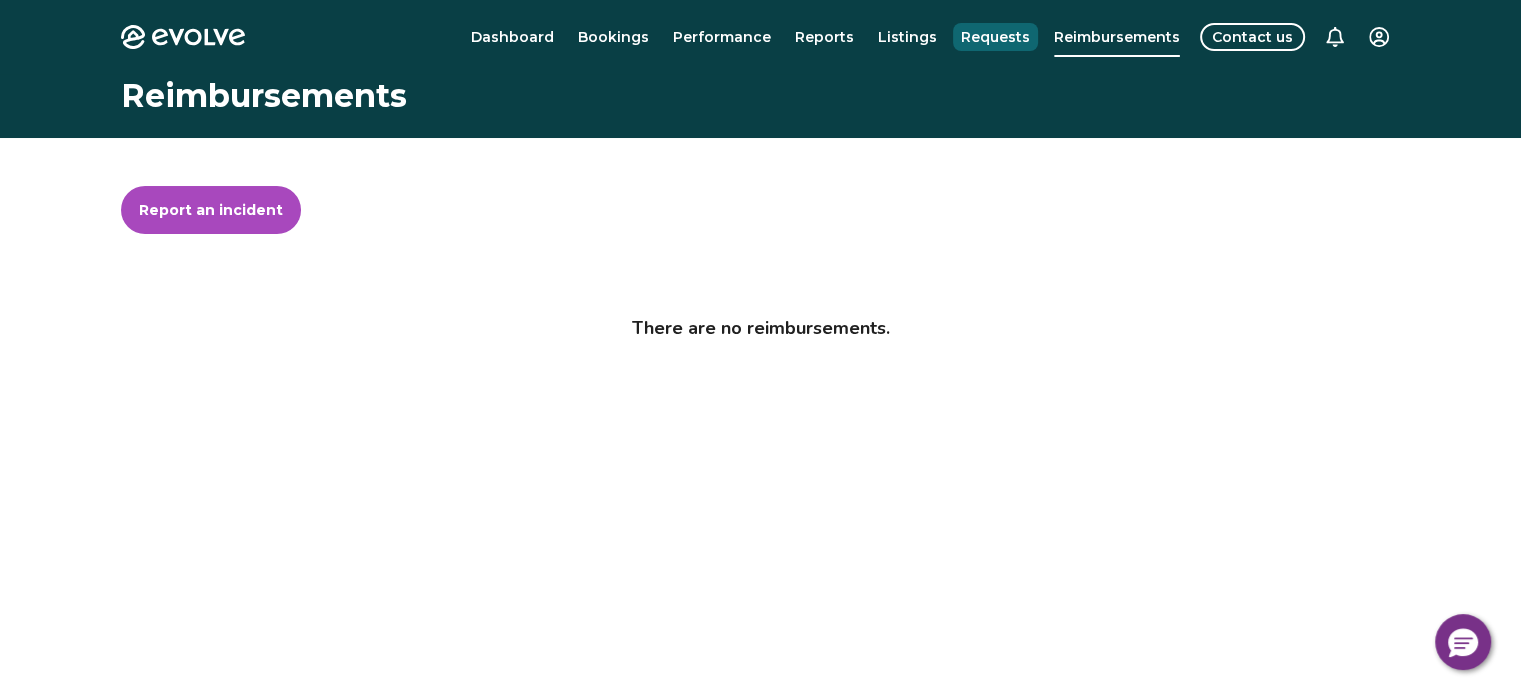 click on "Requests" at bounding box center (995, 37) 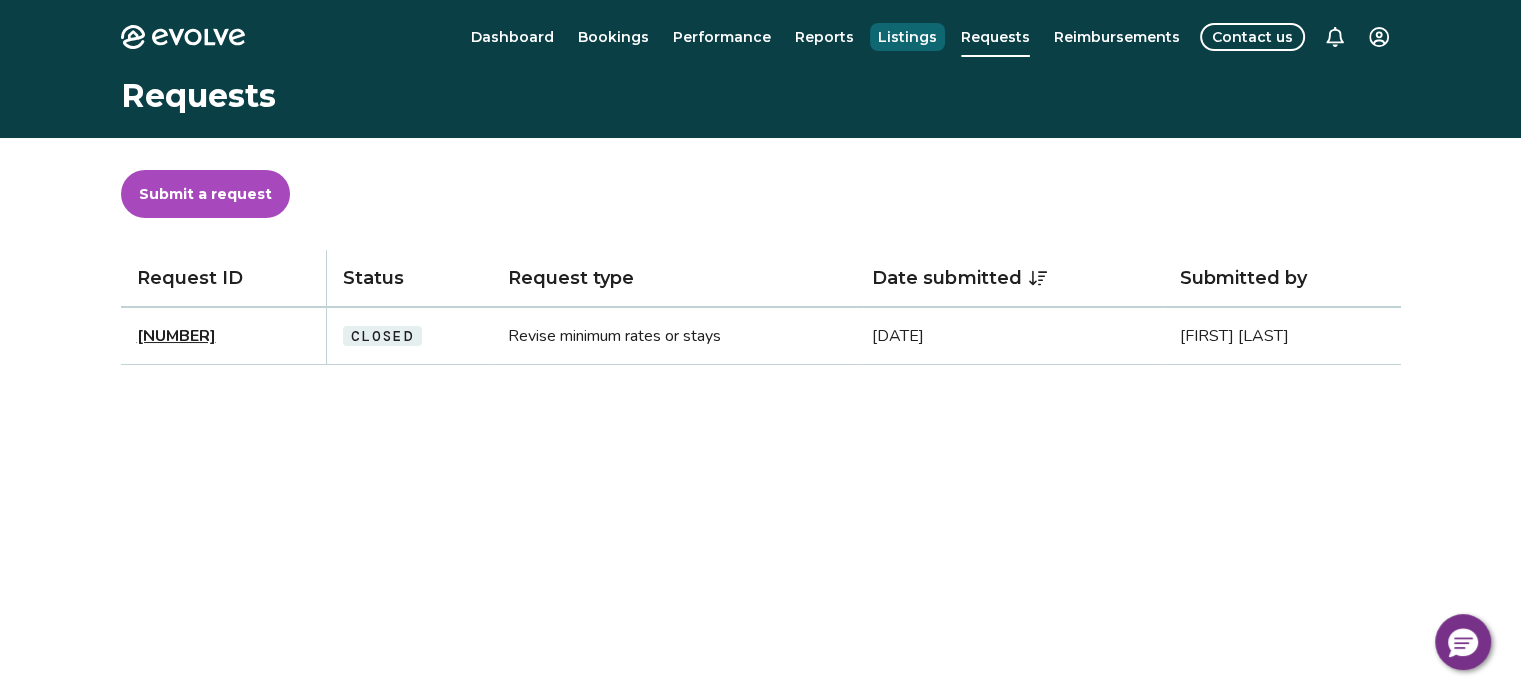 click on "Listings" at bounding box center [907, 37] 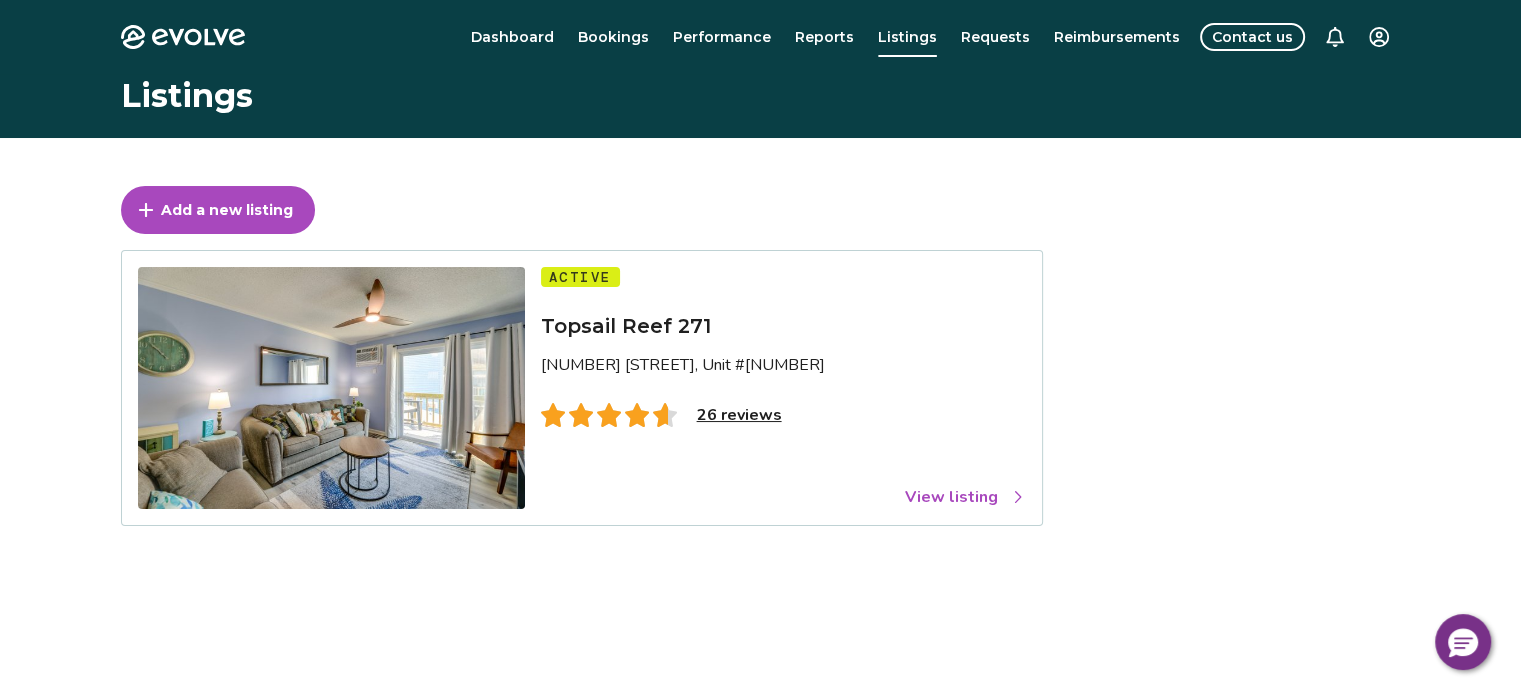 click on "View listing" at bounding box center (965, 497) 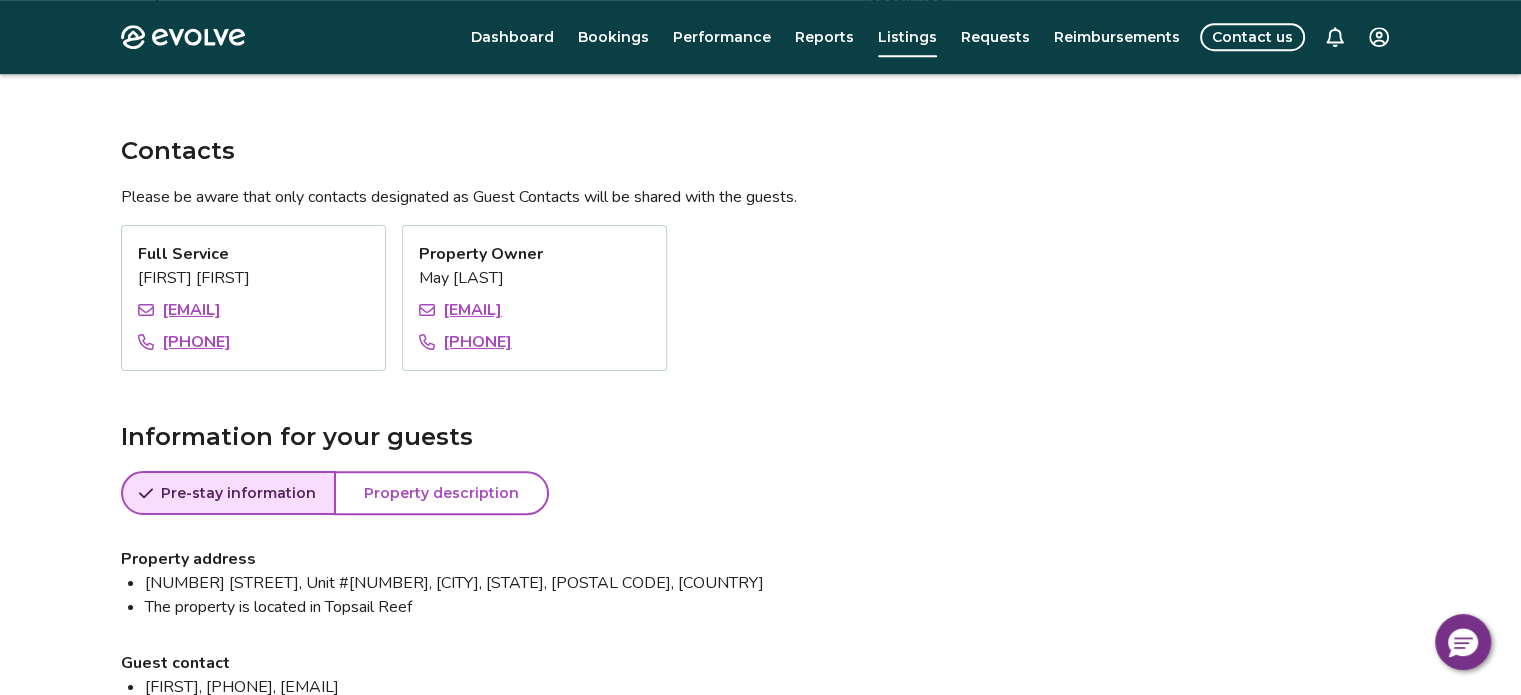 scroll, scrollTop: 1100, scrollLeft: 0, axis: vertical 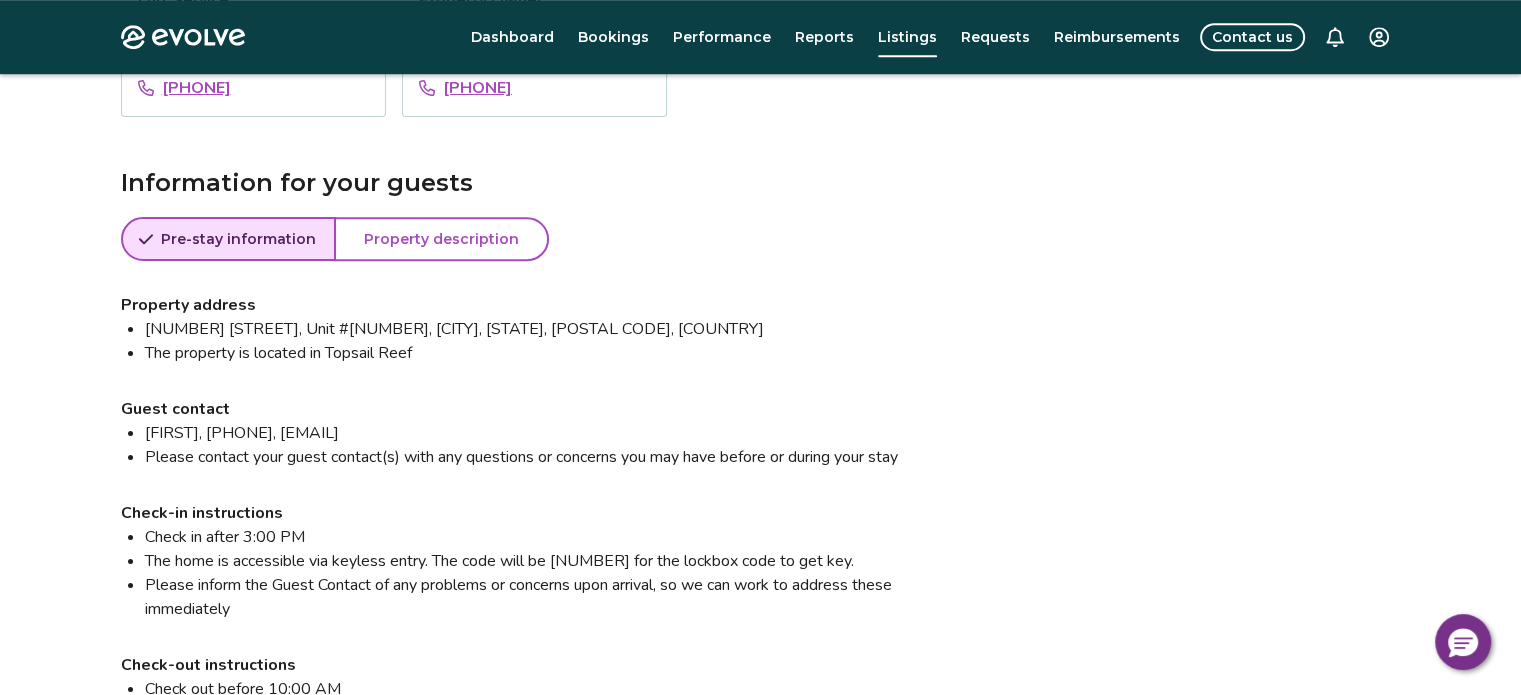 click on "Property description" at bounding box center [441, 239] 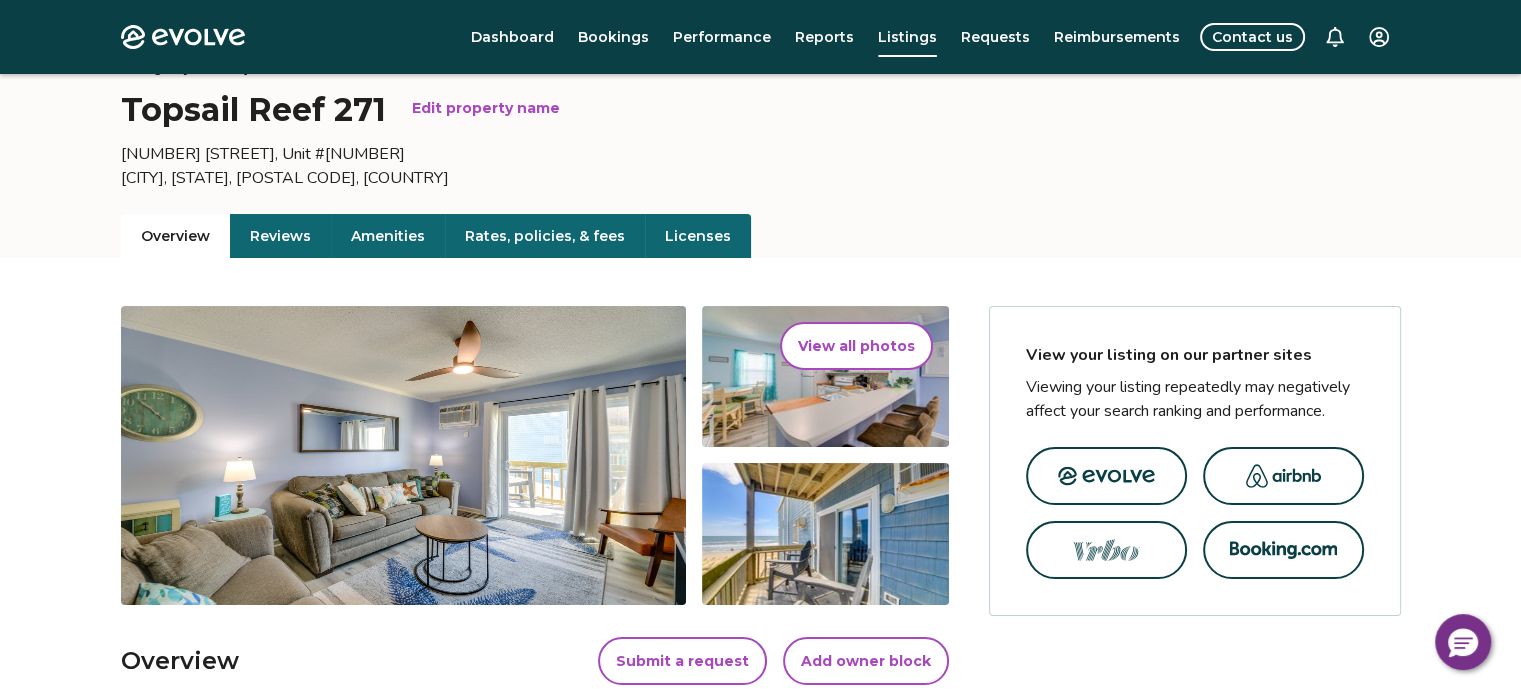 scroll, scrollTop: 0, scrollLeft: 0, axis: both 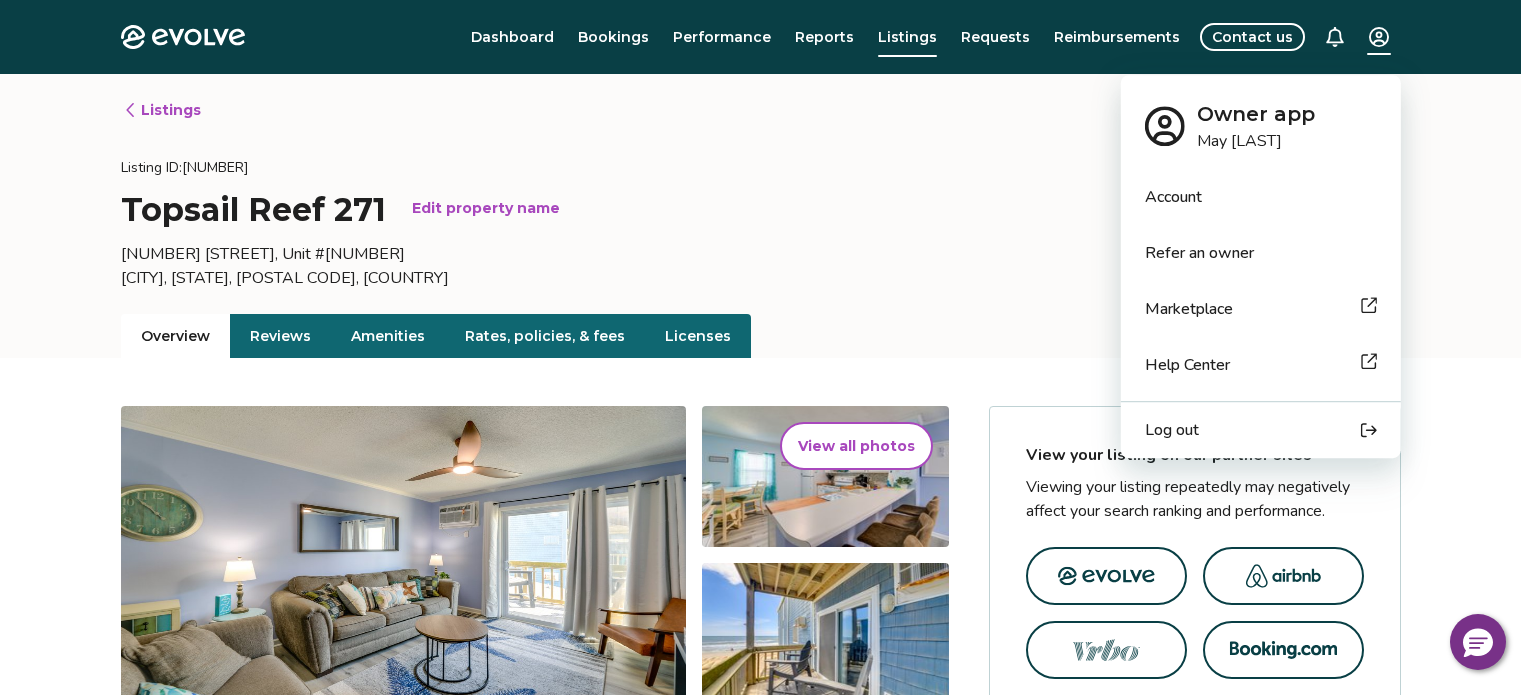 click on "Evolve Dashboard Bookings Performance Reports Listings Requests Reimbursements Contact us Listings Listing ID:  490375 Topsail Reef 271 Edit property name 2182 New River Inlet Rd, Unit #271 North Topsail Beach, North Carolina, 28460, United States Overview Reviews Amenities Rates, policies, & fees Licenses View all photos Overview Submit a request Add owner block Reviews 4.54 (26 total reviews) Bedrooms 2 Bathrooms 2 Maximum occupancy 5 Property type Condo Complex name Topsail Reef Unit size 840 Contacts Please be aware that only contacts designated as Guest Contacts will be shared with the guests. Full Service [FIRST]   [LAST] [EMAIL]   [PHONE] Property Owner [FIRST]   [LAST] [EMAIL]   [PHONE] Information for your guests Pre-stay information Pre-stay Property description Headline Oceanfront Condo in North Topsail Beach! Description The property House rules No smoking and/or vaping No pets allowed No events, parties, or large gatherings The location |" at bounding box center (768, 1842) 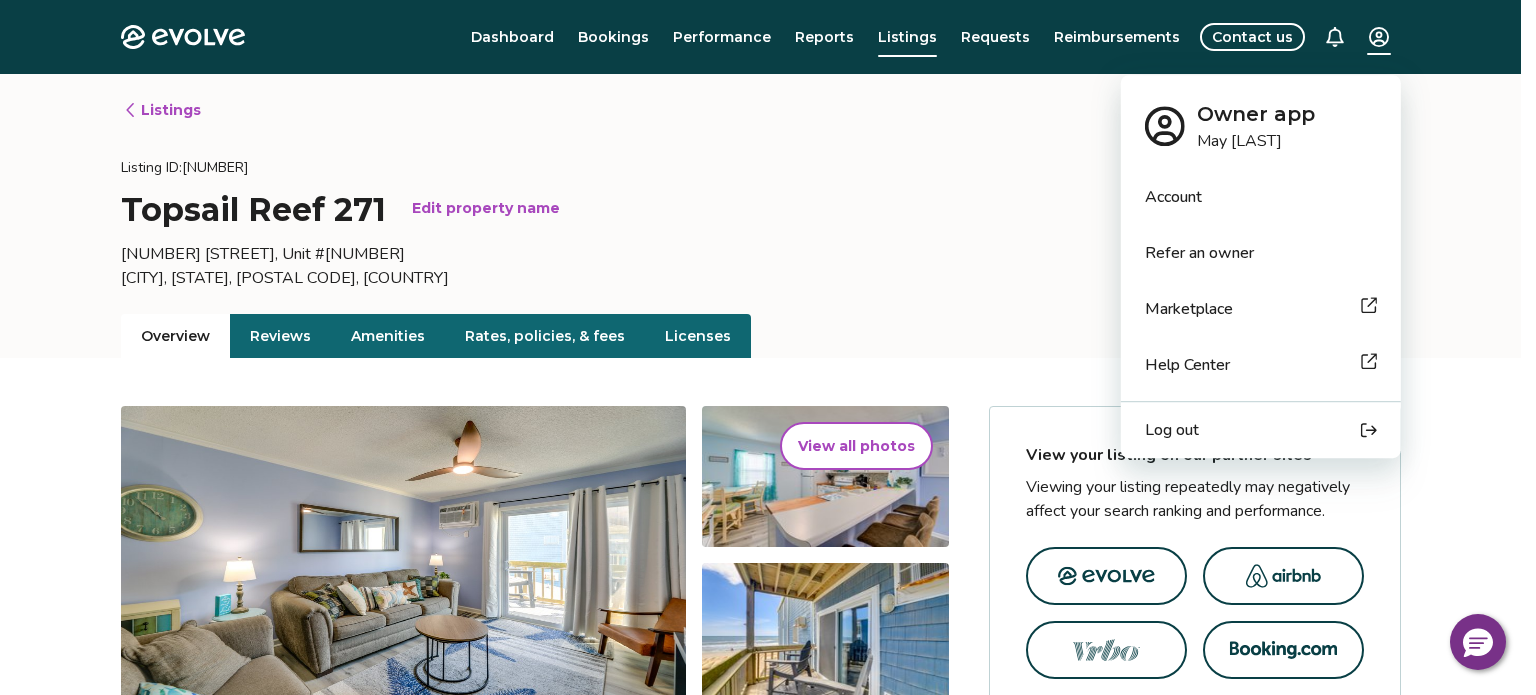 click on "Account" at bounding box center [1261, 197] 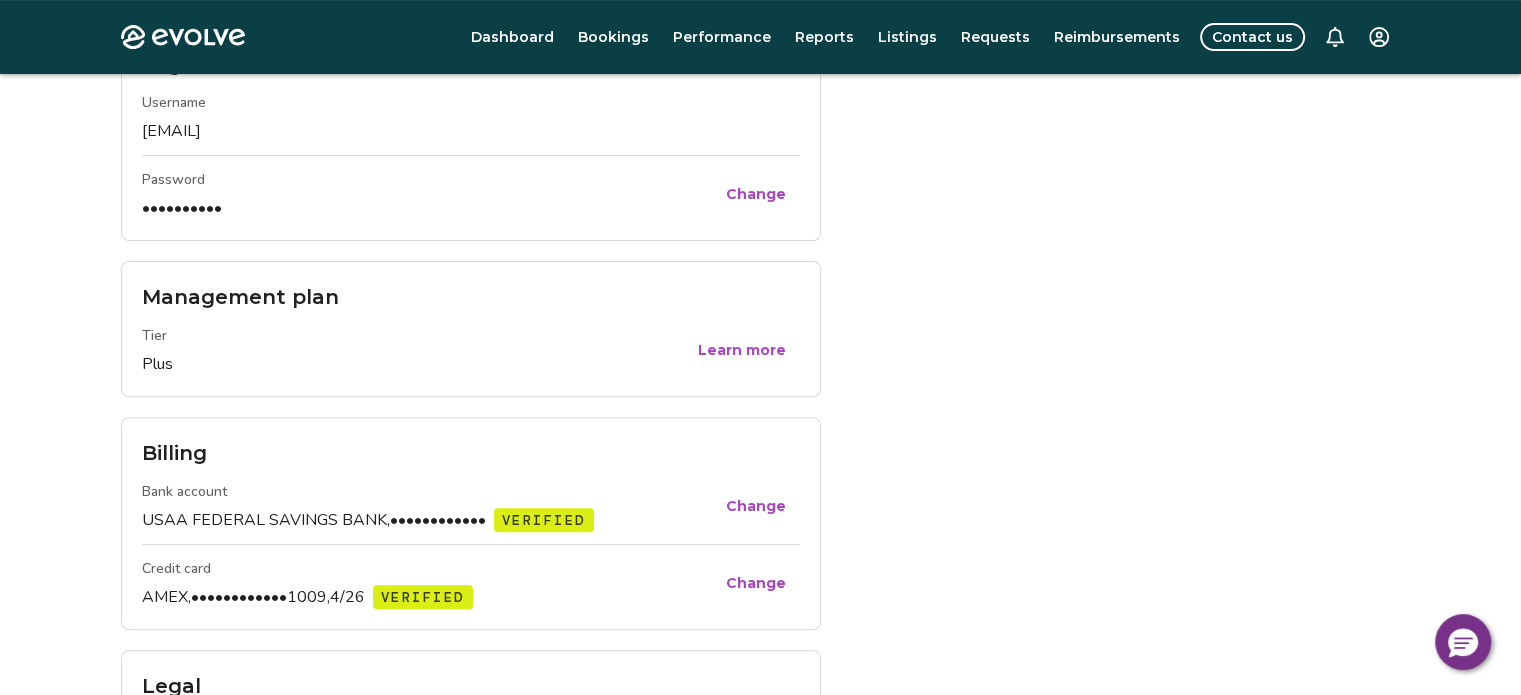 scroll, scrollTop: 600, scrollLeft: 0, axis: vertical 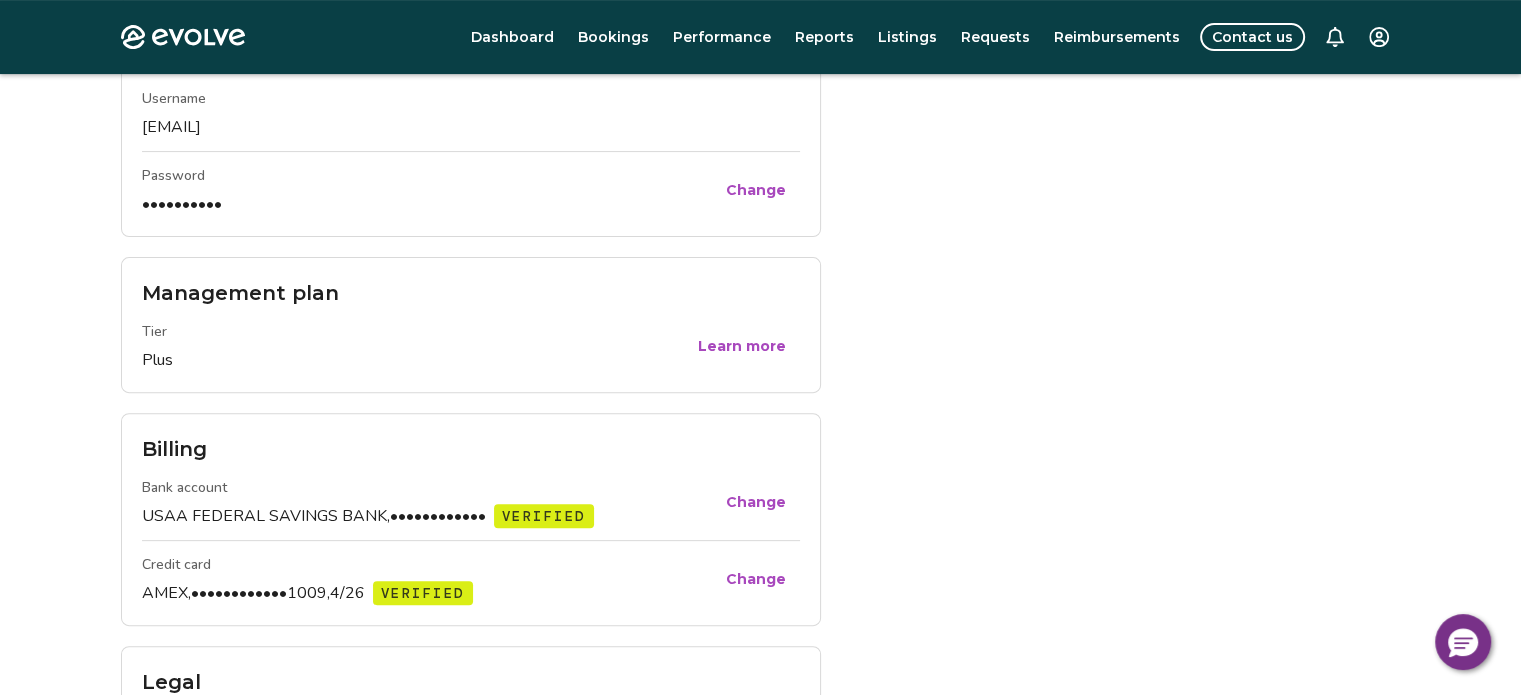 click on "Learn more" at bounding box center (742, 346) 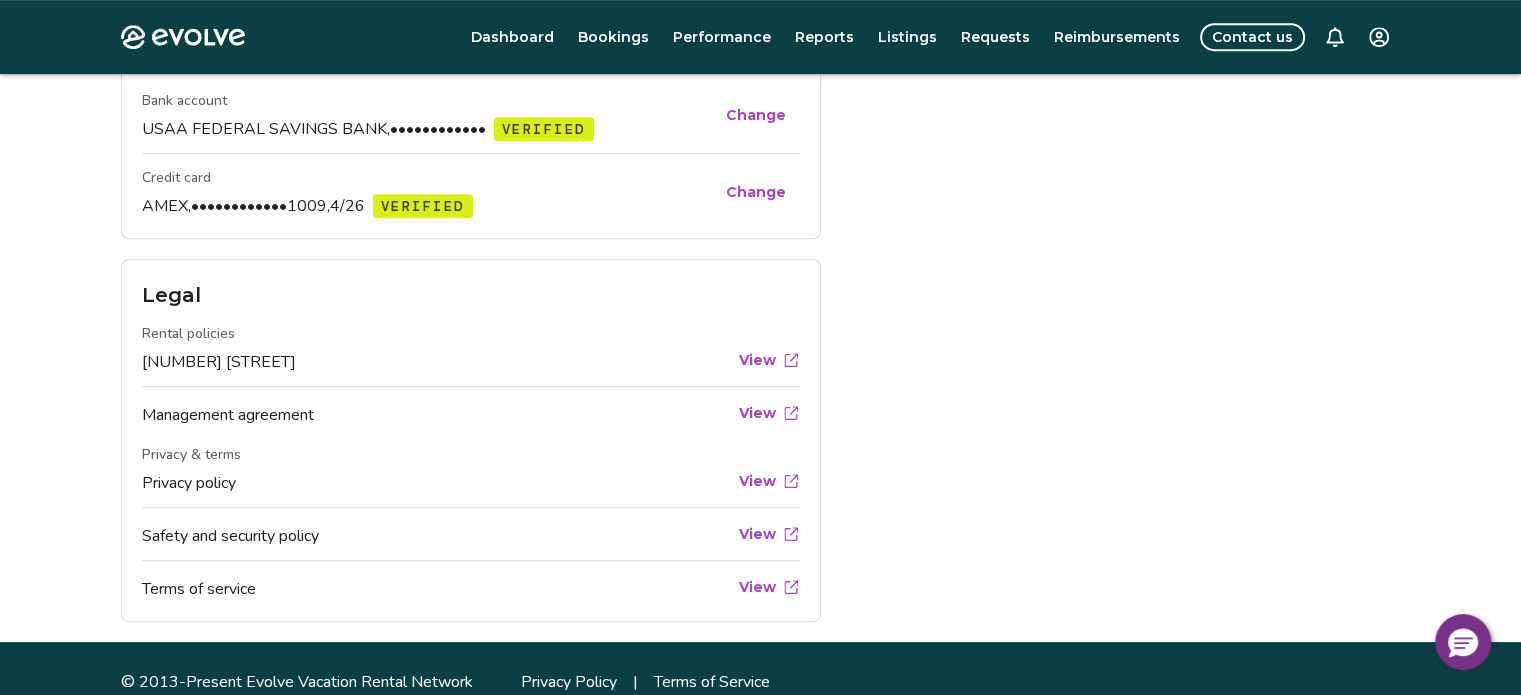 scroll, scrollTop: 1000, scrollLeft: 0, axis: vertical 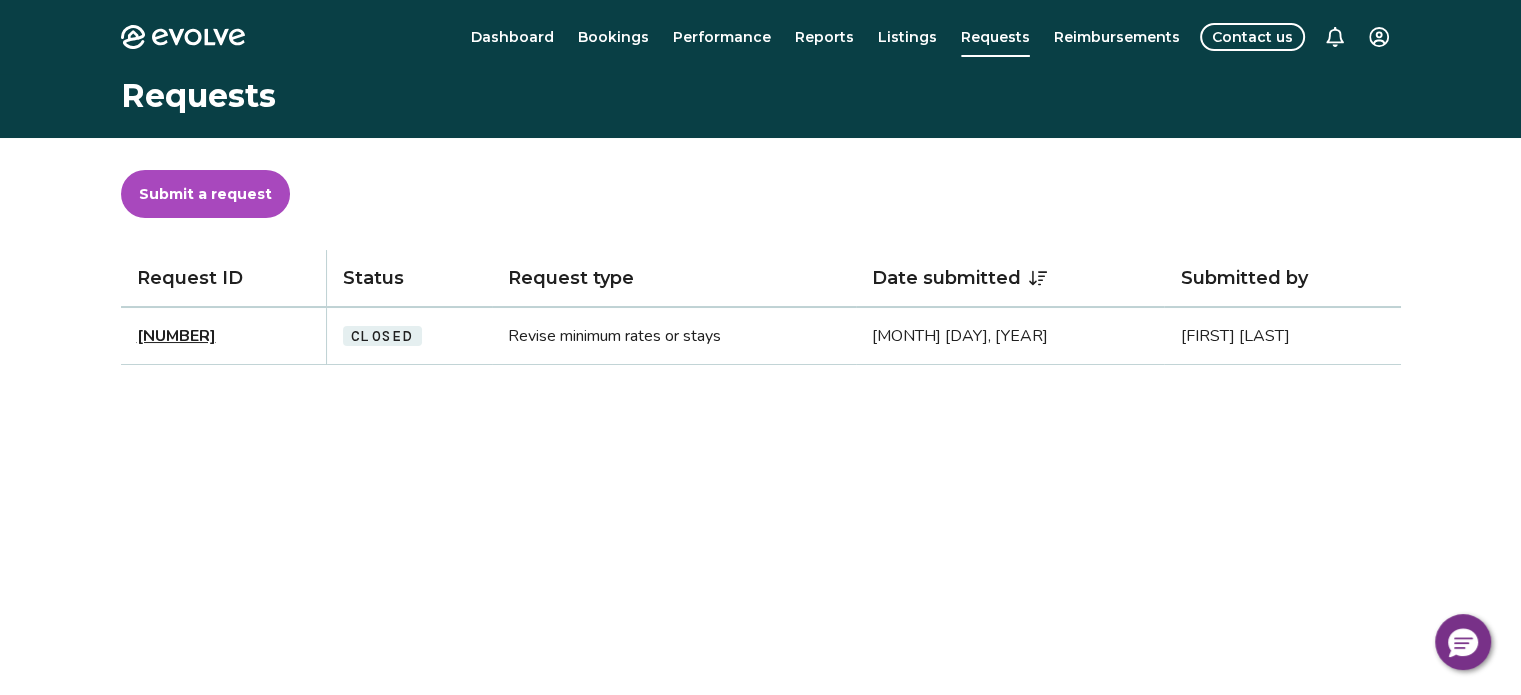 click on "Submit a request" at bounding box center [205, 194] 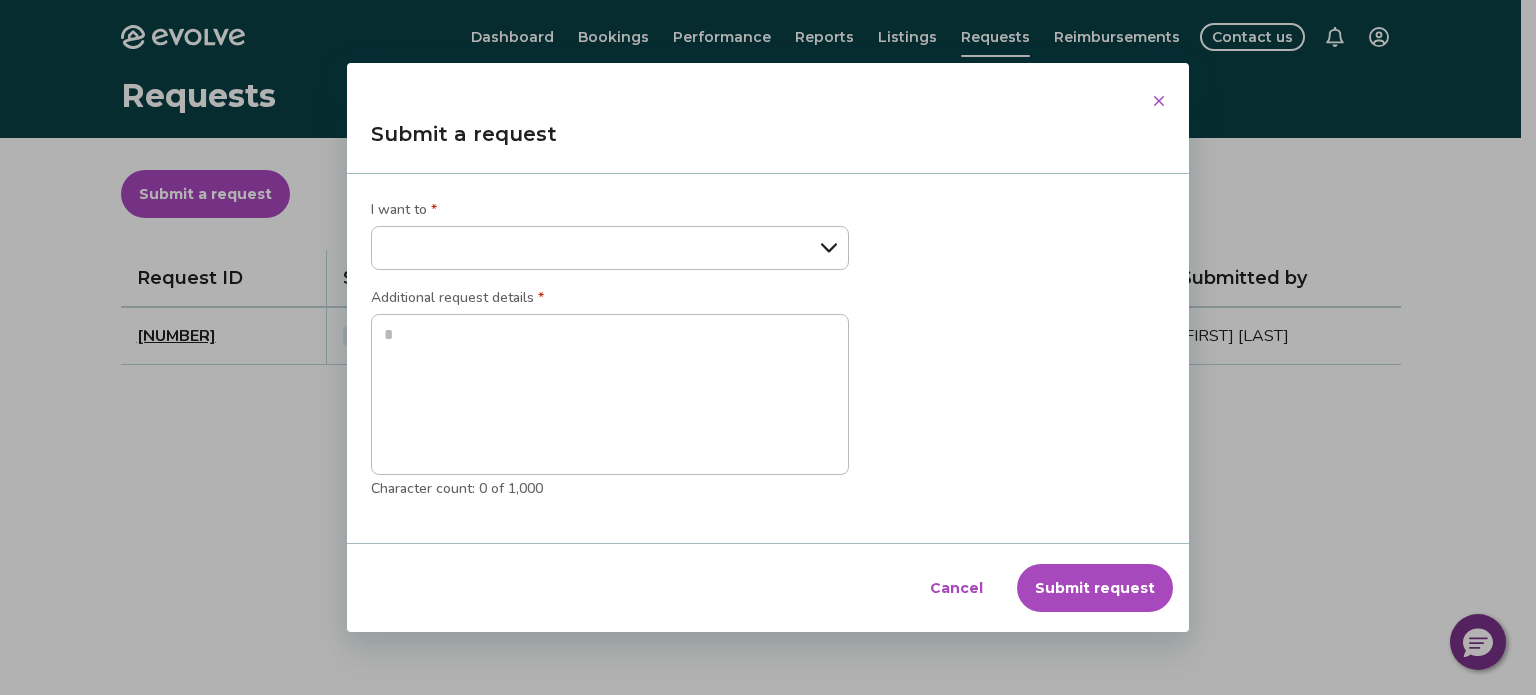 type on "*" 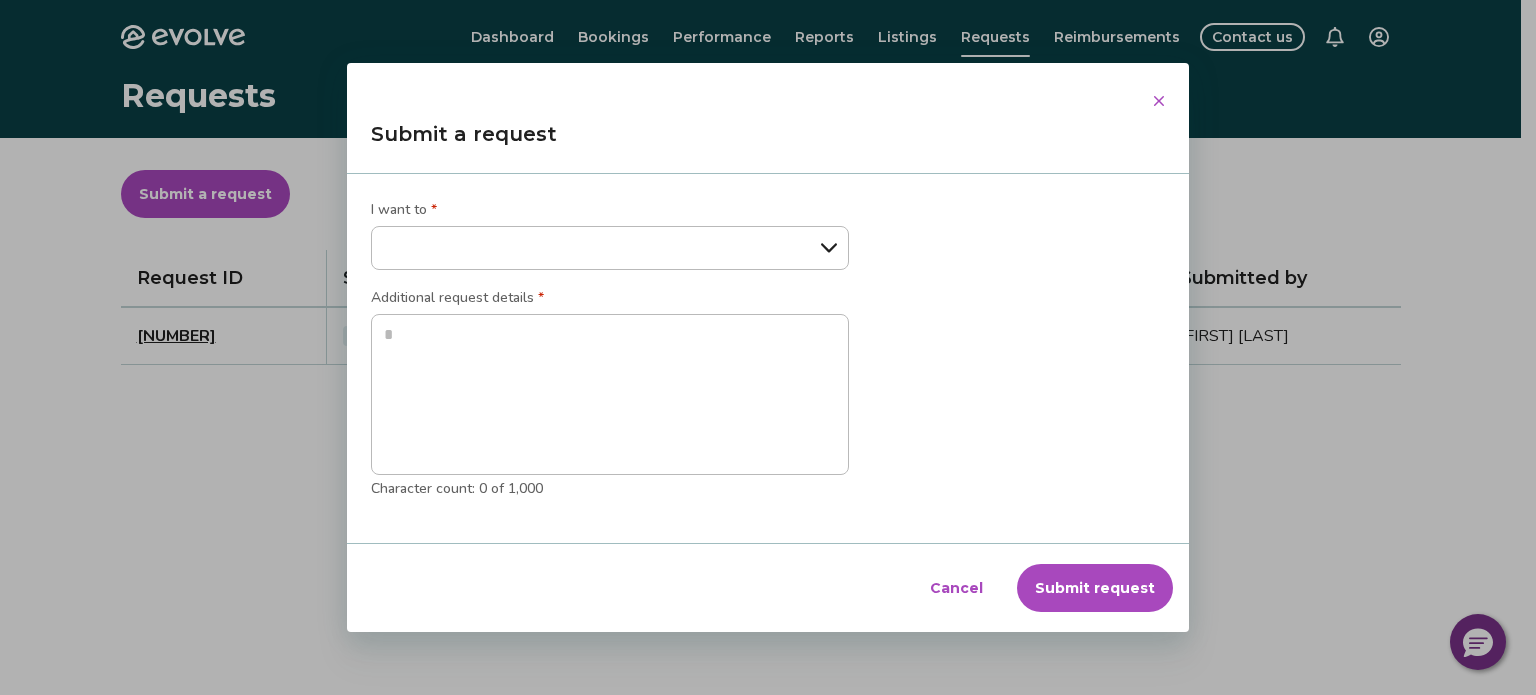 select on "**********" 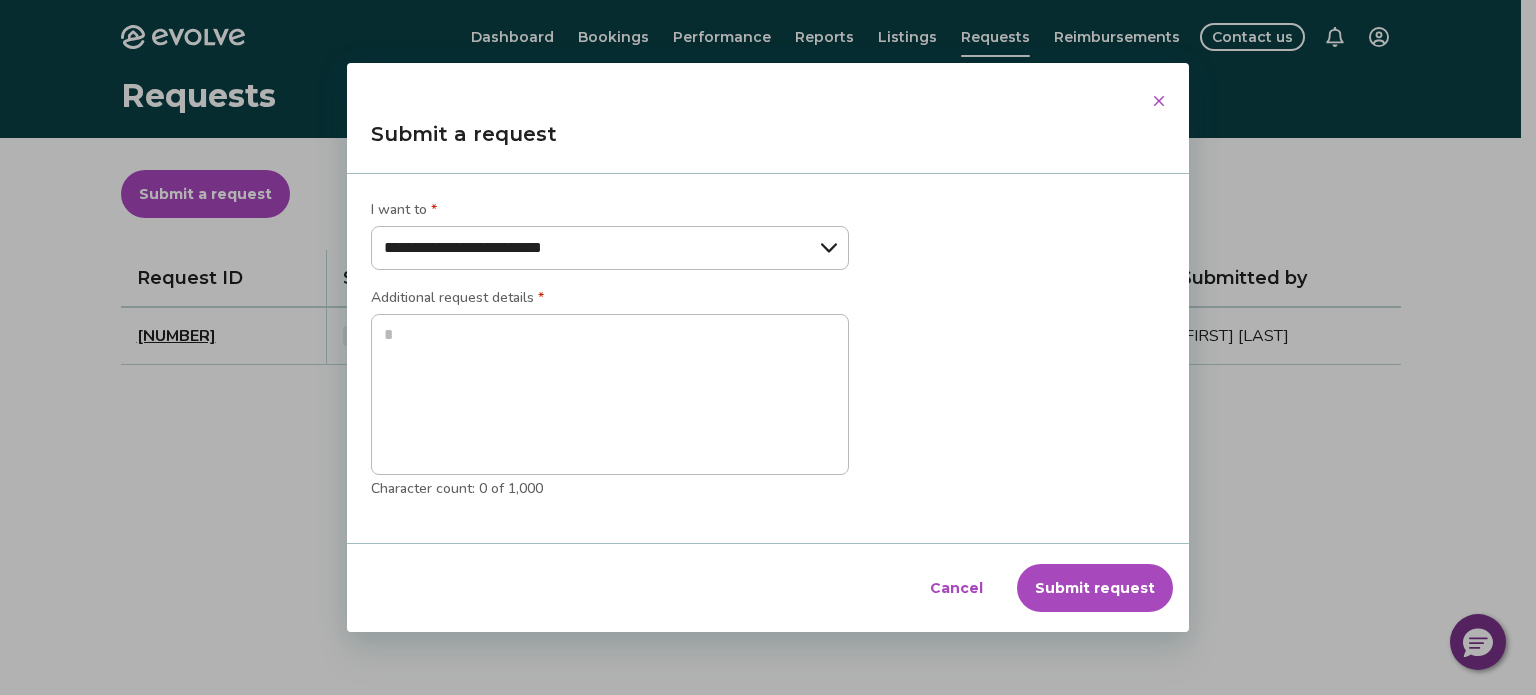 click on "**********" at bounding box center (610, 248) 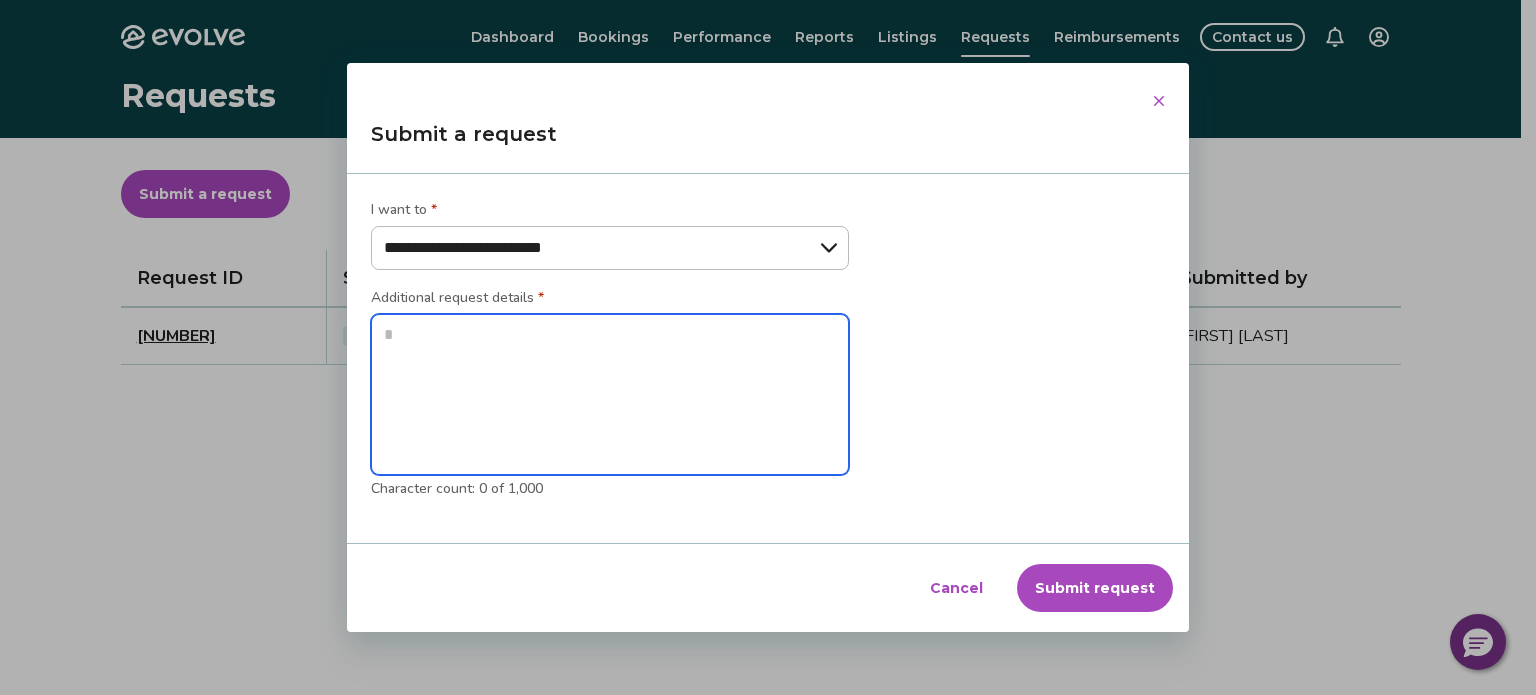 click at bounding box center (610, 395) 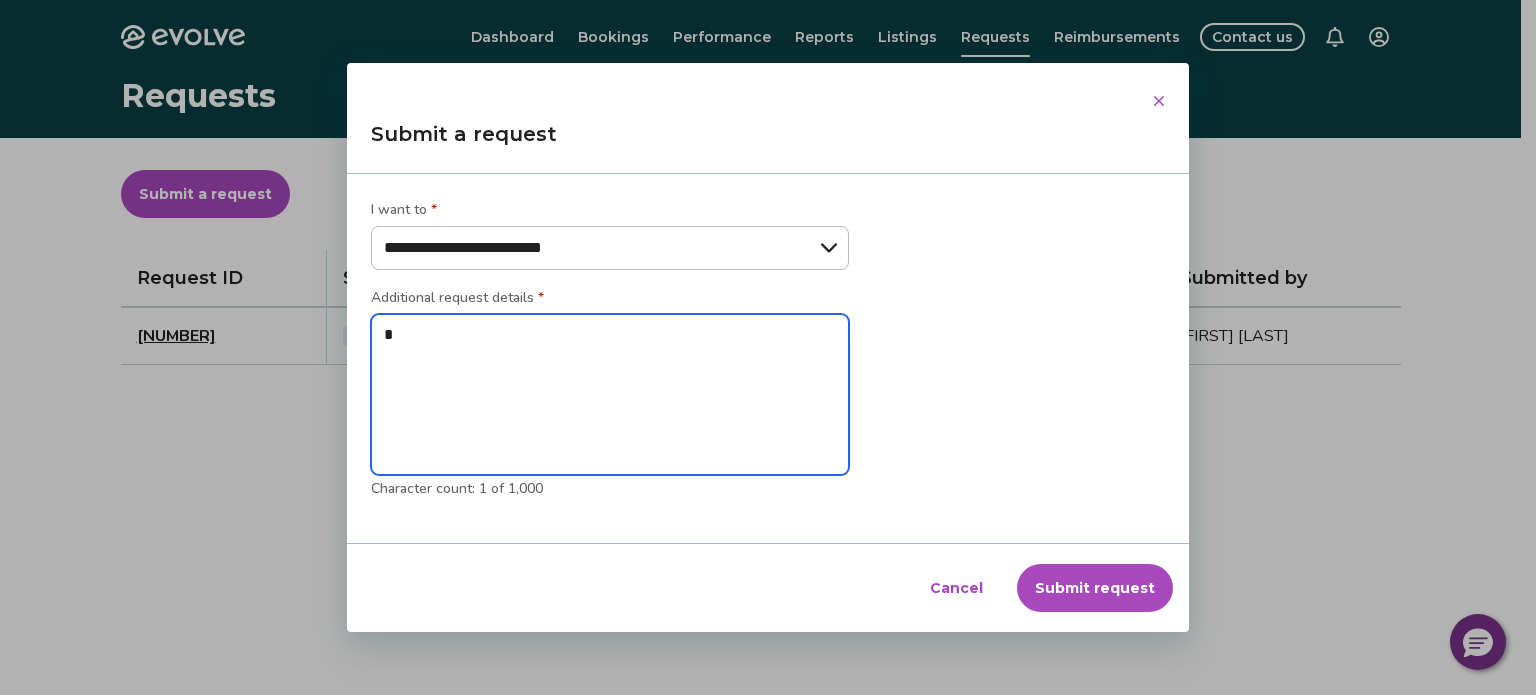 type on "**" 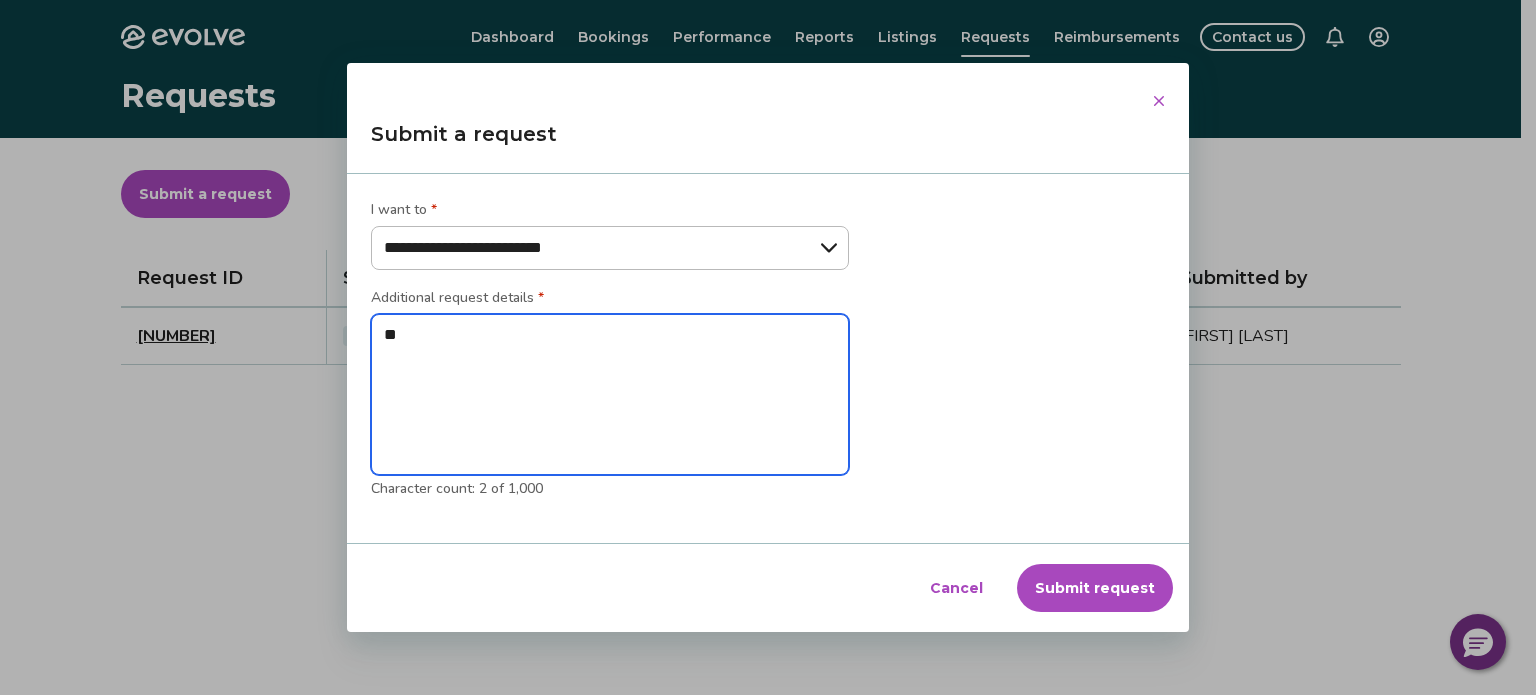 type on "*" 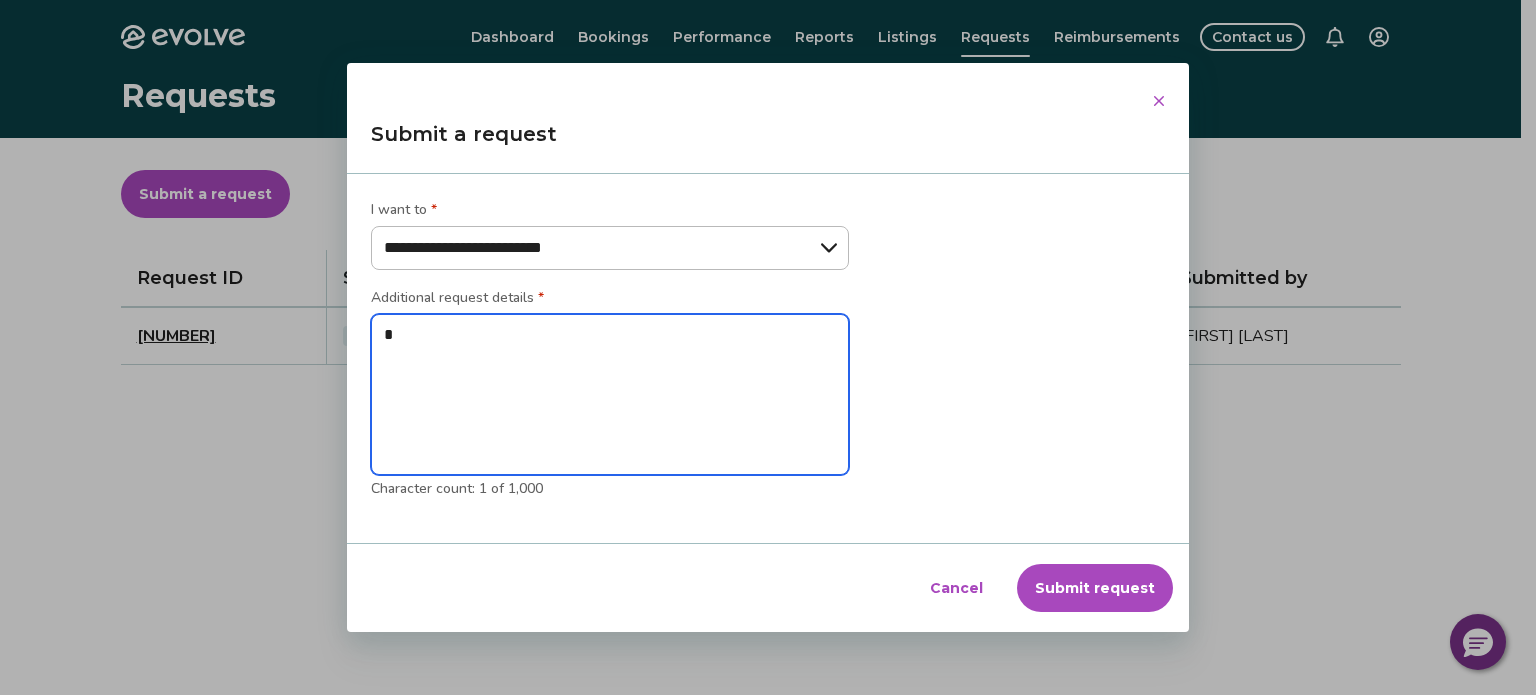 type 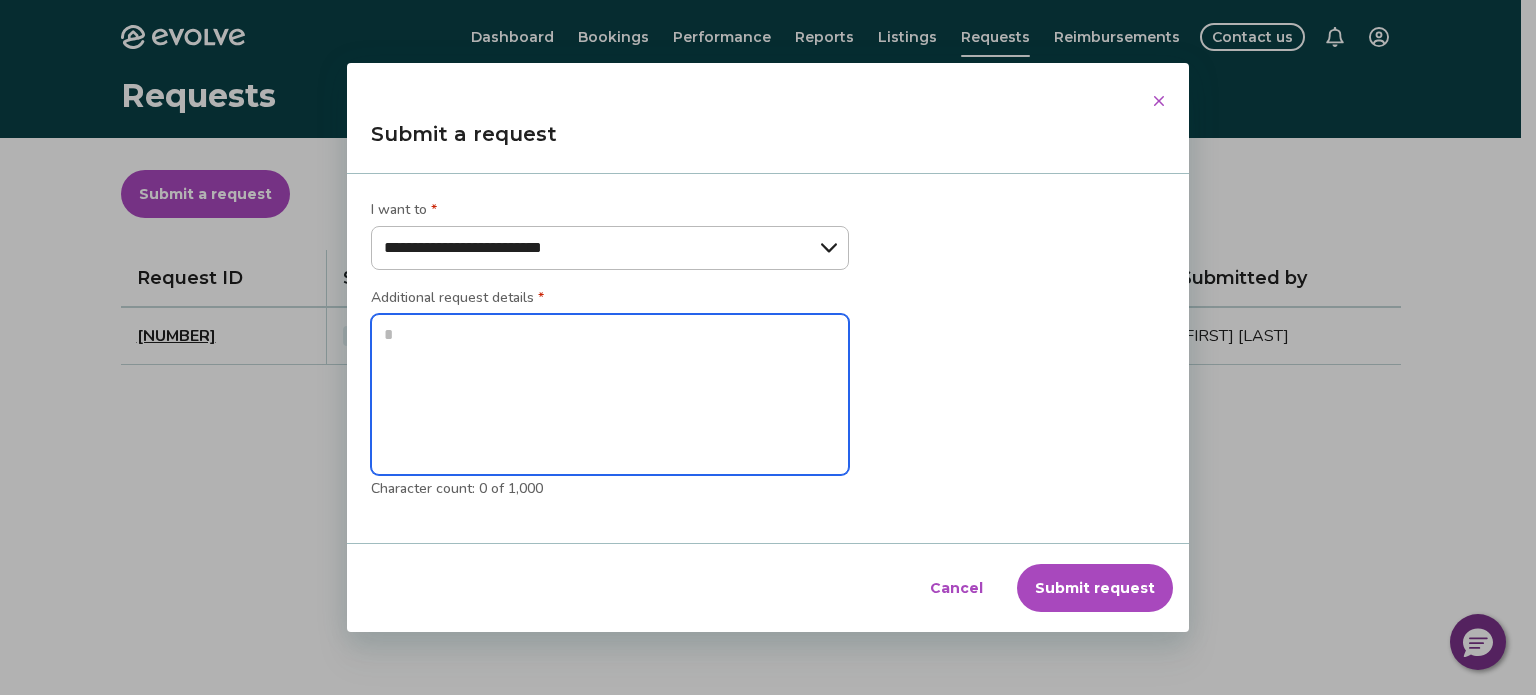 type on "*" 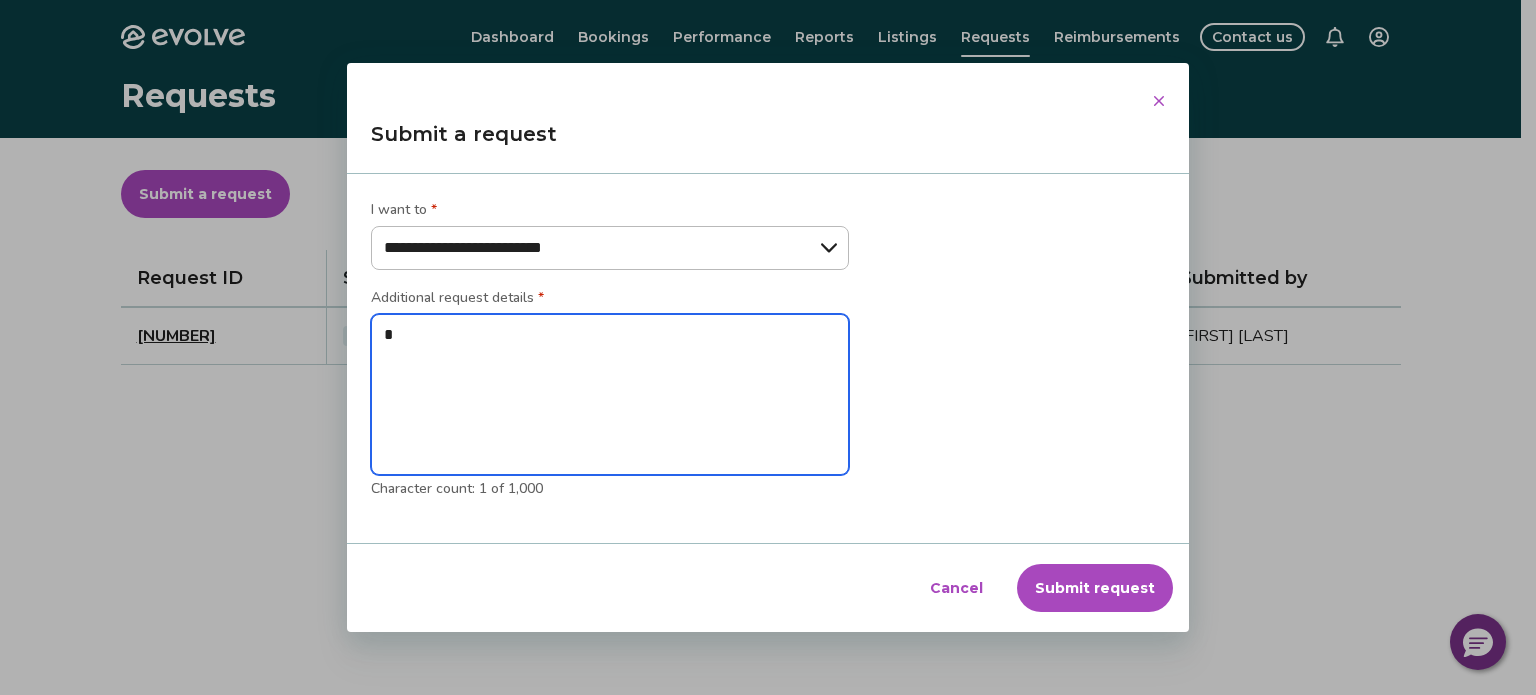 type 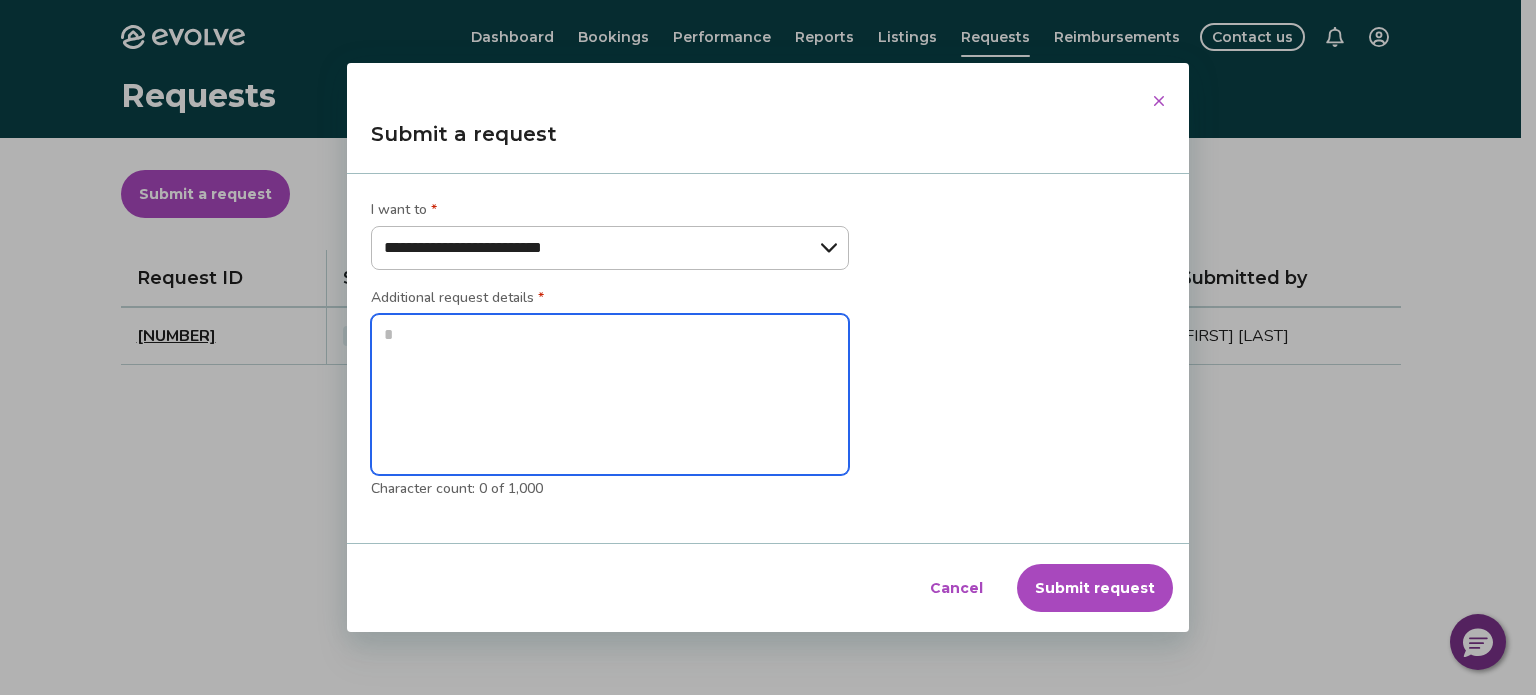 type on "*" 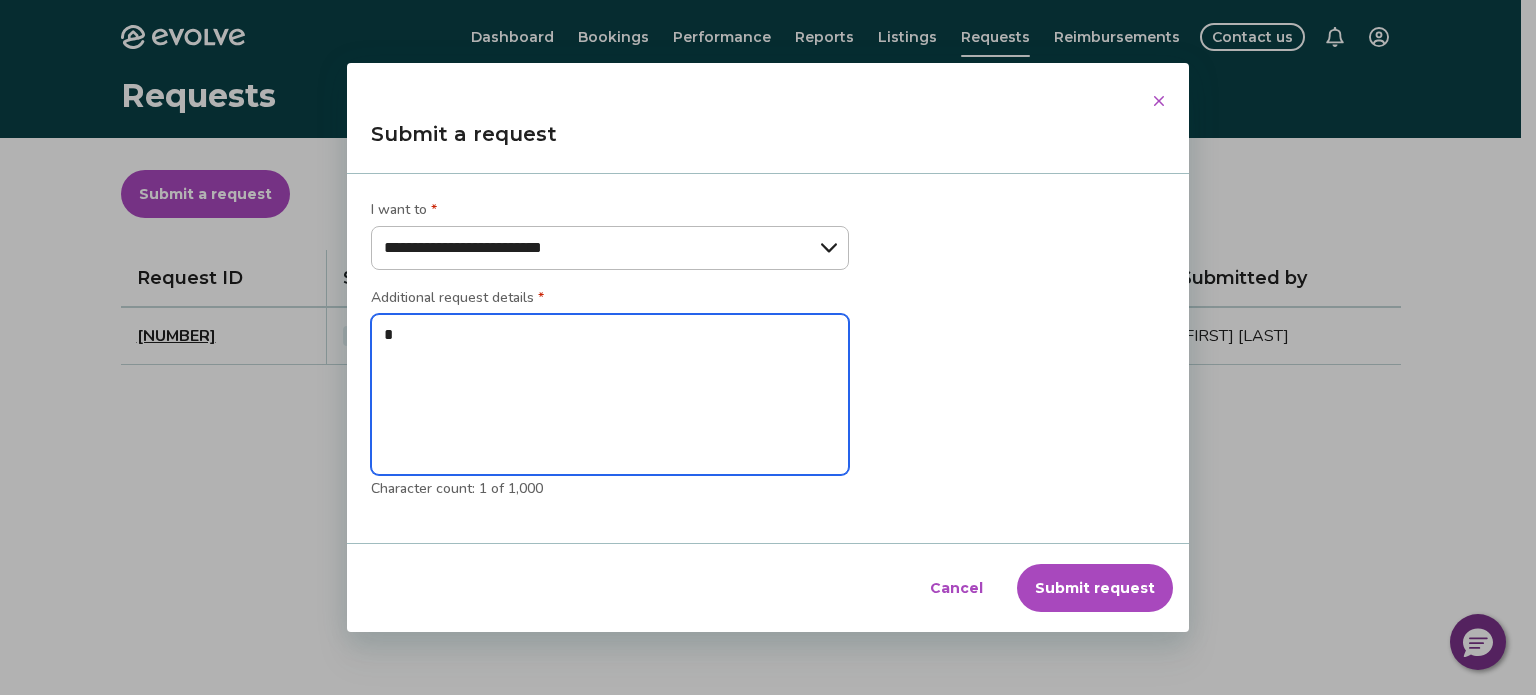 type on "**" 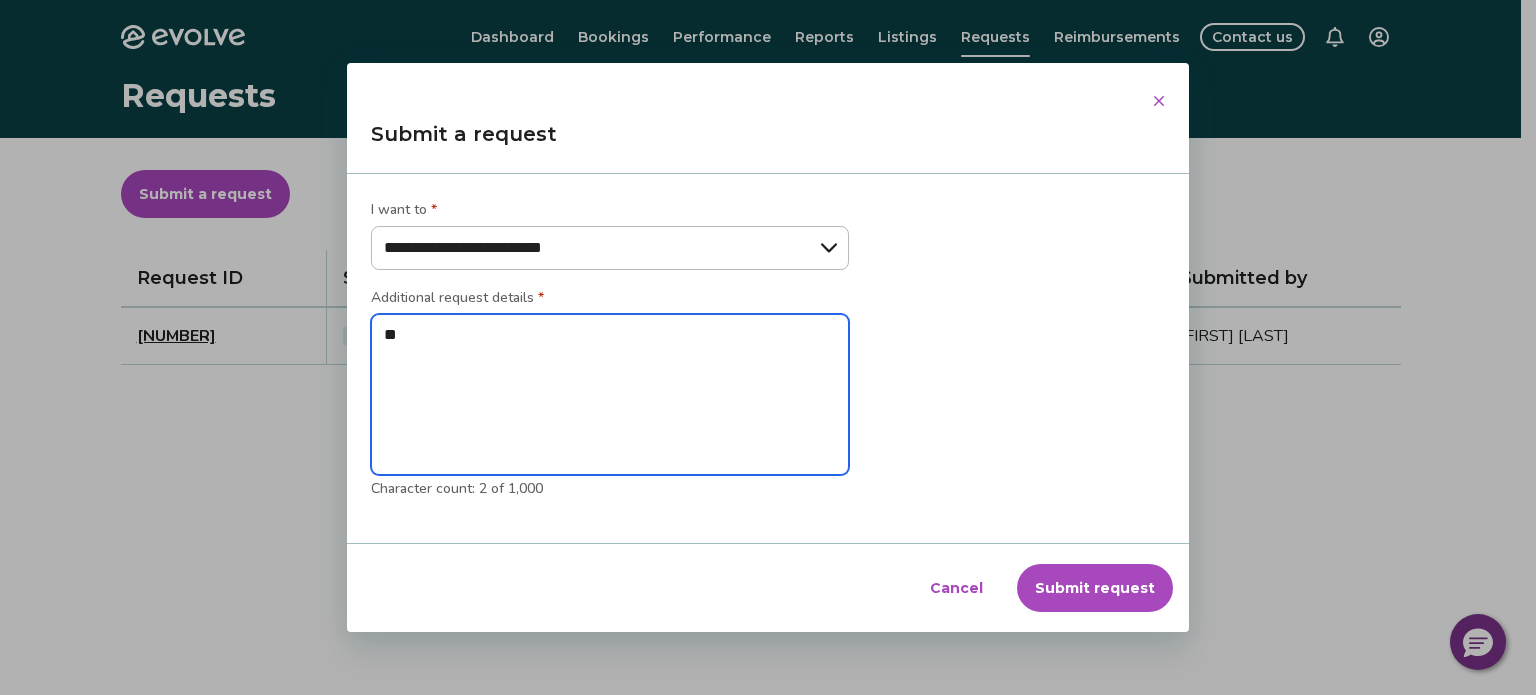 type on "*" 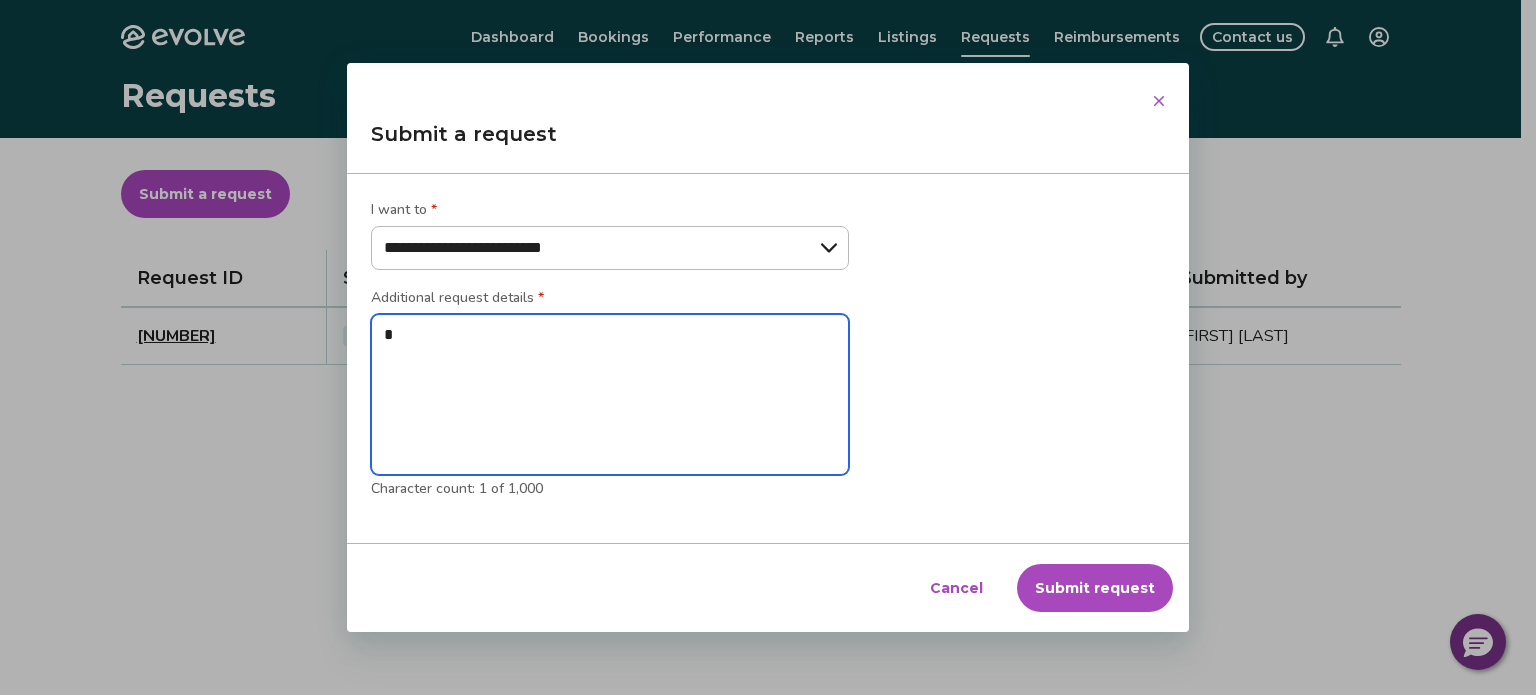 type on "**" 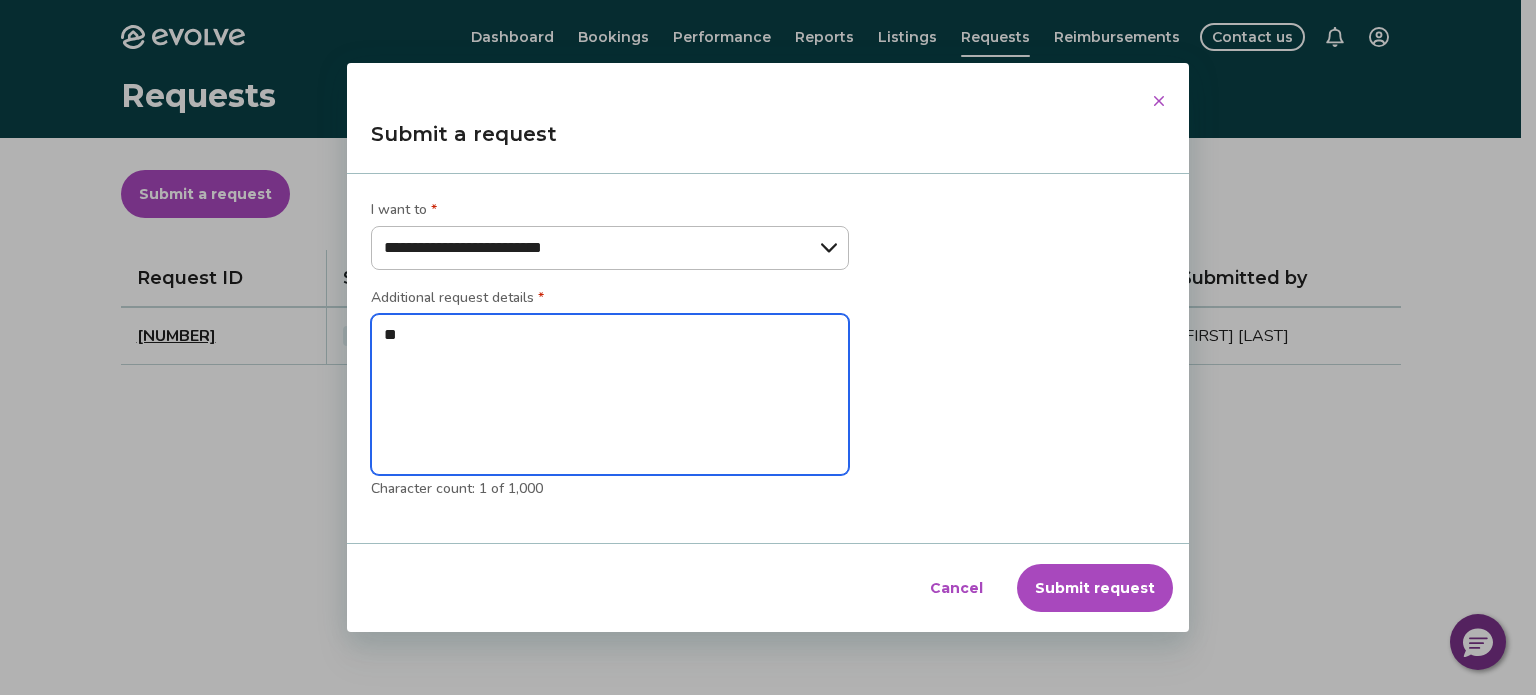 type on "***" 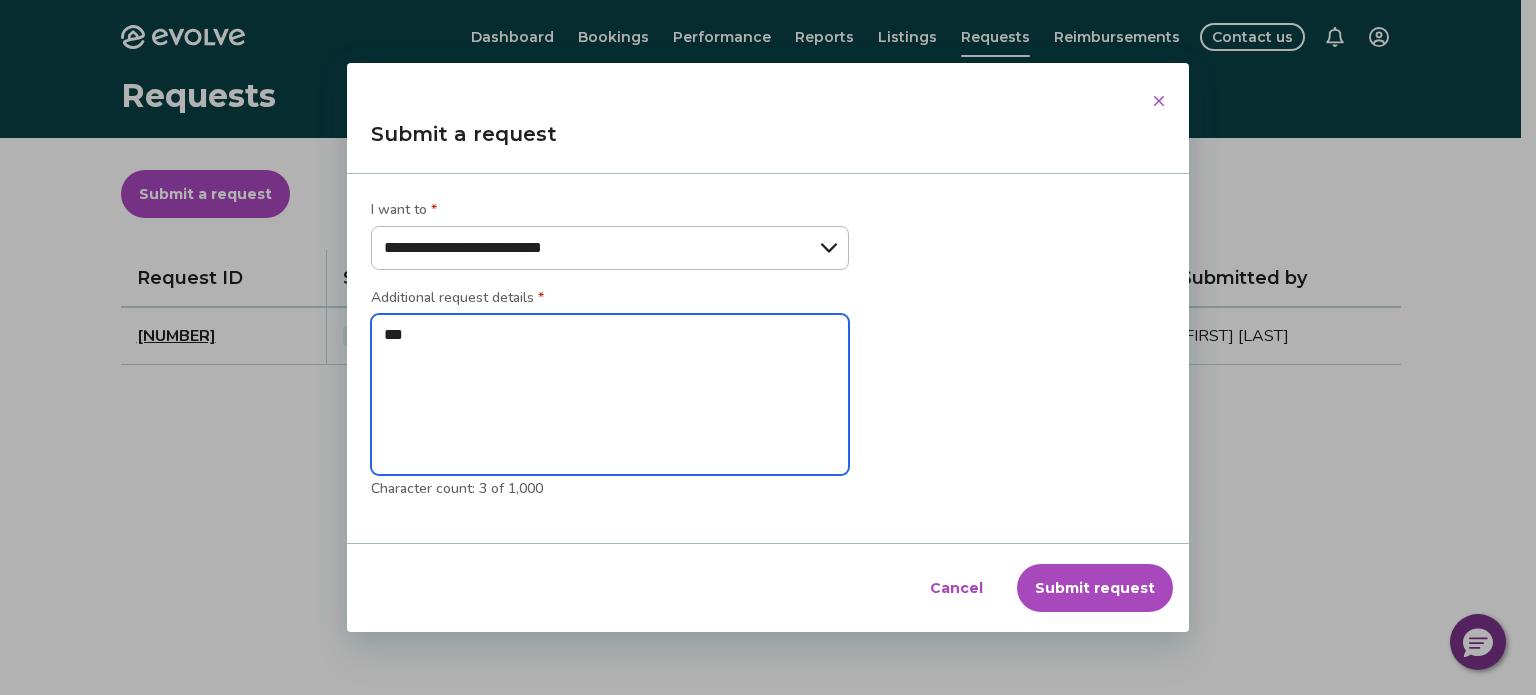 type on "****" 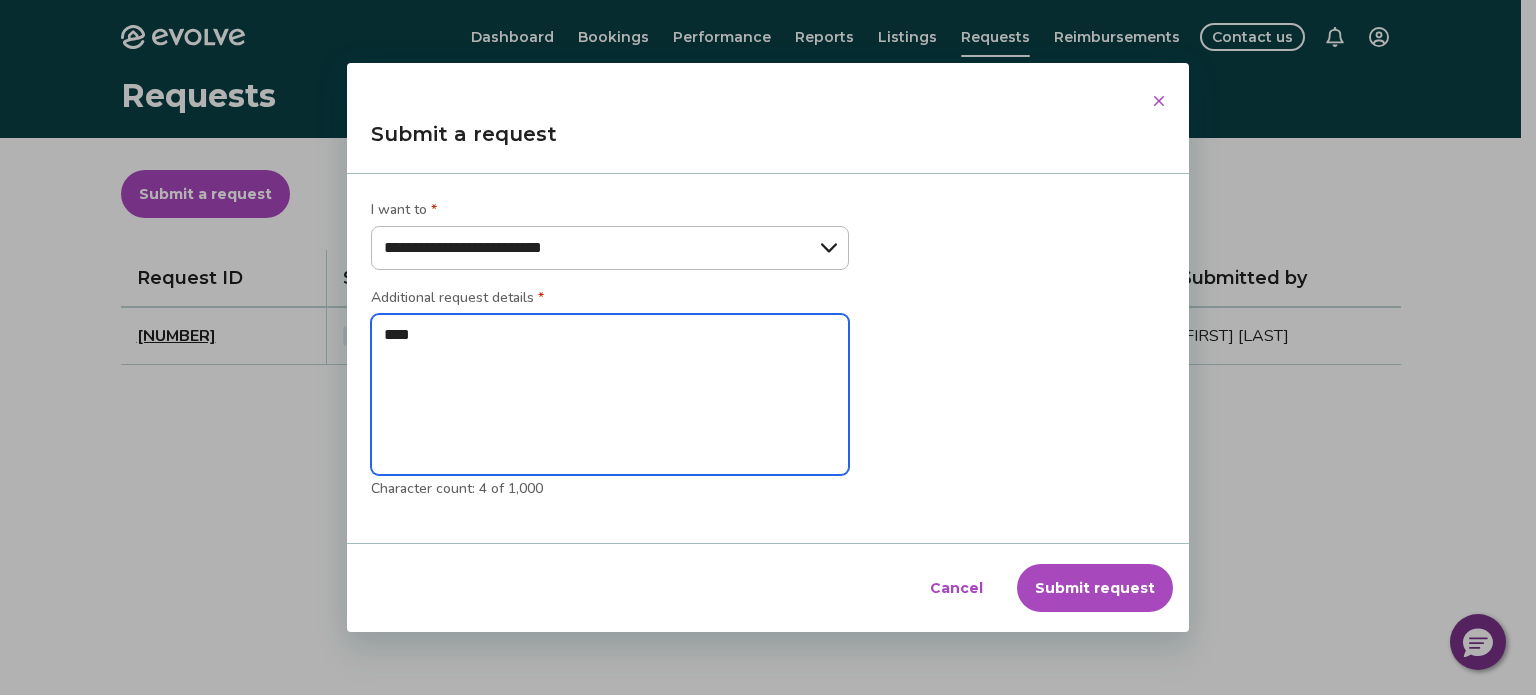 type on "***" 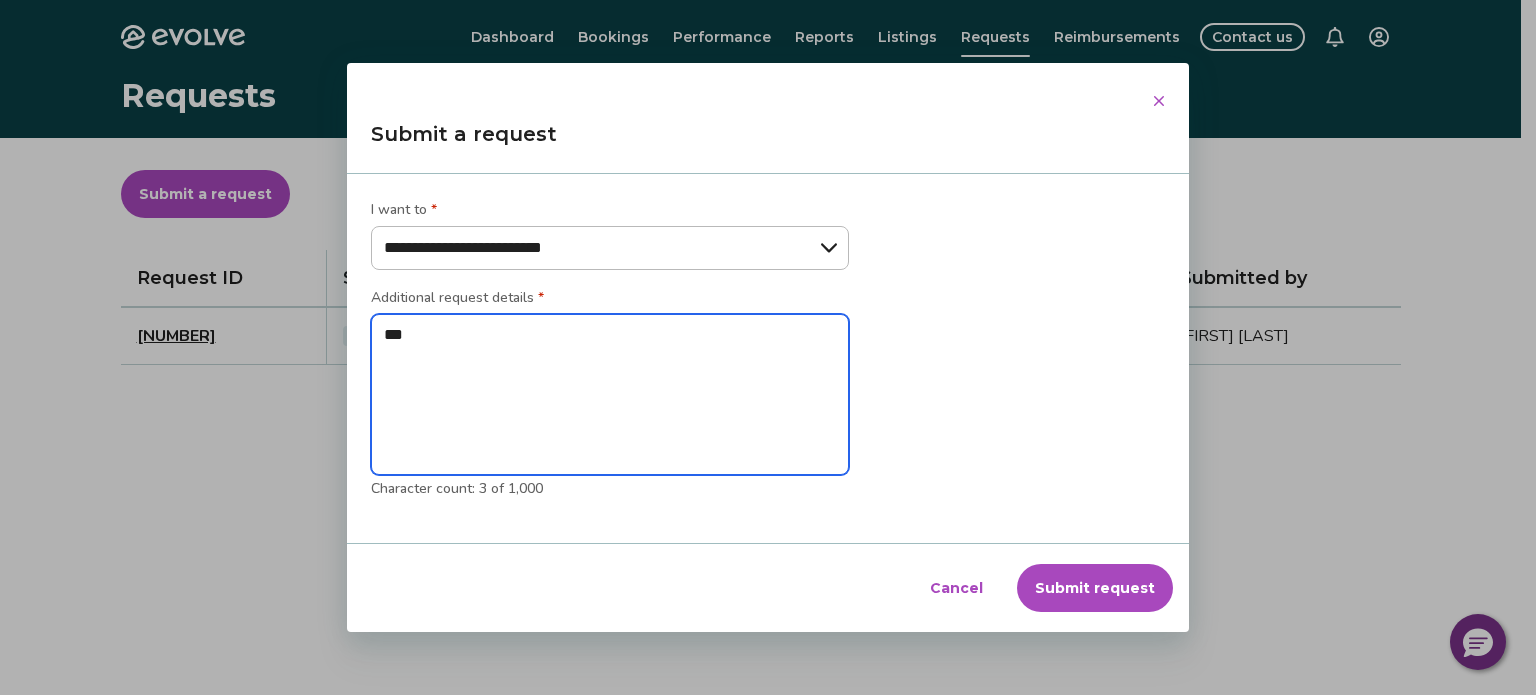 type on "**" 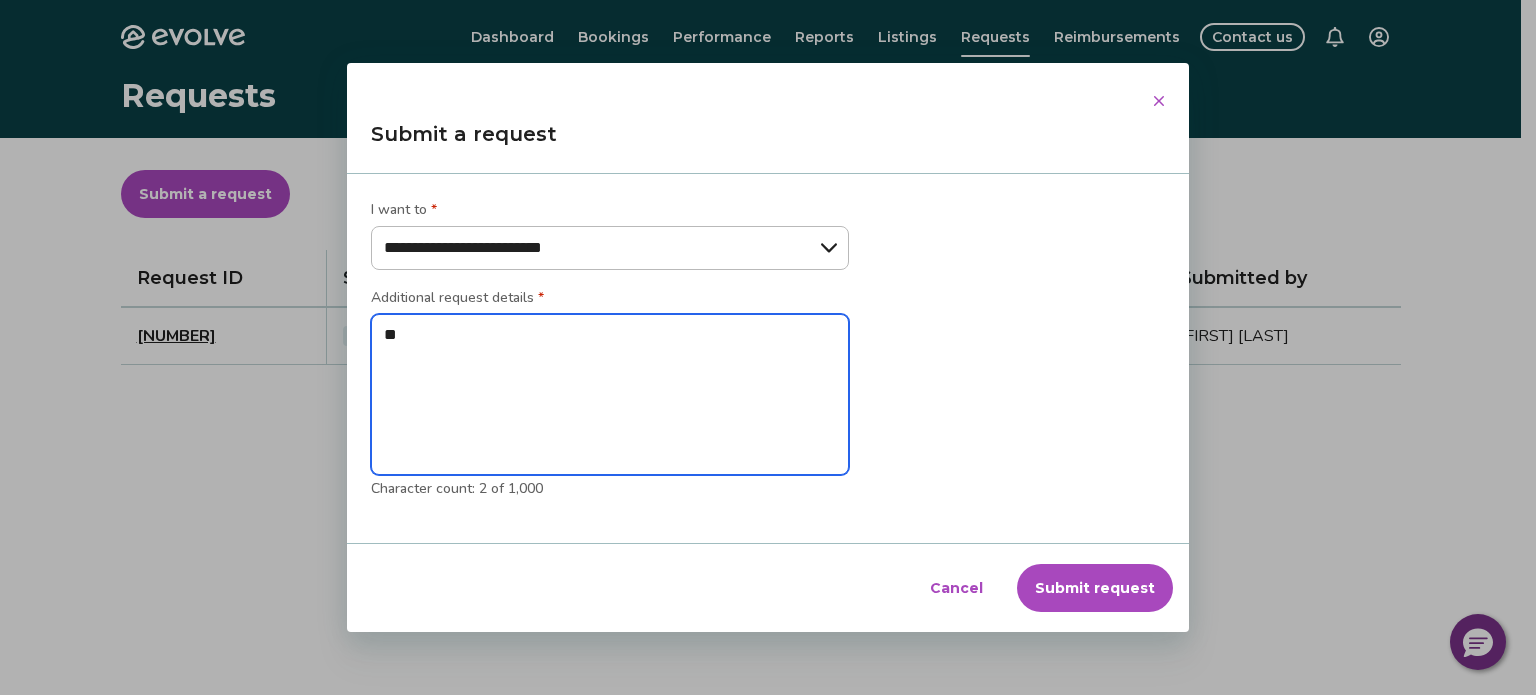 type on "***" 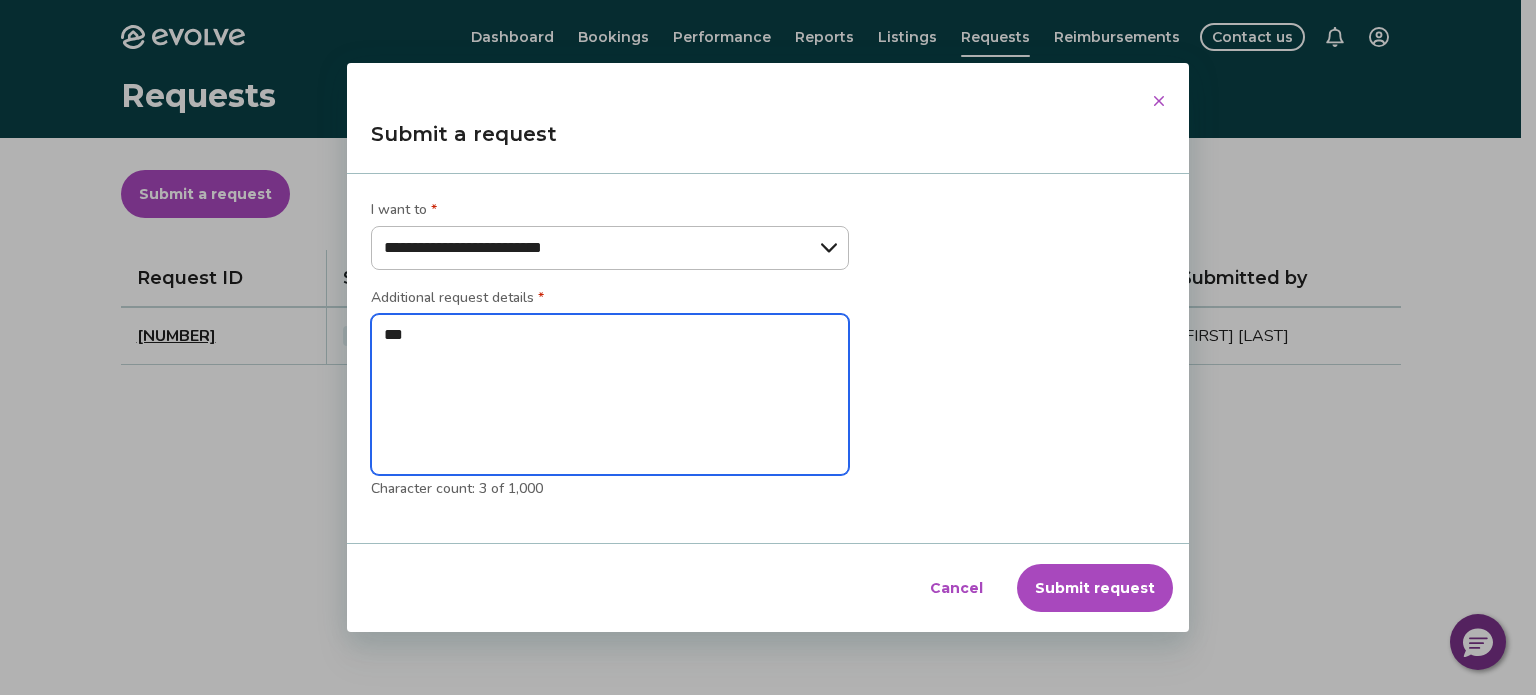 type on "****" 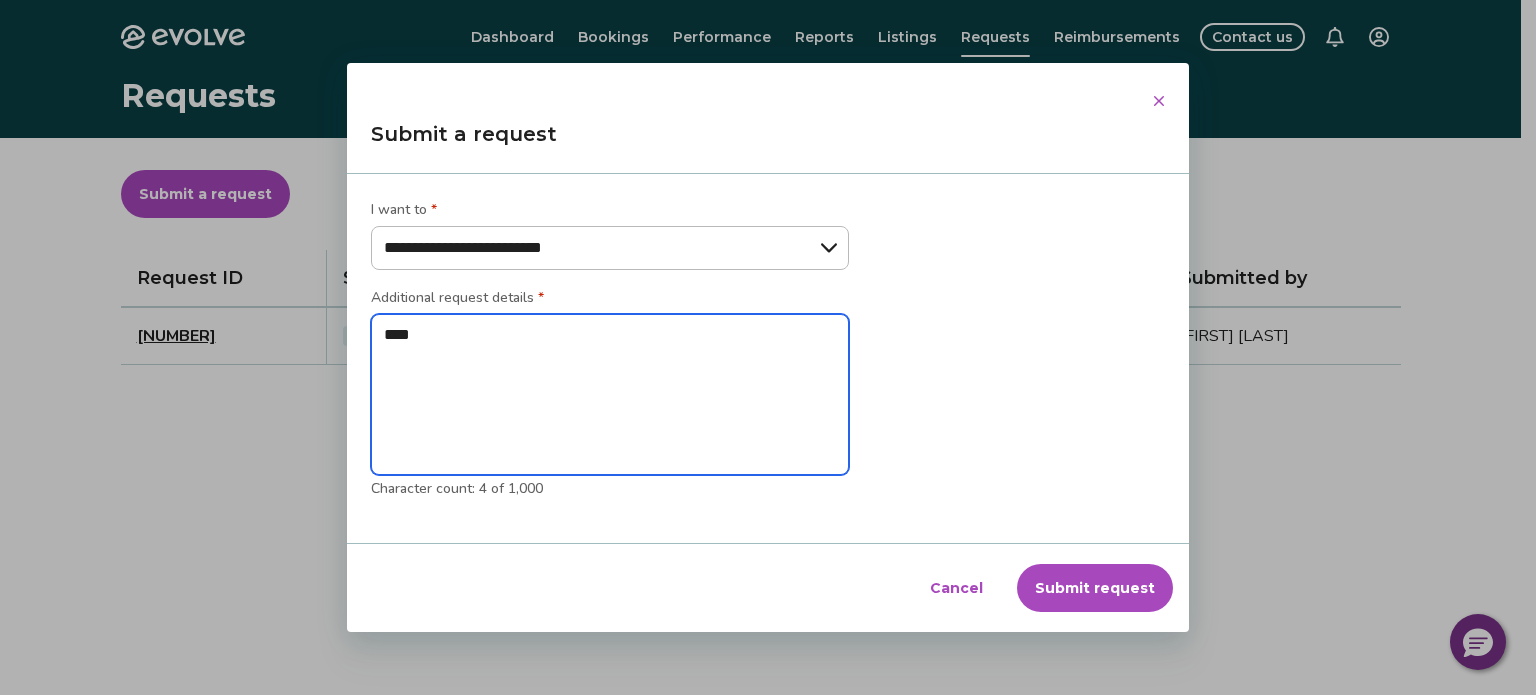 type on "***" 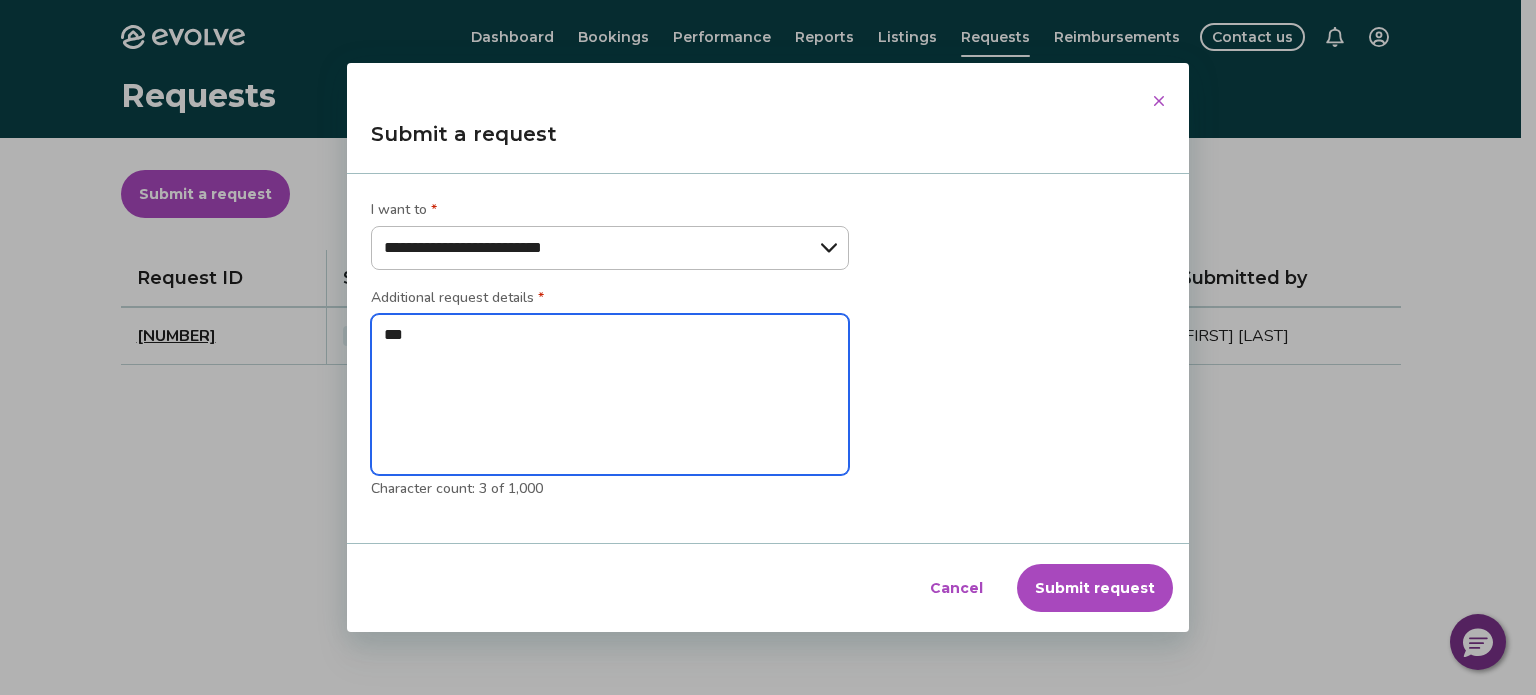 type on "****" 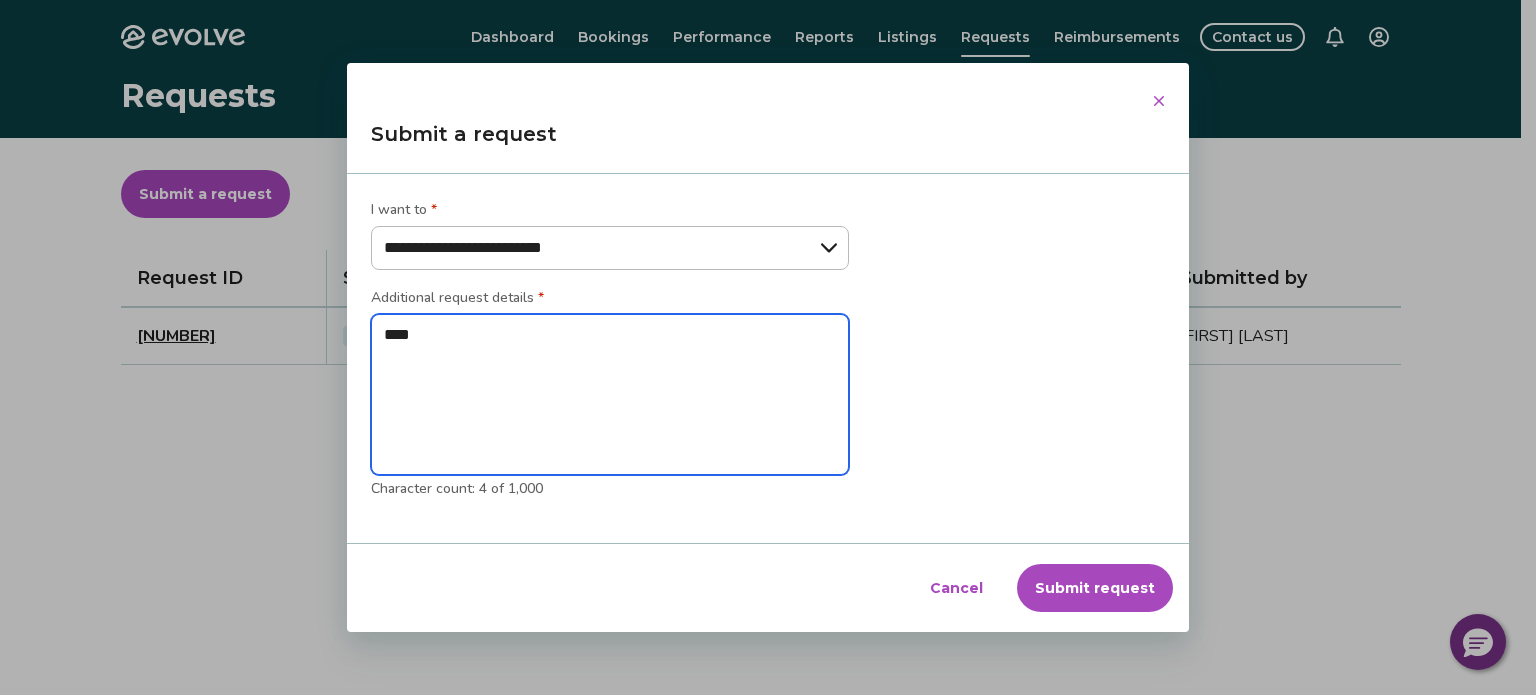 type on "*****" 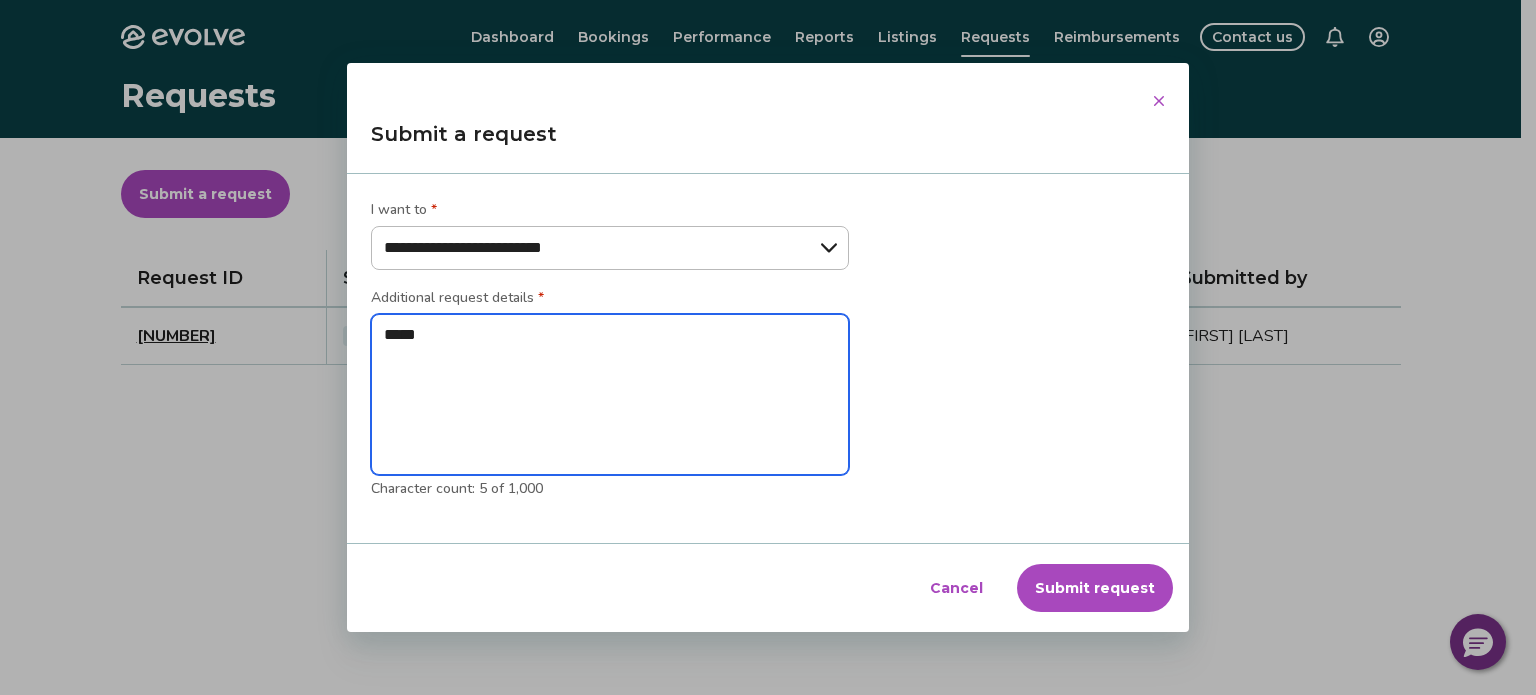 type on "****" 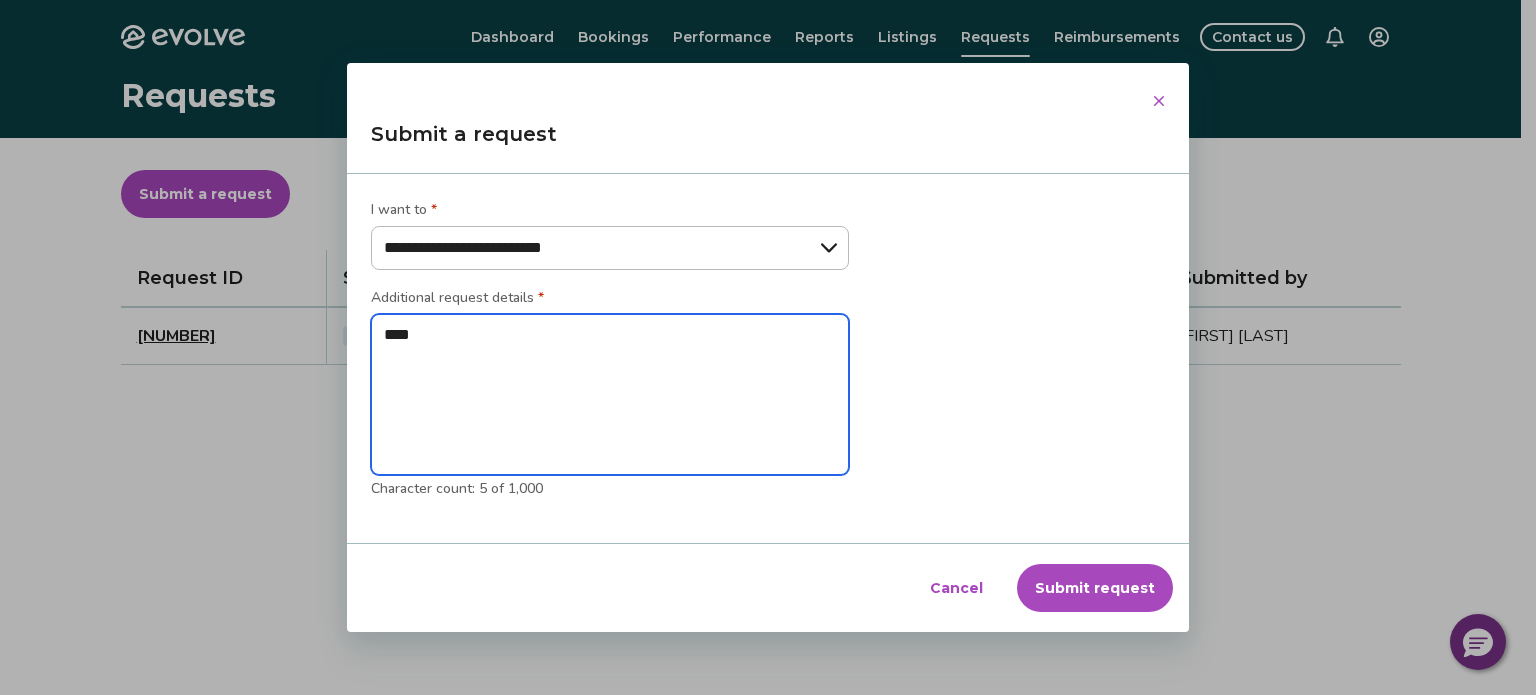 type on "*" 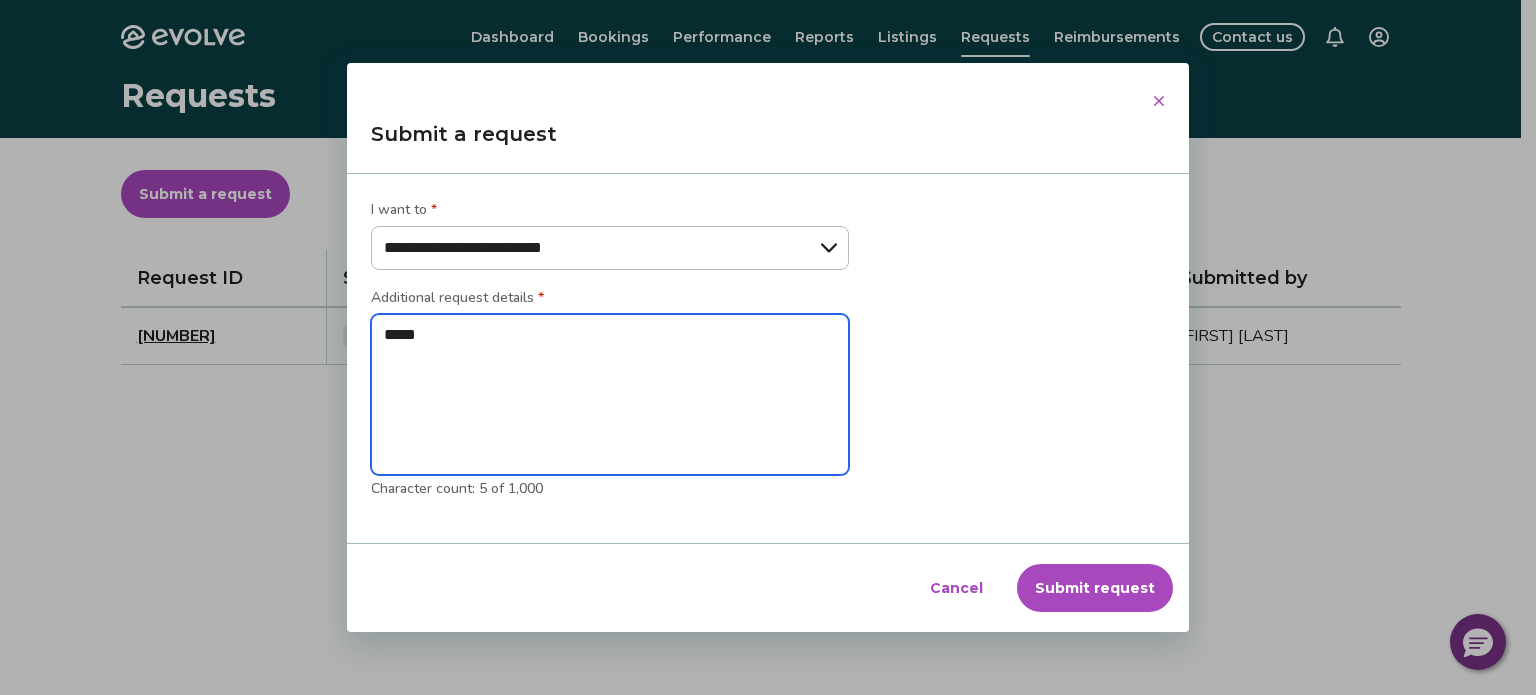type on "******" 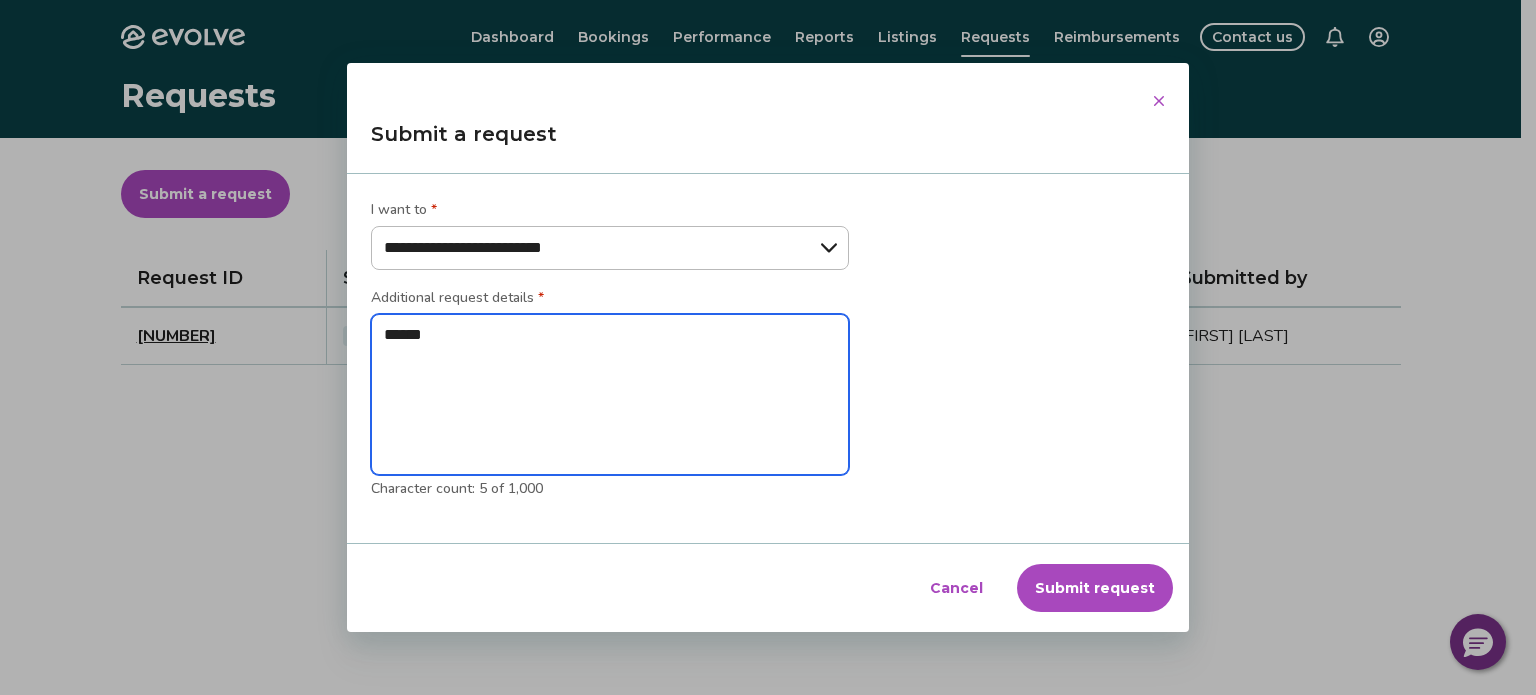 type on "******" 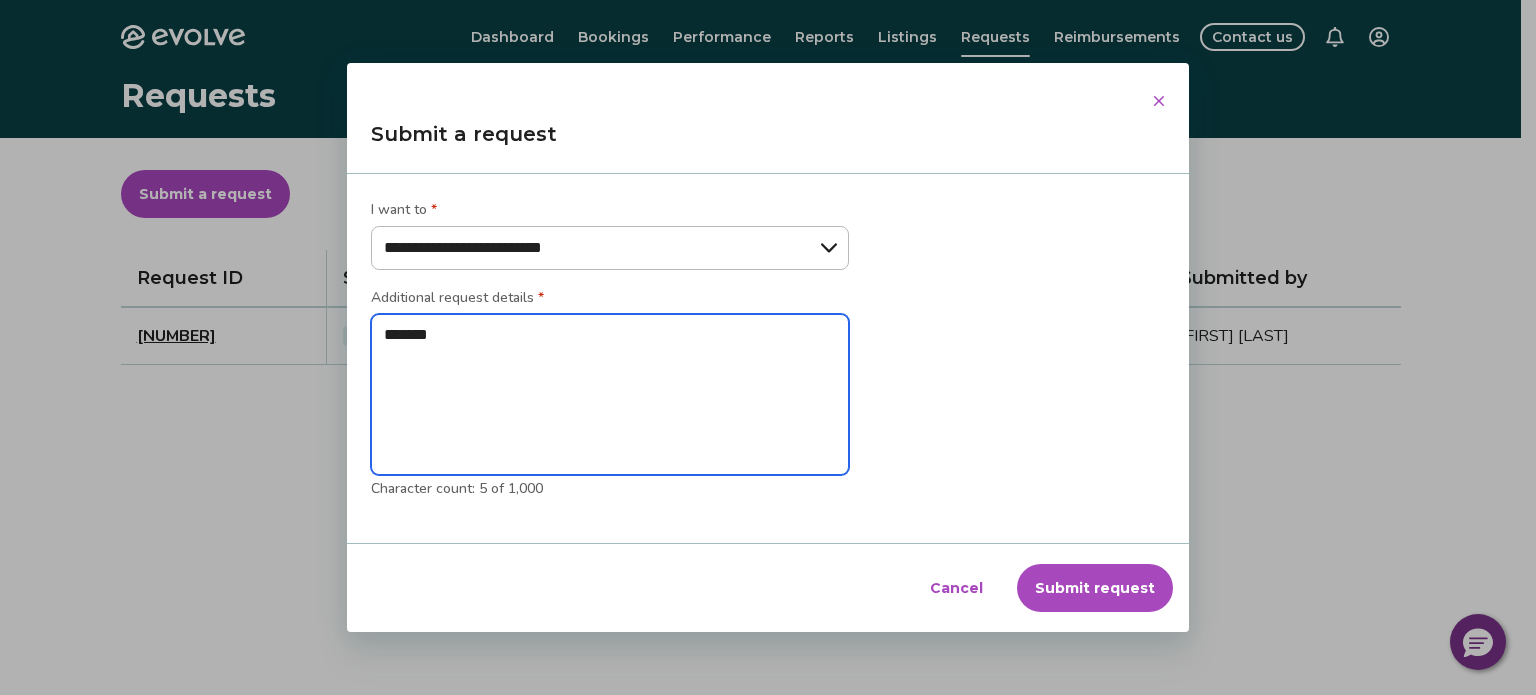type on "*" 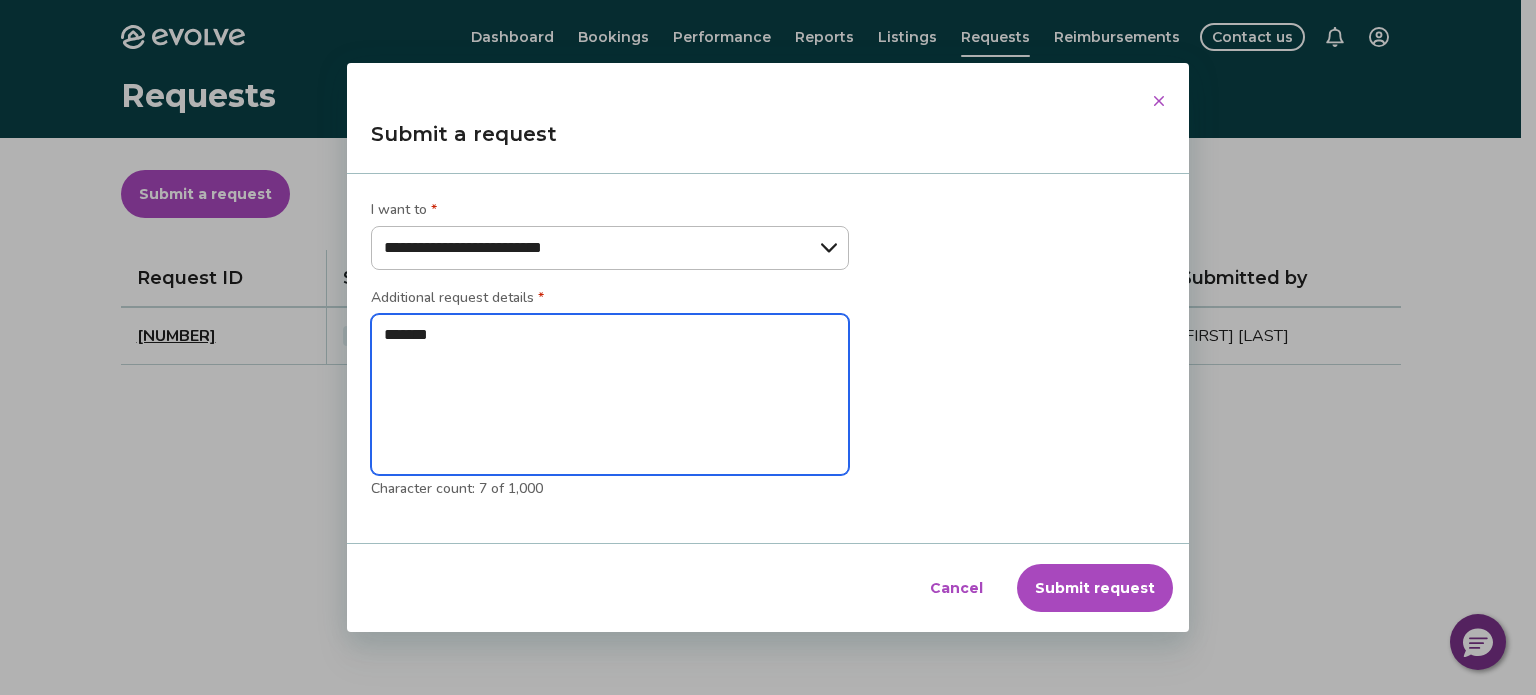 type on "********" 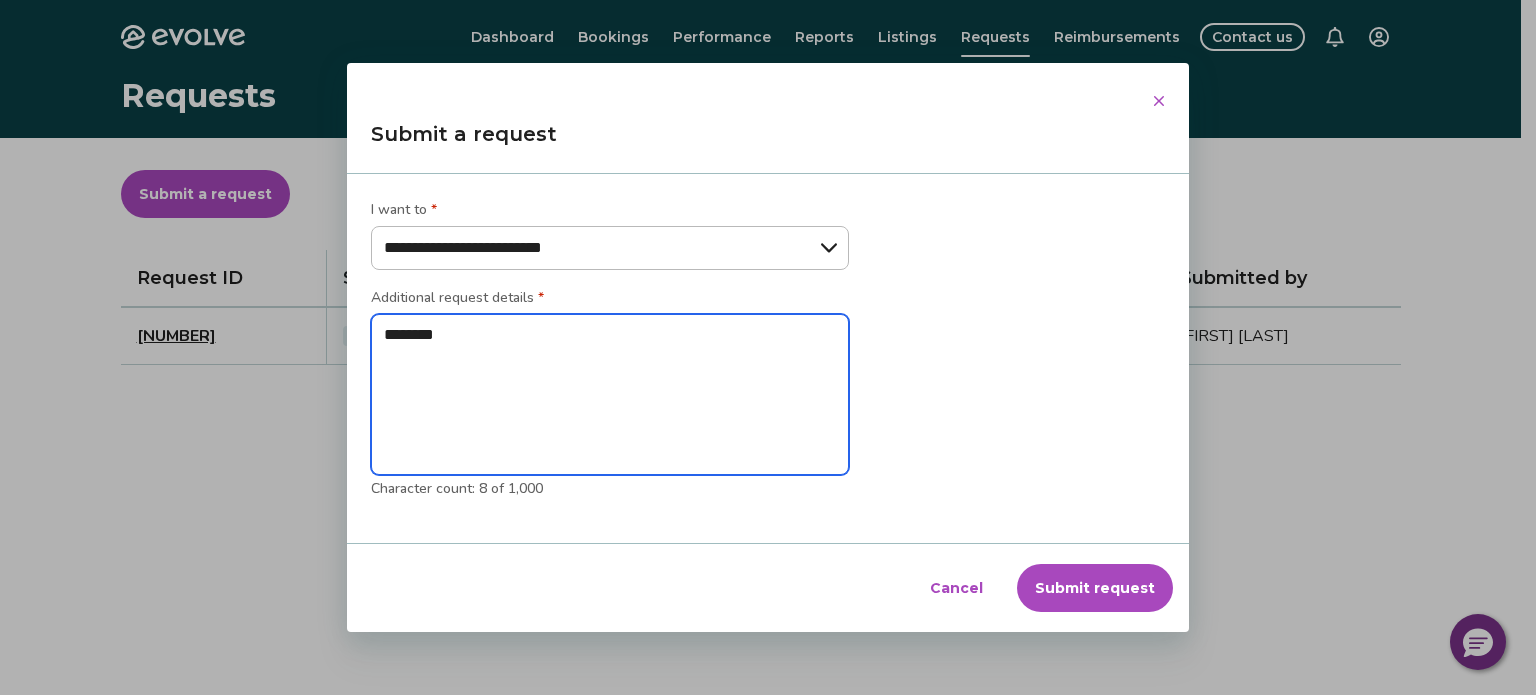 type on "*********" 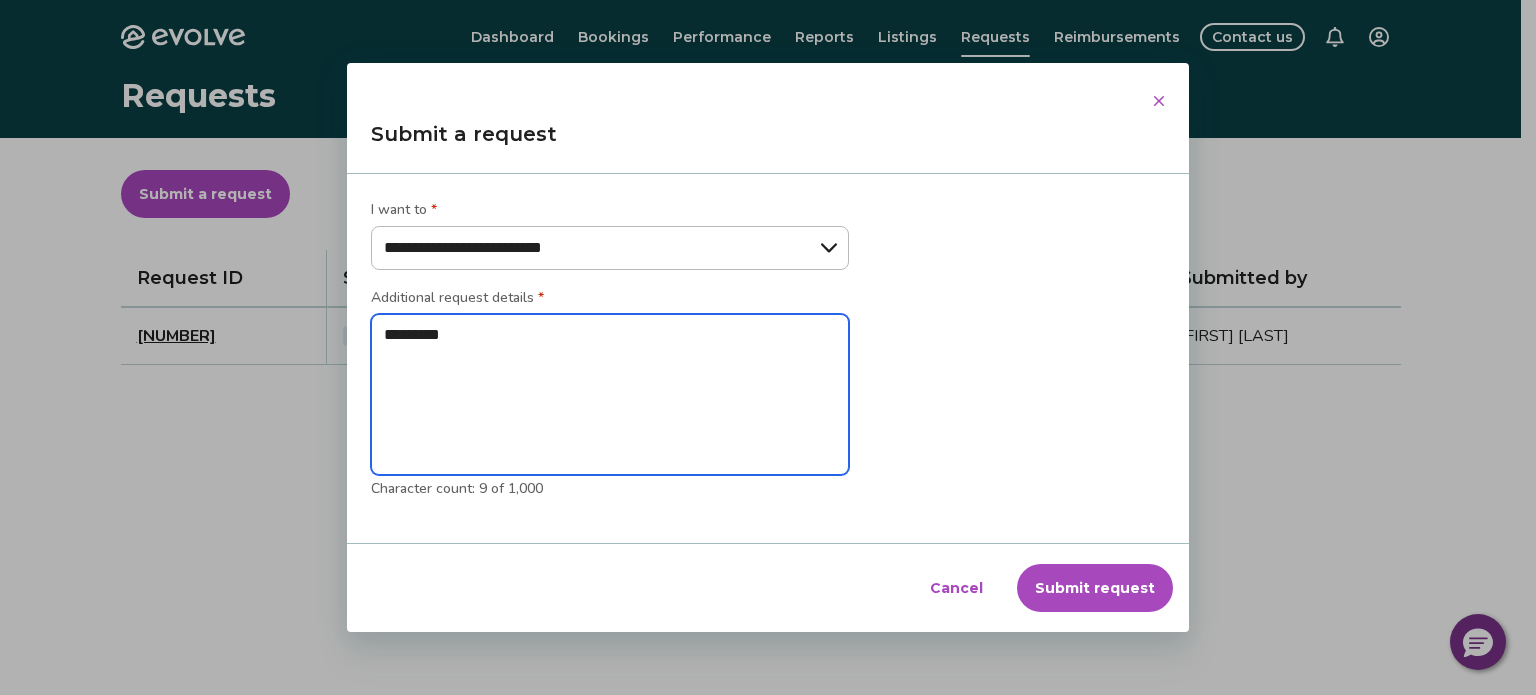 type on "**********" 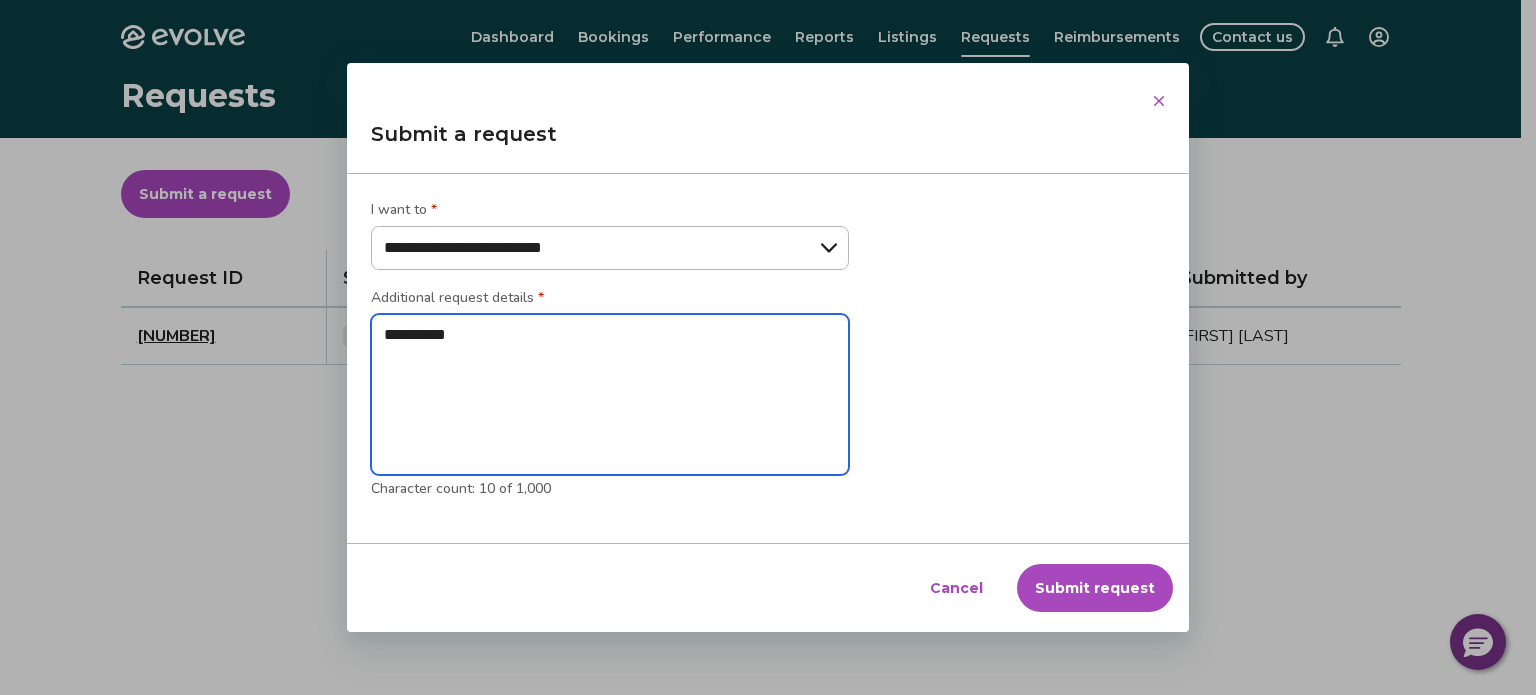 type on "**********" 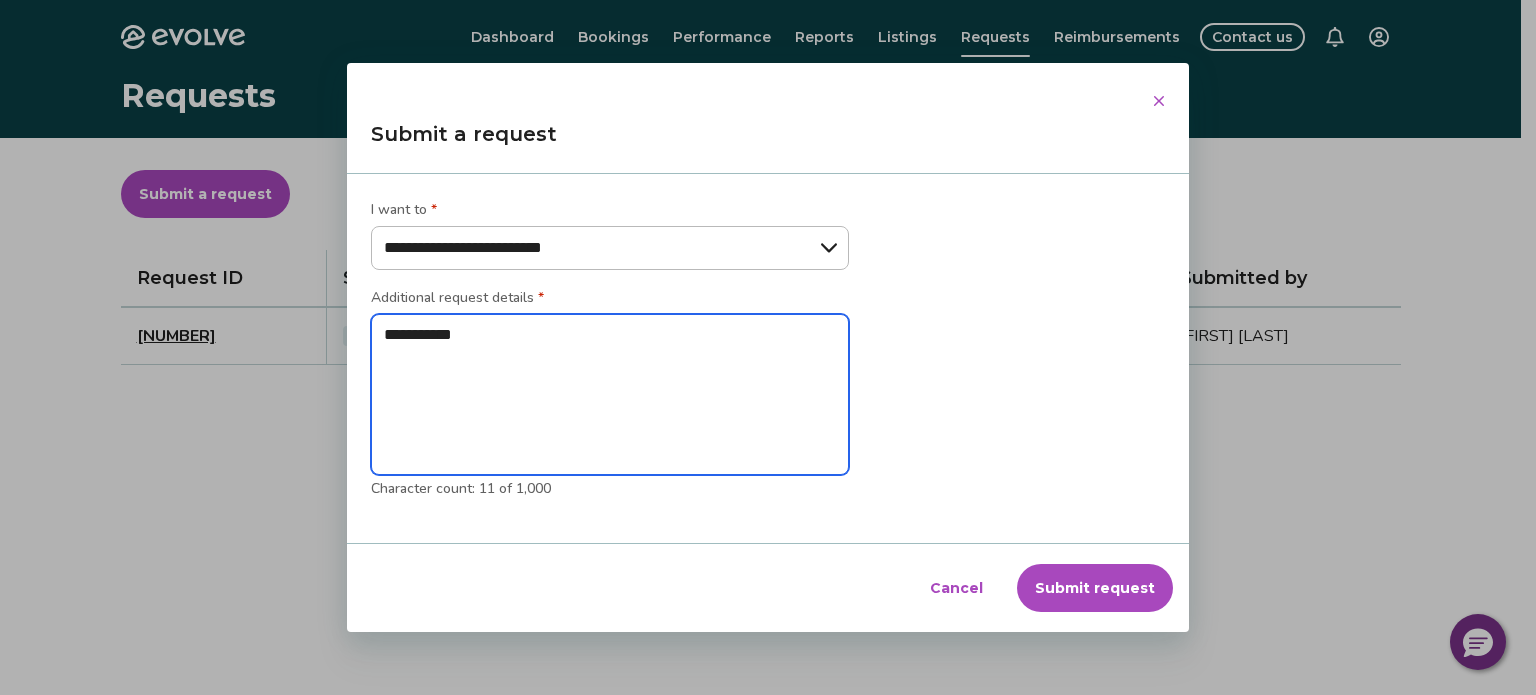 type on "**********" 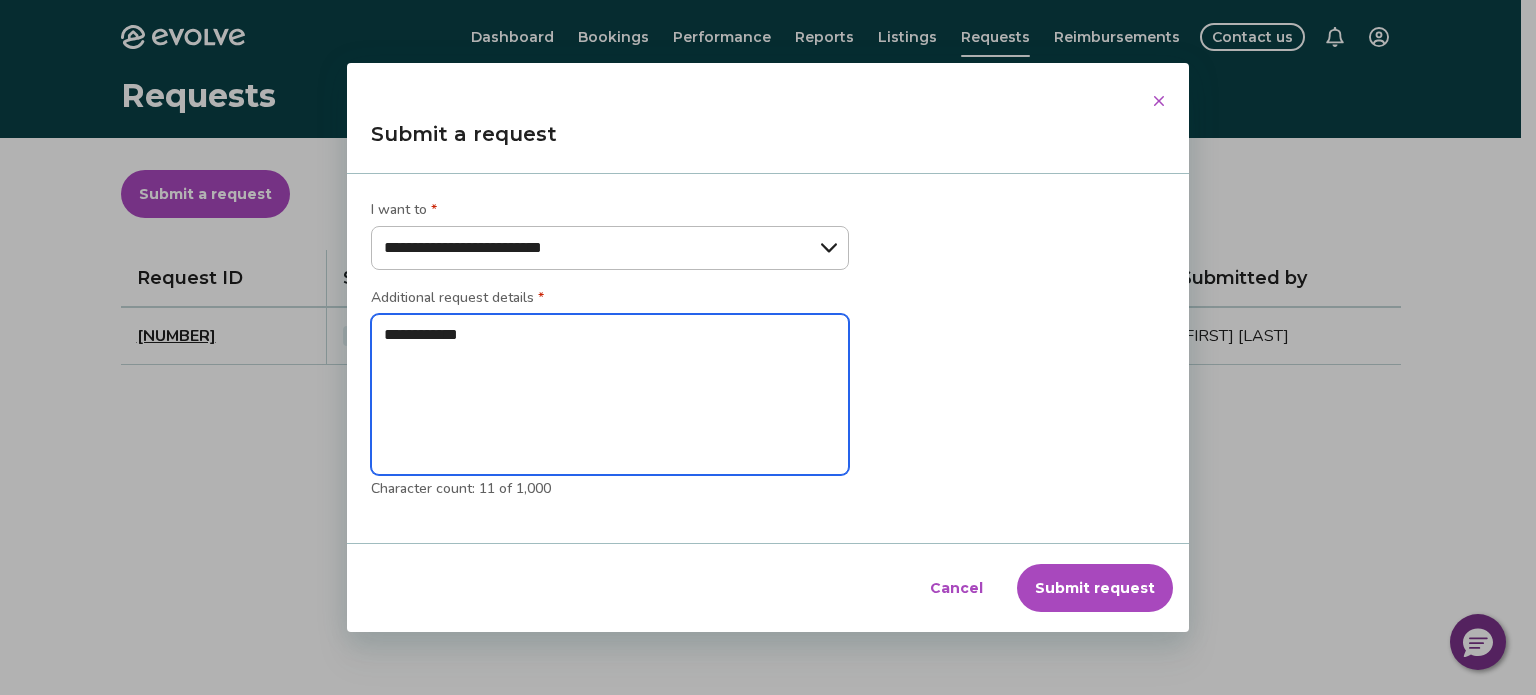 type on "**********" 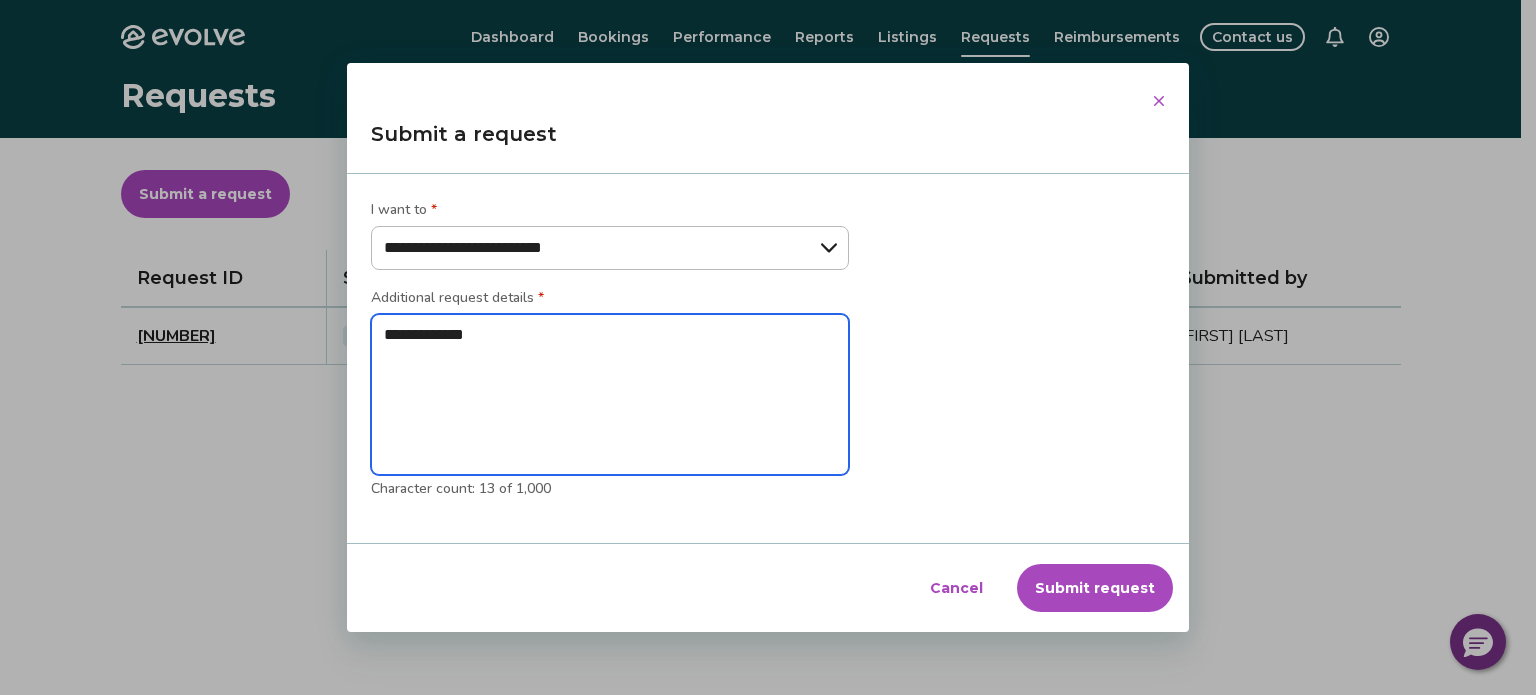 type on "**********" 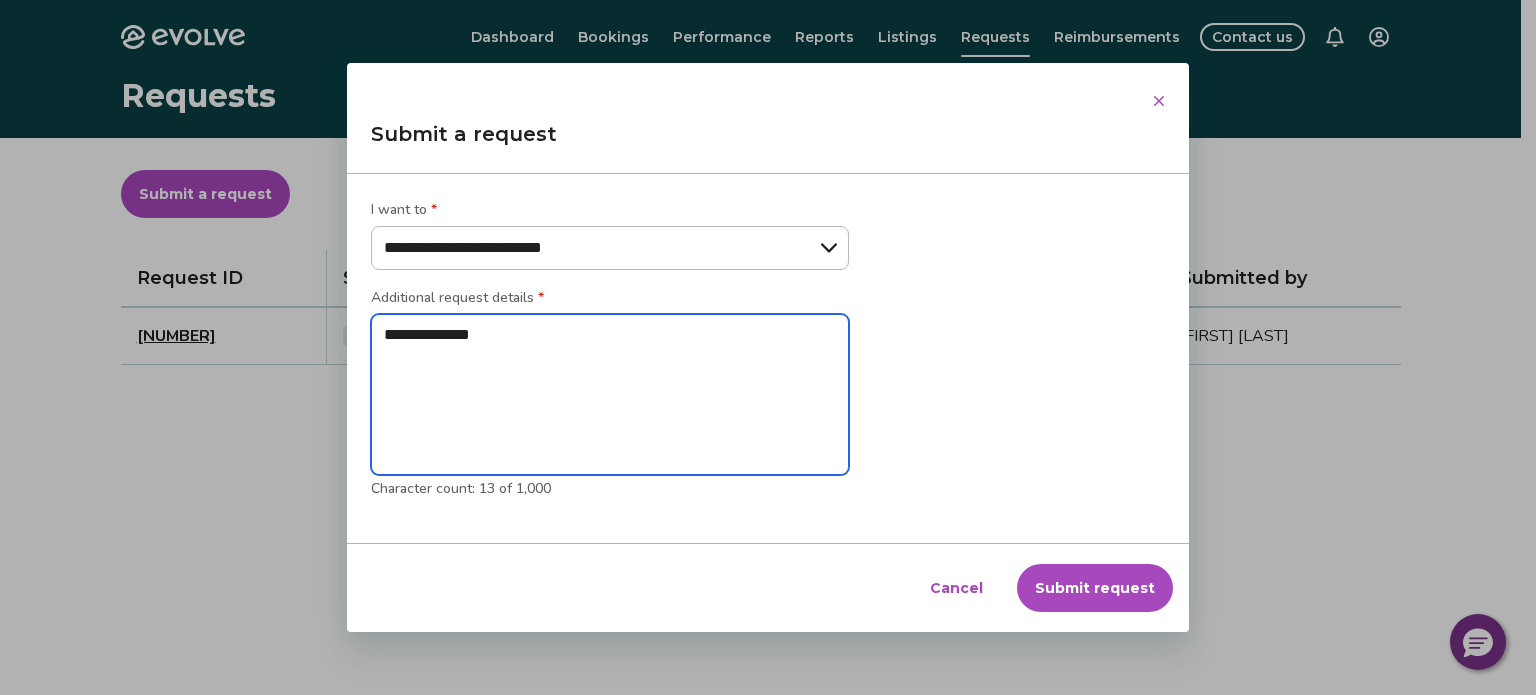 type on "**********" 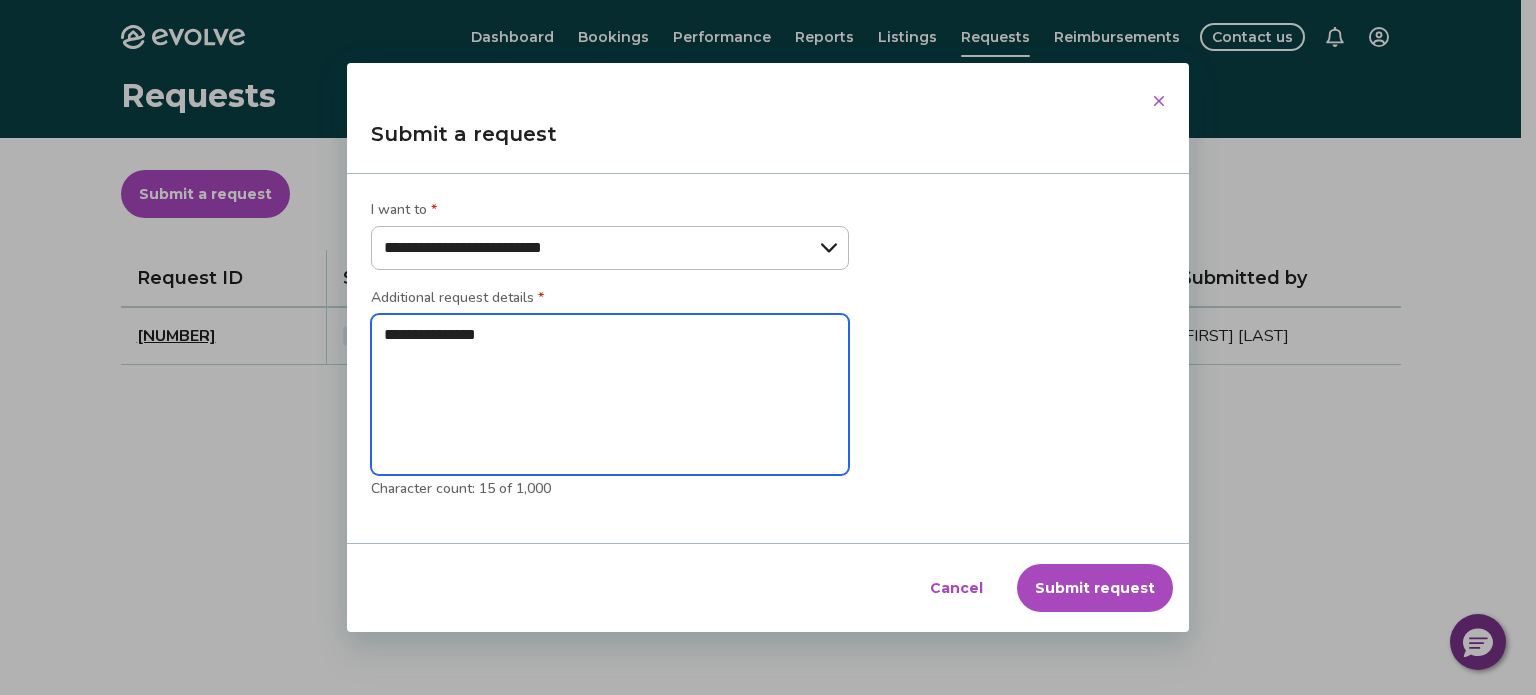 type on "**********" 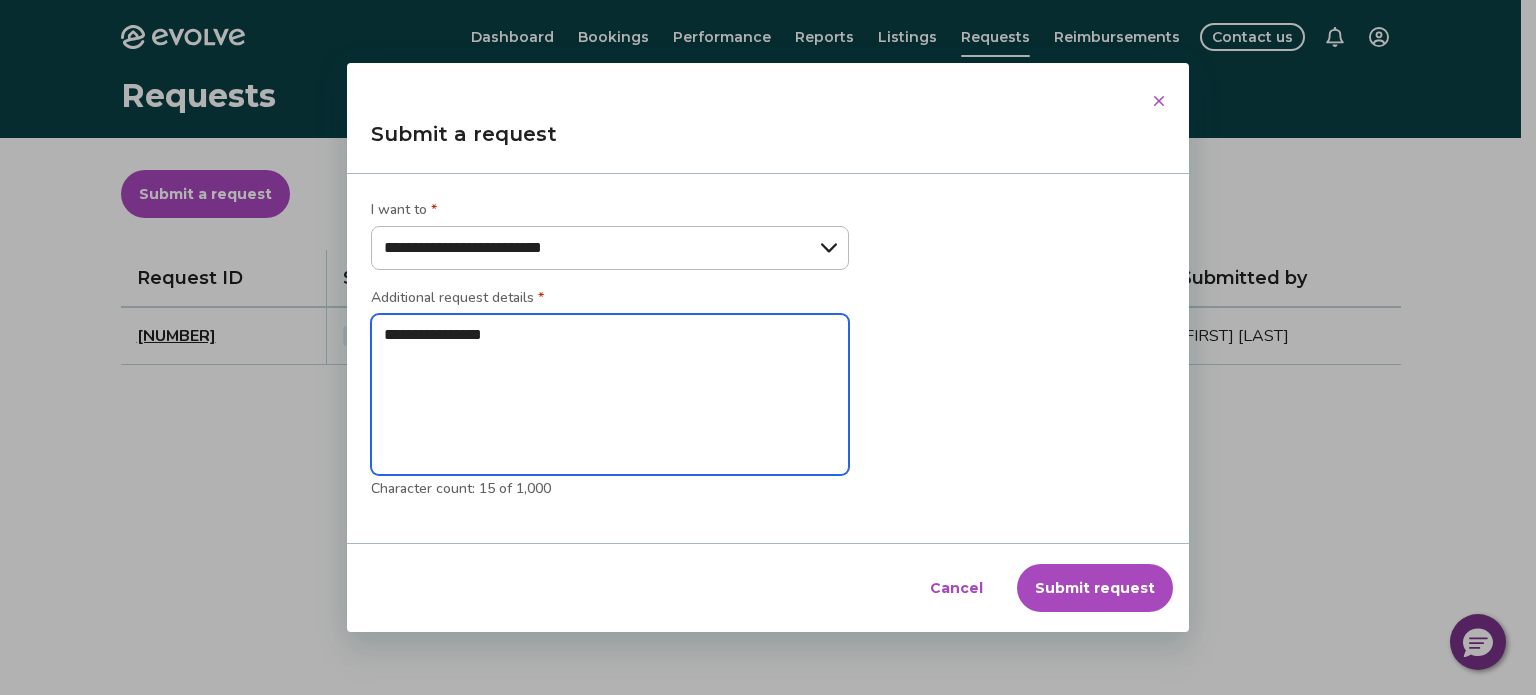 type on "**********" 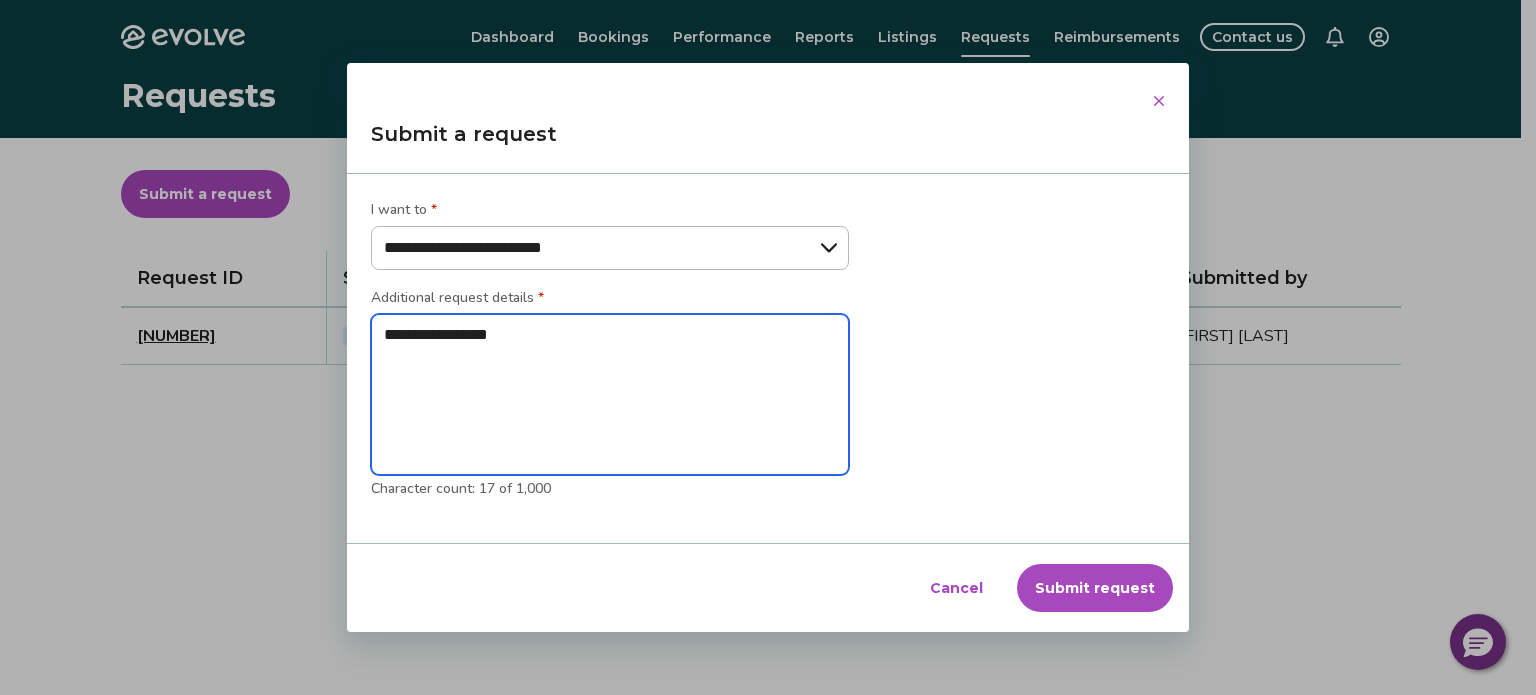 type on "**********" 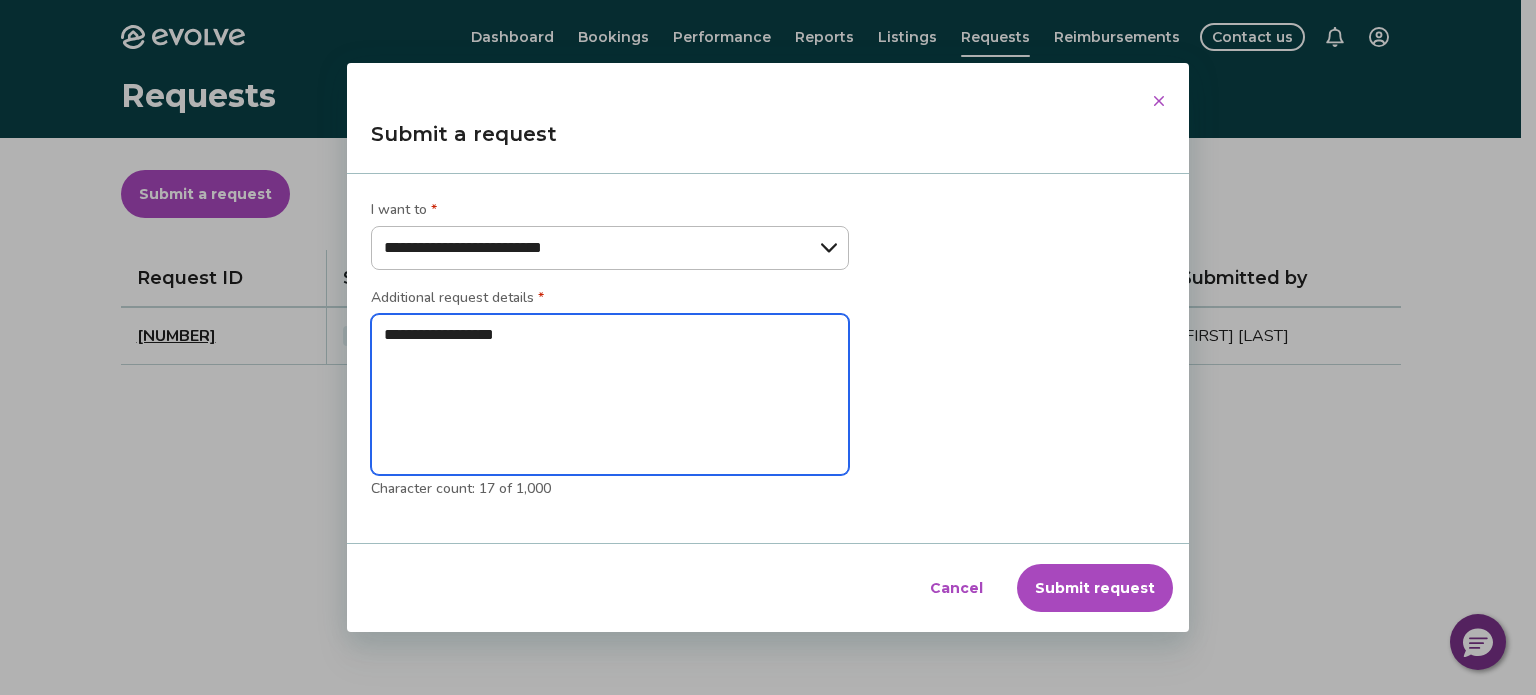 type on "**********" 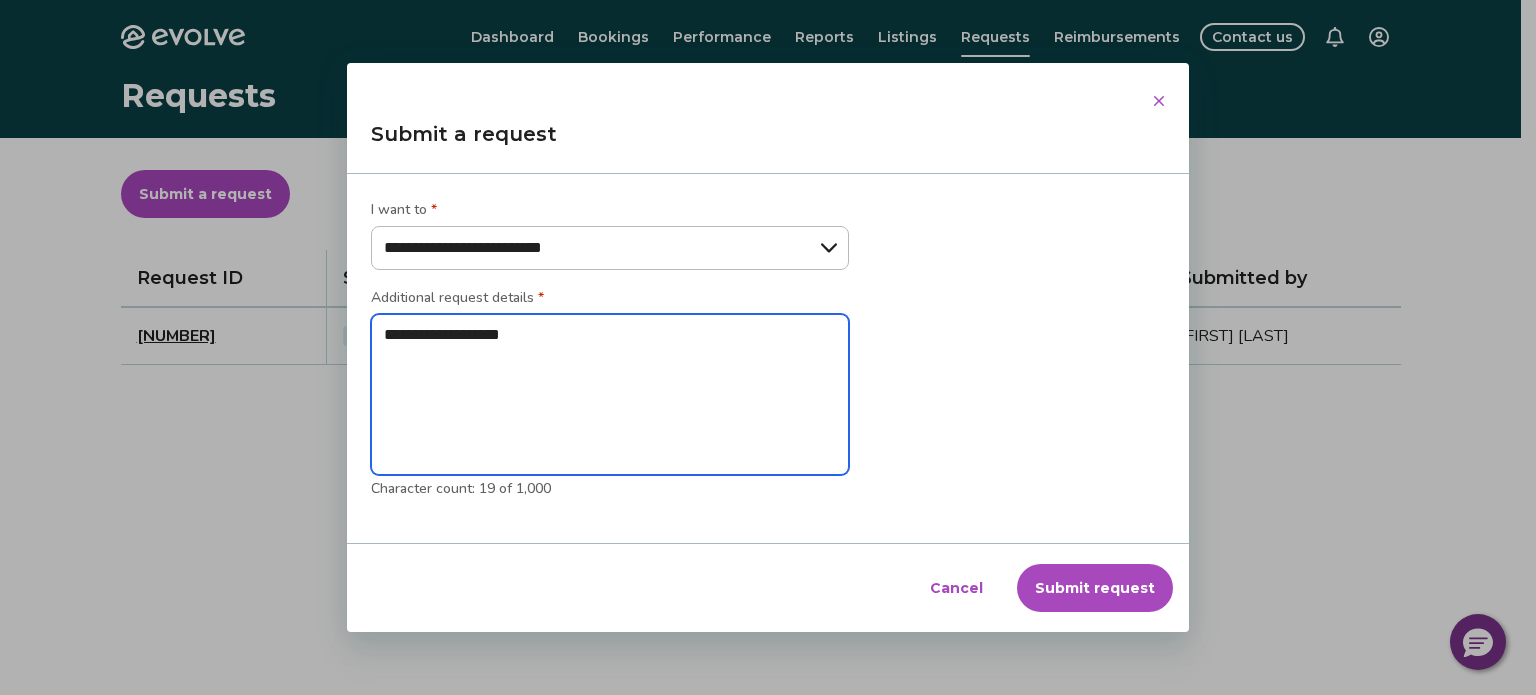 type on "**********" 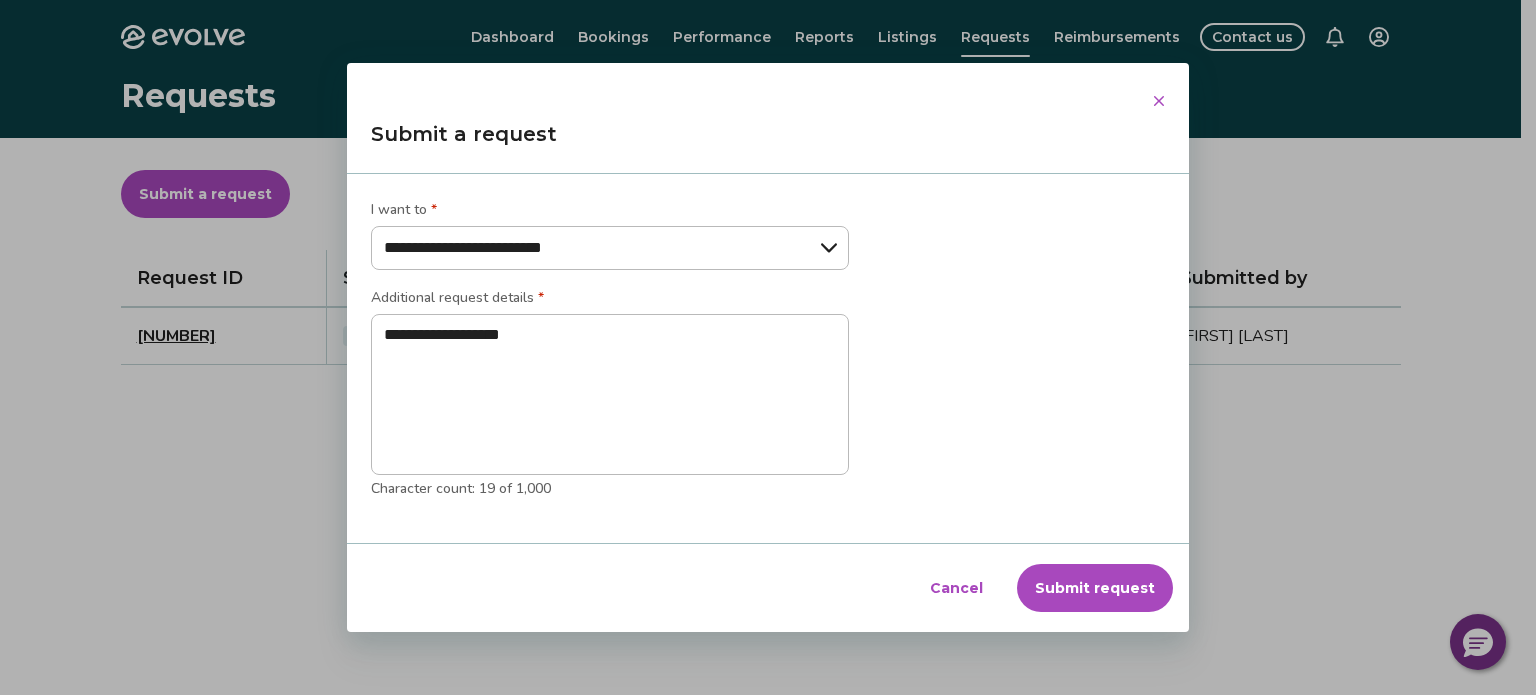 click on "Submit request" at bounding box center (1095, 588) 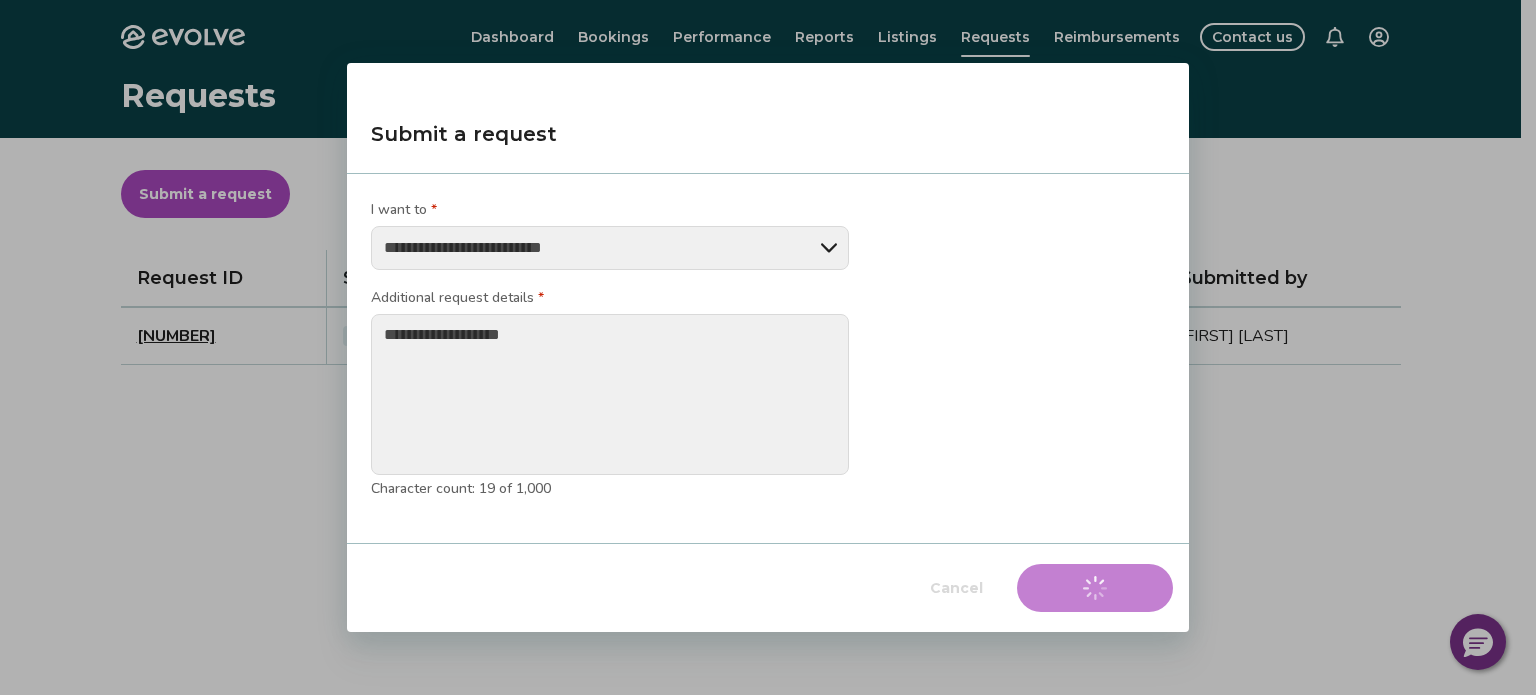 type on "*" 